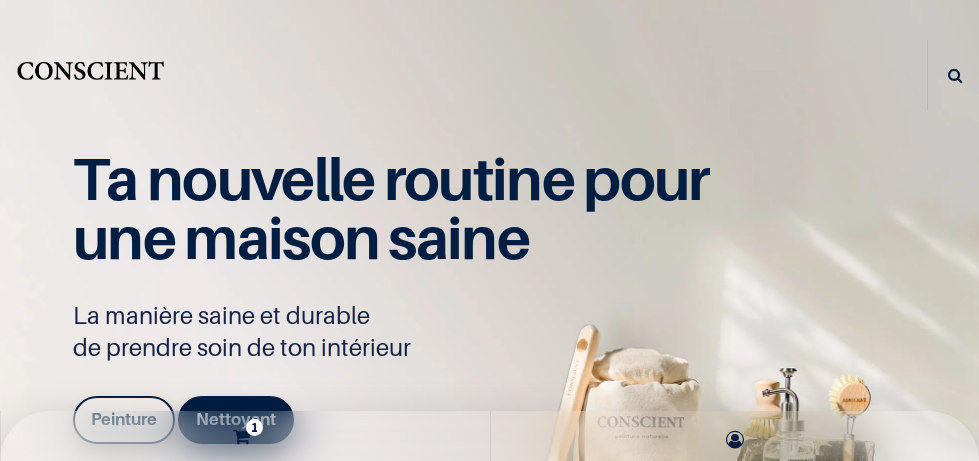 scroll, scrollTop: 0, scrollLeft: 0, axis: both 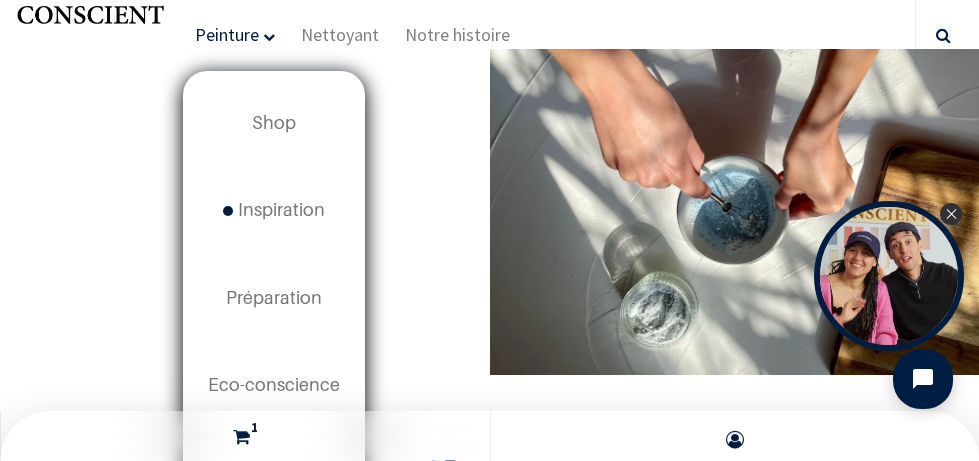 click on "Peinture" at bounding box center (235, 35) 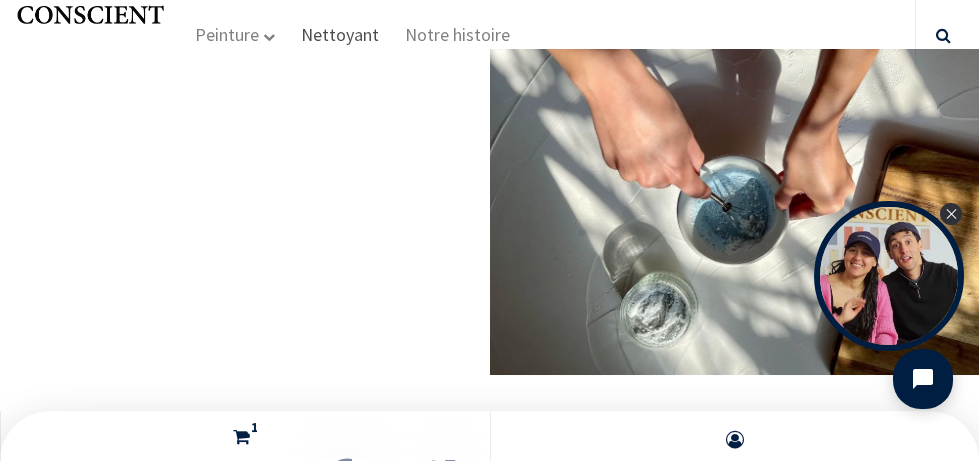 click on "Nettoyant" at bounding box center [340, 34] 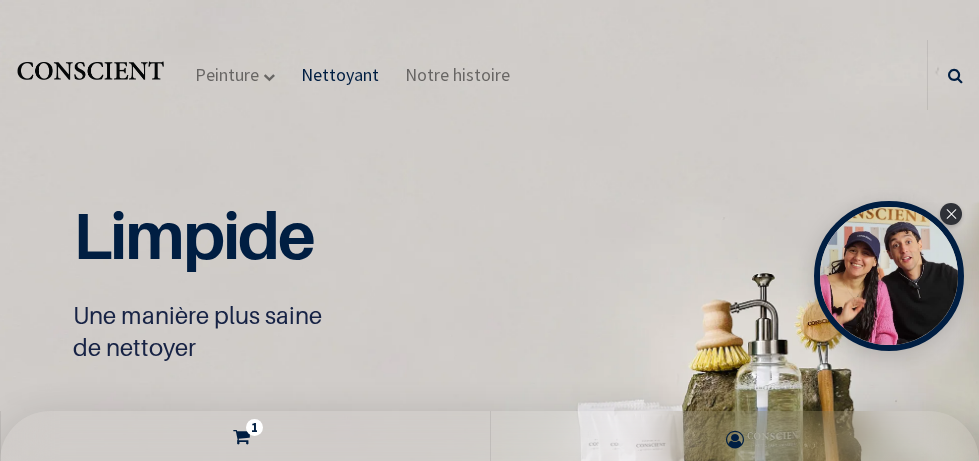 scroll, scrollTop: 0, scrollLeft: 0, axis: both 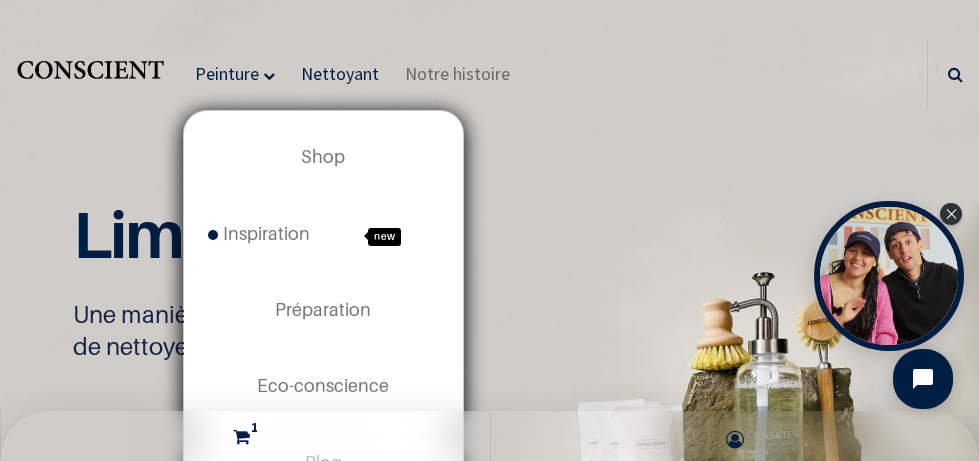 click on "Peinture" at bounding box center [227, 73] 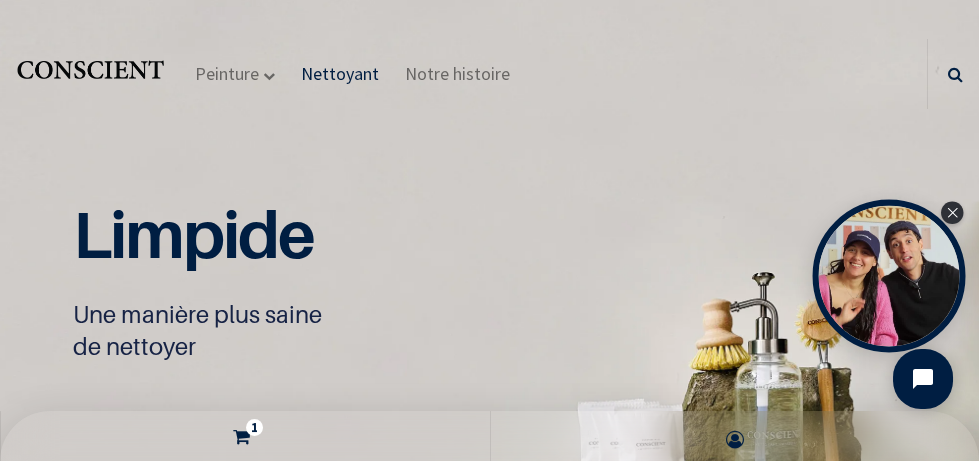 click at bounding box center (889, 276) 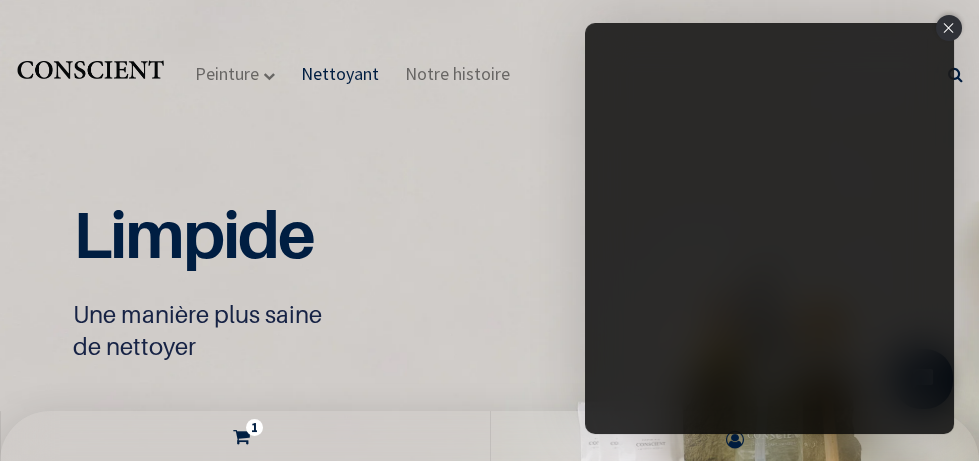 click 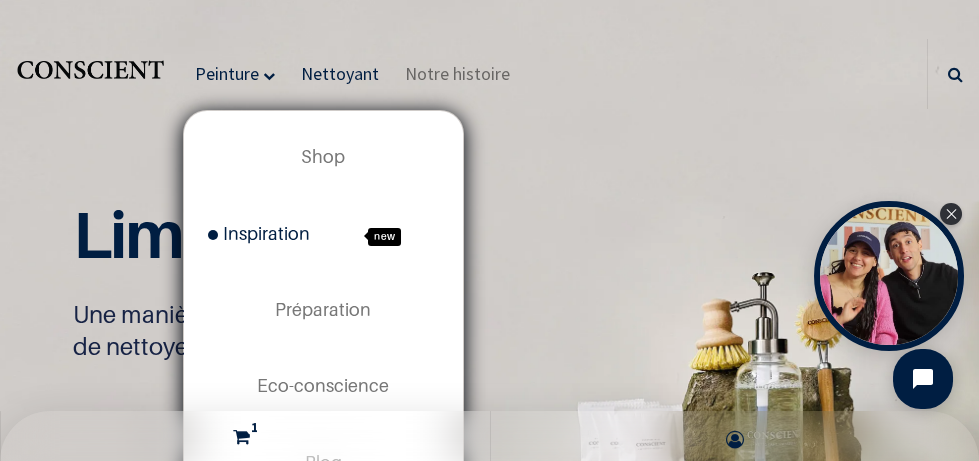 click on "Inspiration" at bounding box center [259, 233] 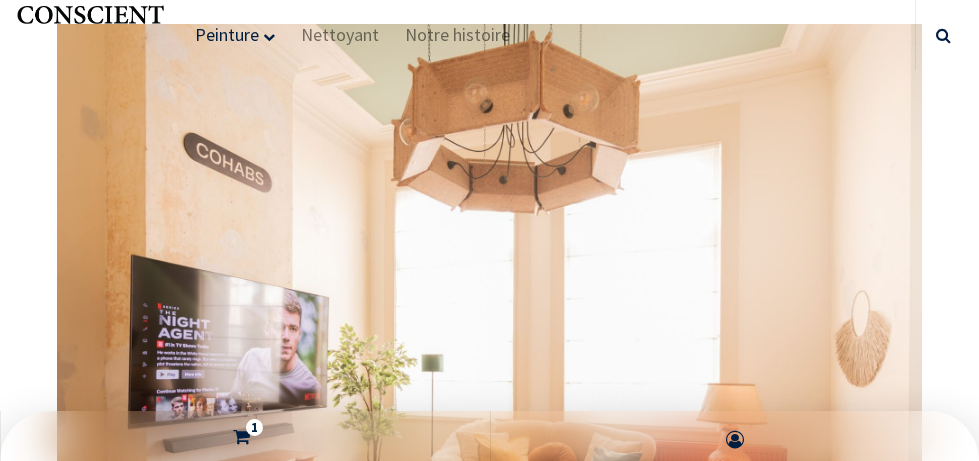 scroll, scrollTop: 0, scrollLeft: 0, axis: both 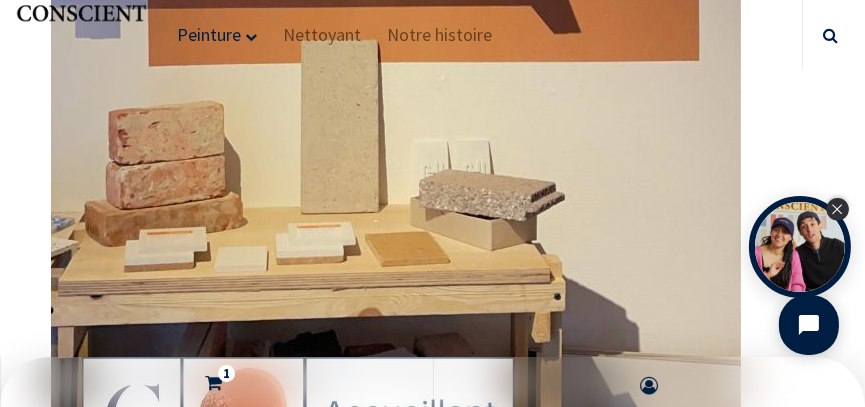 click at bounding box center (838, 209) 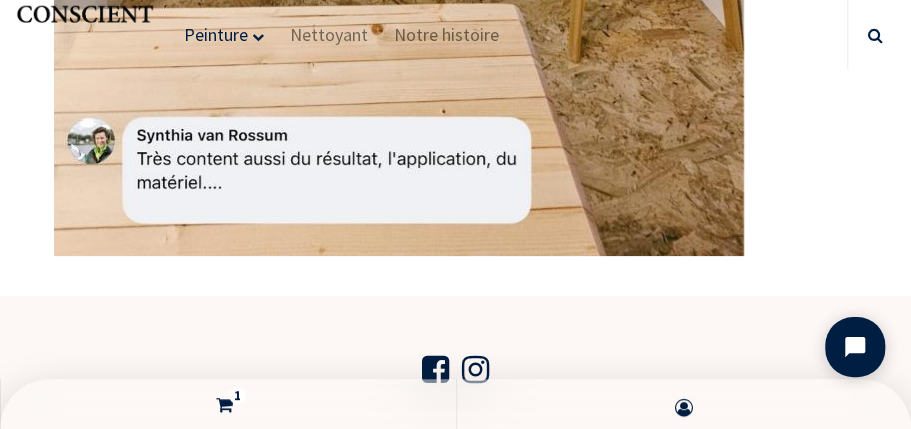 scroll, scrollTop: 27549, scrollLeft: 0, axis: vertical 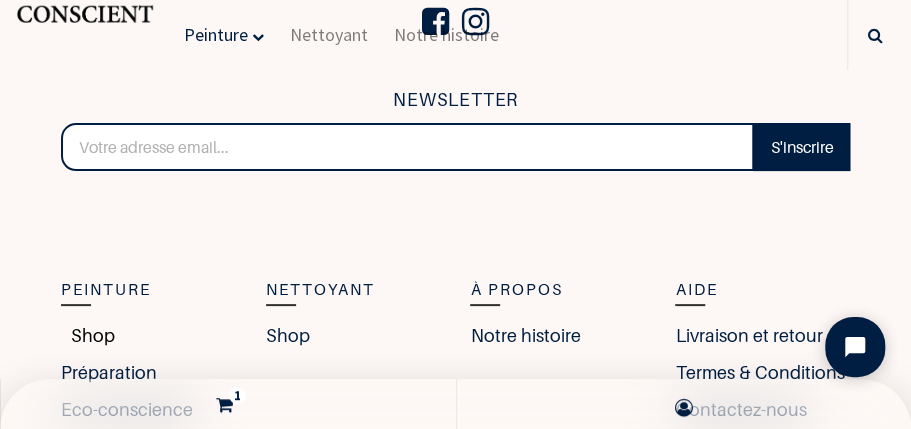 click on "Shop" at bounding box center [88, 335] 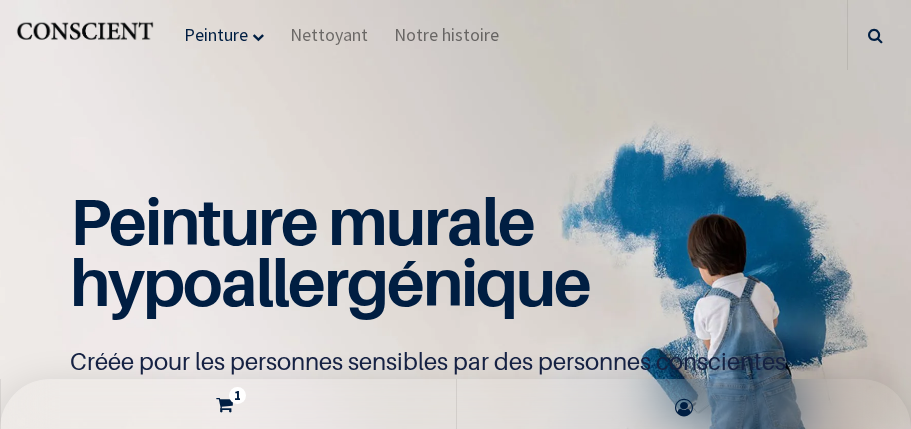 scroll, scrollTop: 0, scrollLeft: 0, axis: both 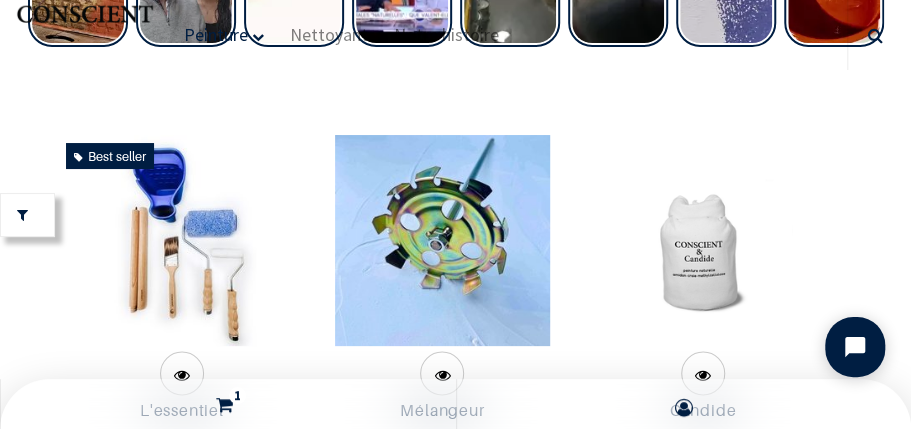 click at bounding box center [702, 240] 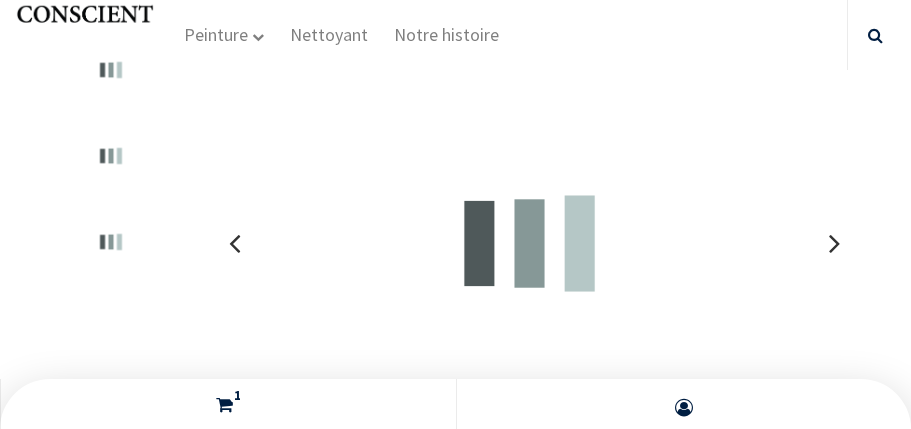 scroll, scrollTop: 0, scrollLeft: 0, axis: both 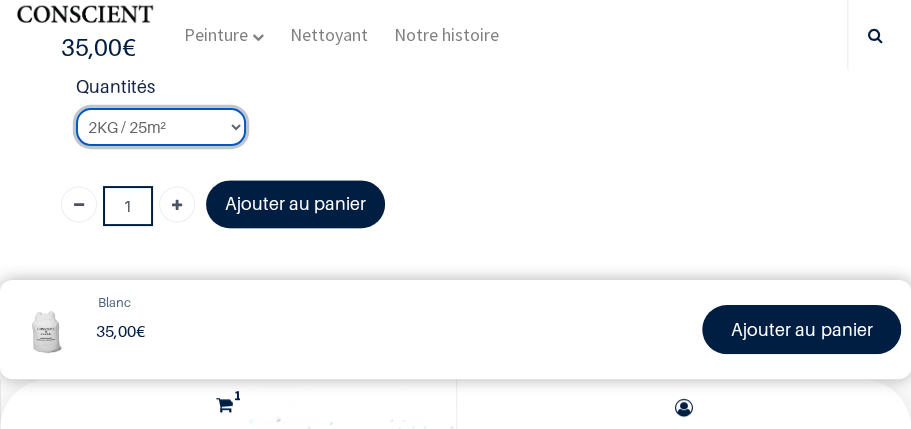 click on "2KG / 25m²
4KG / 50m²
8KG / 100m²
Testeur" at bounding box center [161, 127] 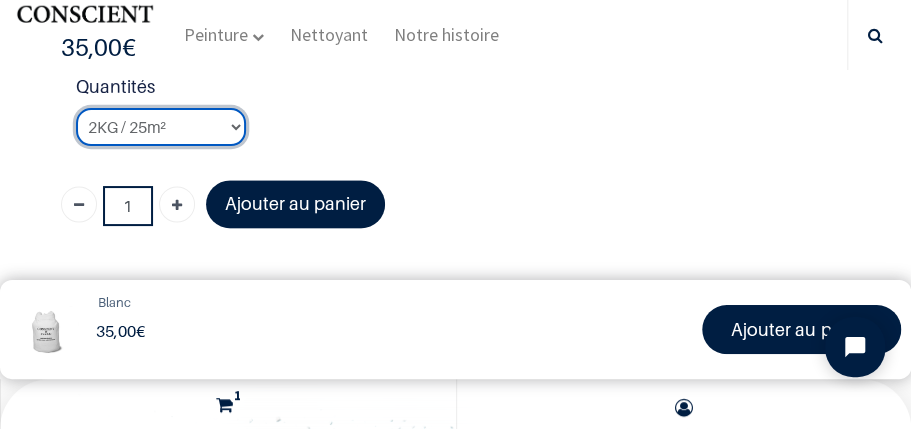 scroll, scrollTop: 0, scrollLeft: 0, axis: both 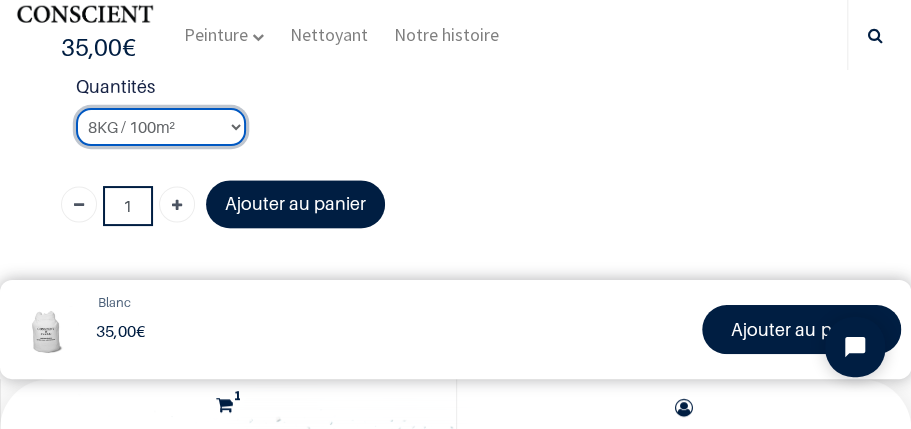 click on "8KG / 100m²" at bounding box center (0, 0) 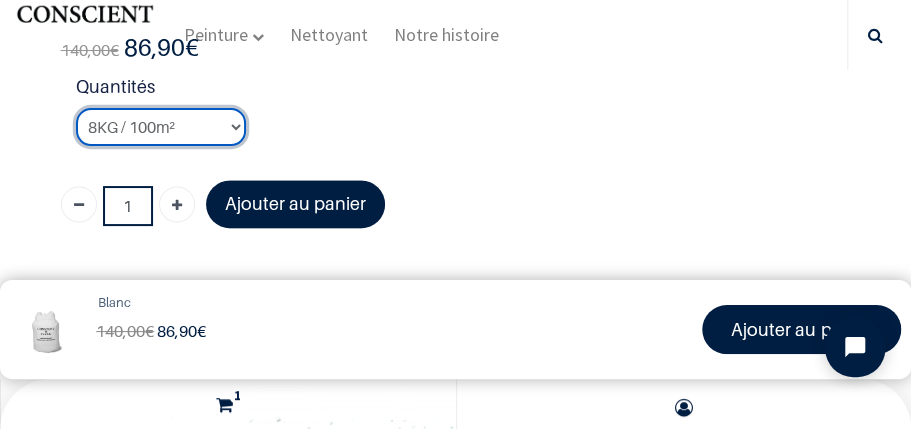 scroll, scrollTop: 880, scrollLeft: 0, axis: vertical 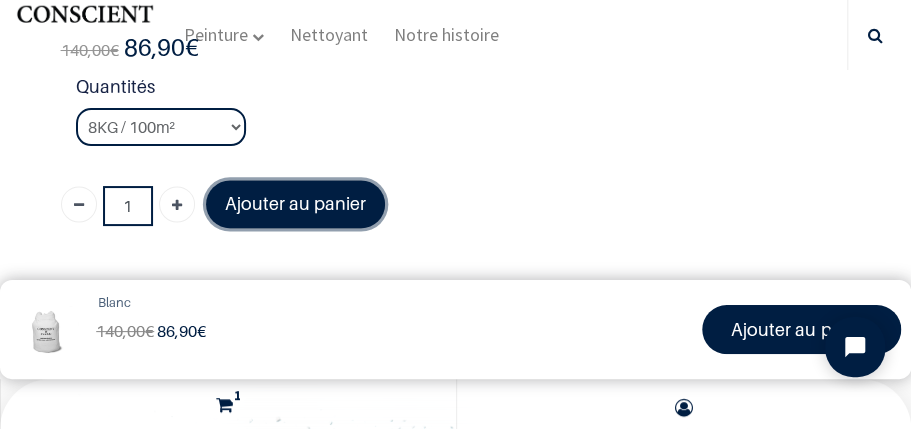 click on "Ajouter au panier" at bounding box center (295, 203) 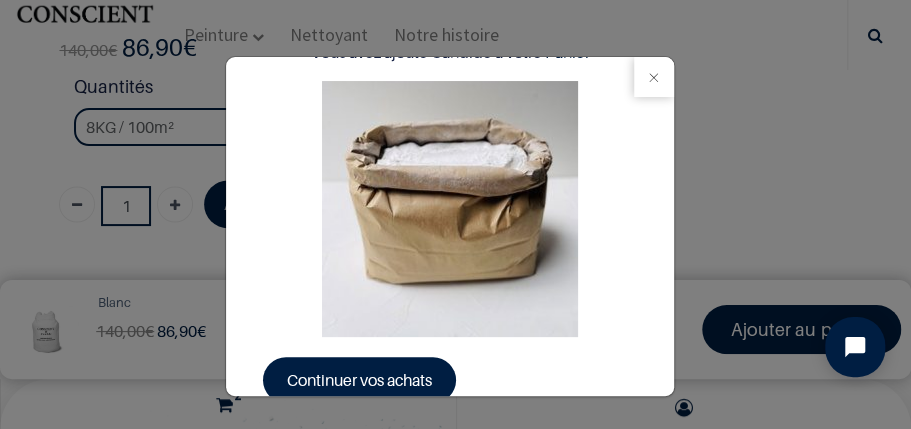 scroll, scrollTop: 190, scrollLeft: 0, axis: vertical 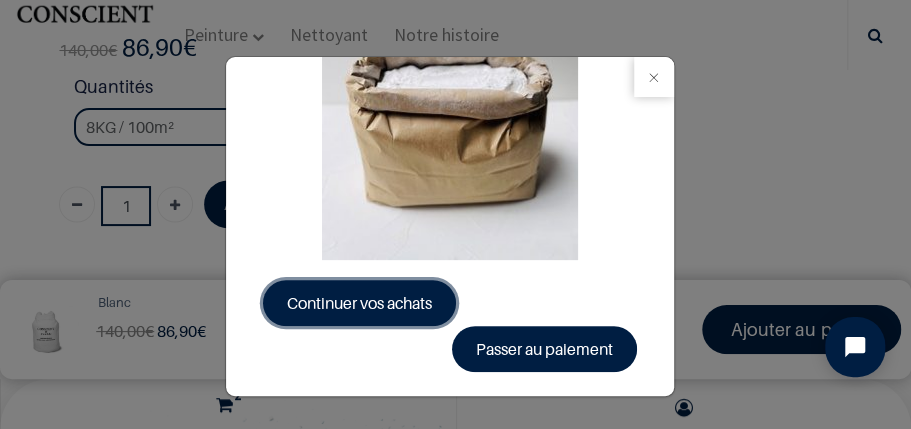 click on "Continuer vos achats" at bounding box center (359, 303) 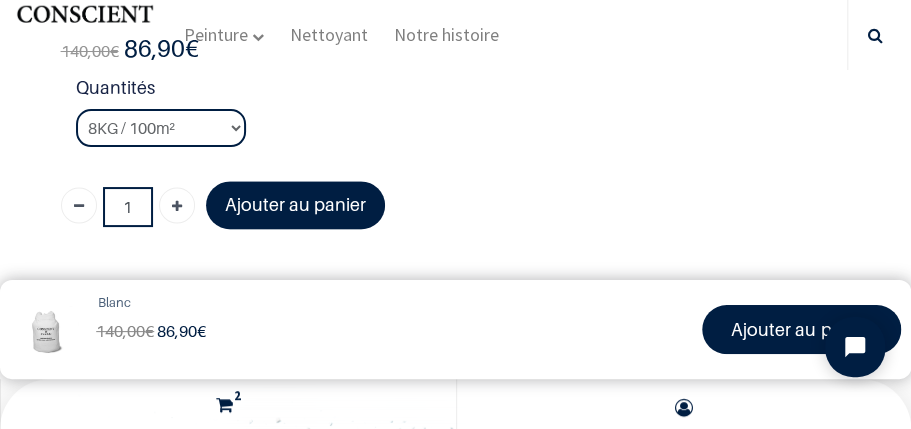 scroll, scrollTop: 880, scrollLeft: 0, axis: vertical 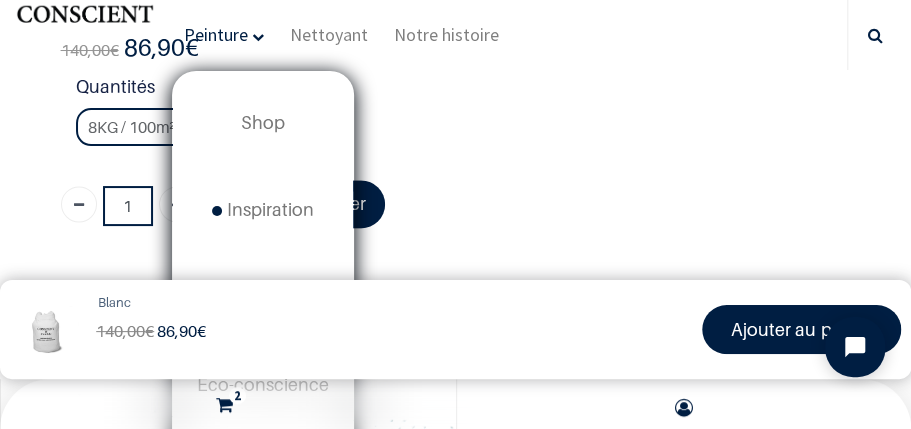 click on "Peinture" at bounding box center (216, 34) 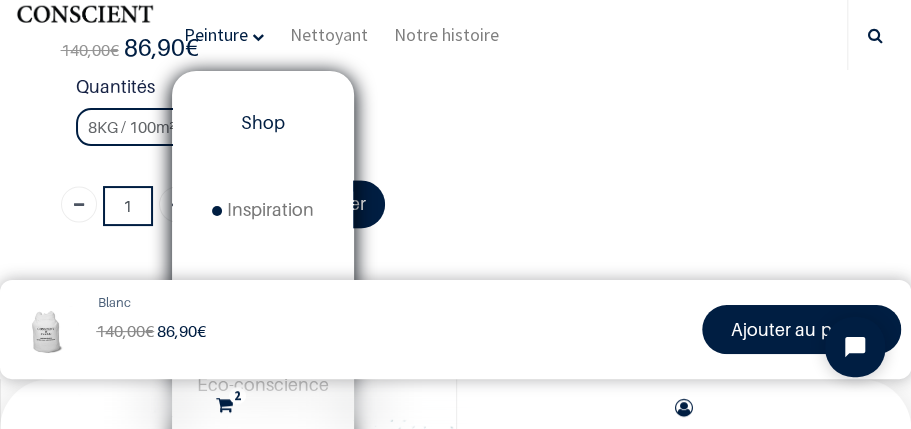 click on "Shop" at bounding box center (263, 122) 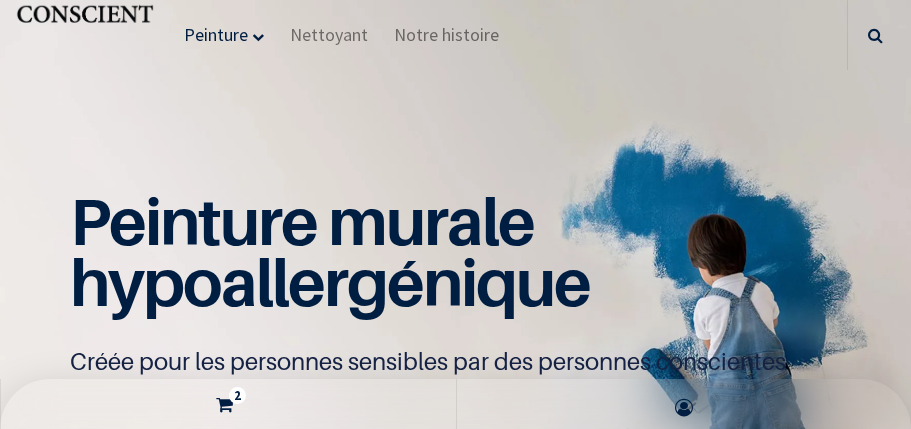 scroll, scrollTop: 0, scrollLeft: 0, axis: both 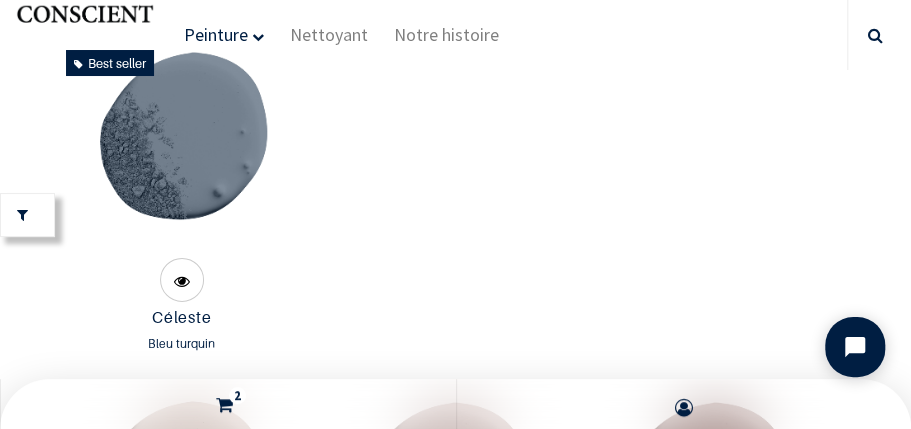 click at bounding box center (181, 147) 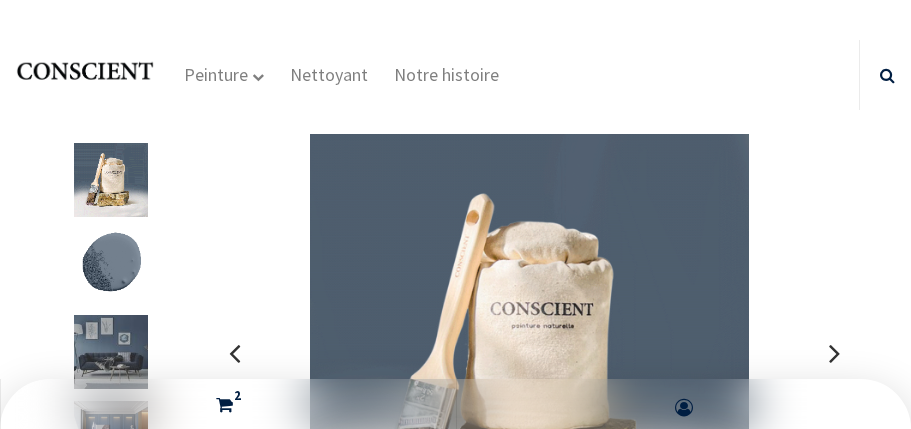 scroll, scrollTop: 0, scrollLeft: 0, axis: both 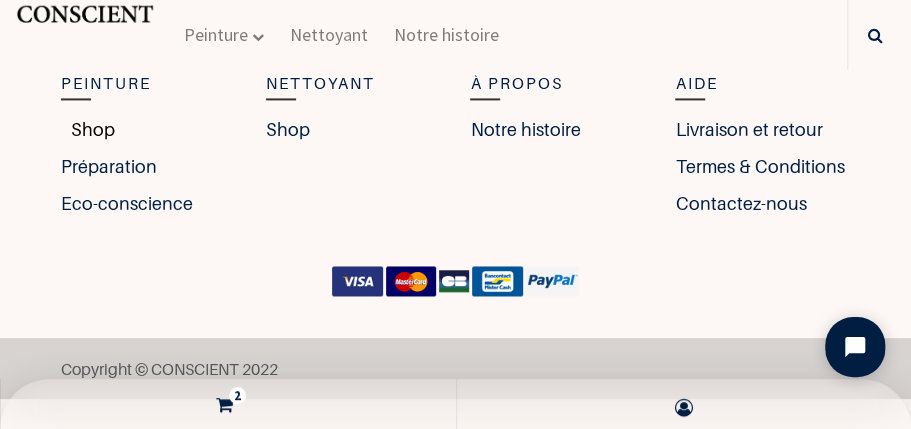 click on "Shop" at bounding box center (88, 129) 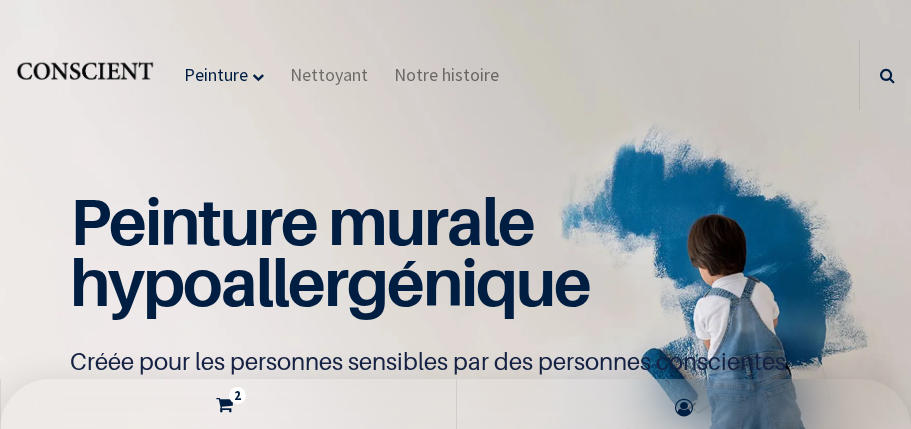scroll, scrollTop: 0, scrollLeft: 0, axis: both 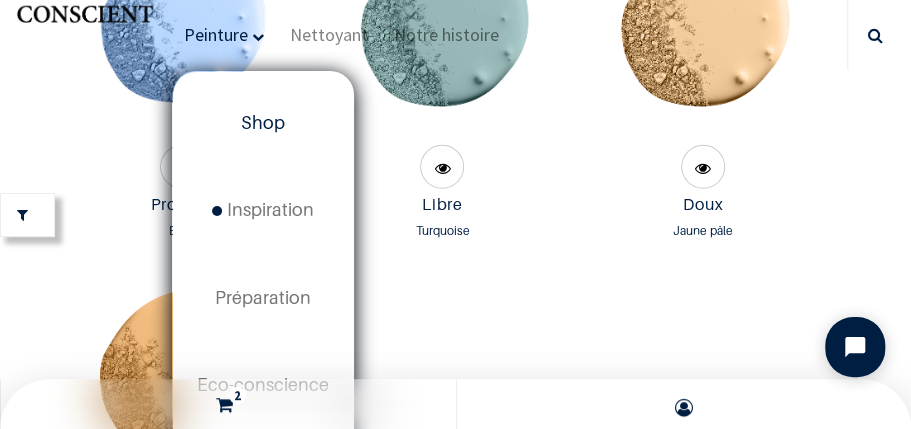 click on "Peinture" at bounding box center (216, 34) 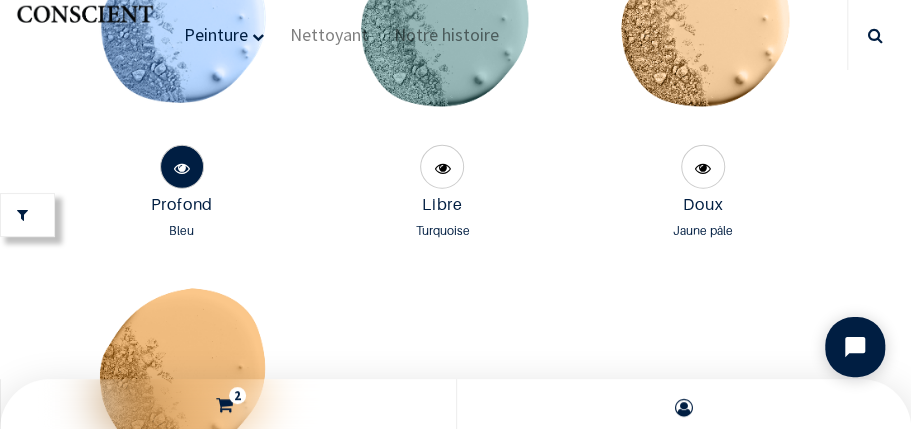 click at bounding box center (182, 168) 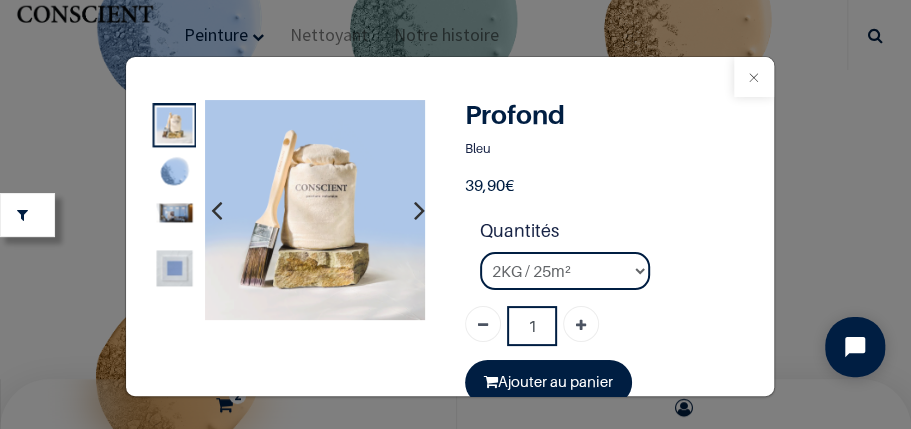 click at bounding box center [754, 77] 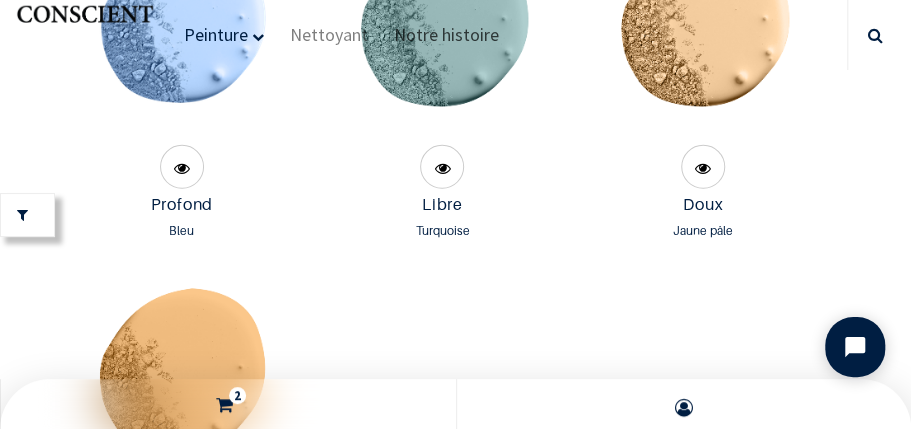 click on "Notre histoire" at bounding box center (446, 35) 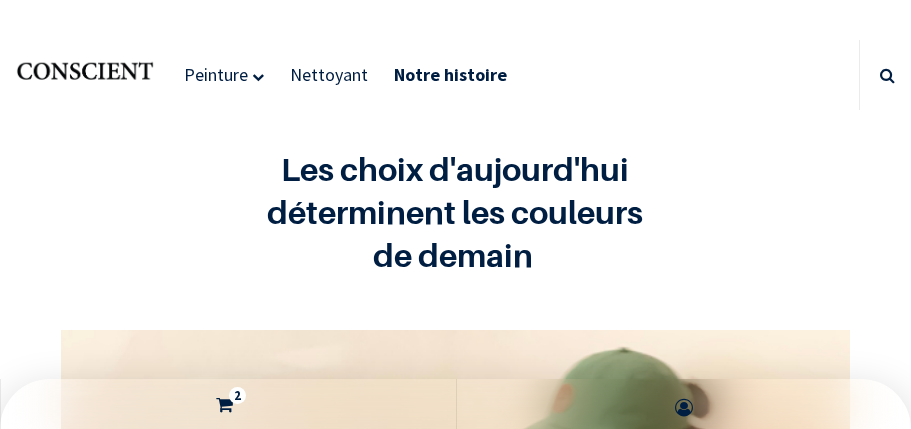 scroll, scrollTop: 0, scrollLeft: 0, axis: both 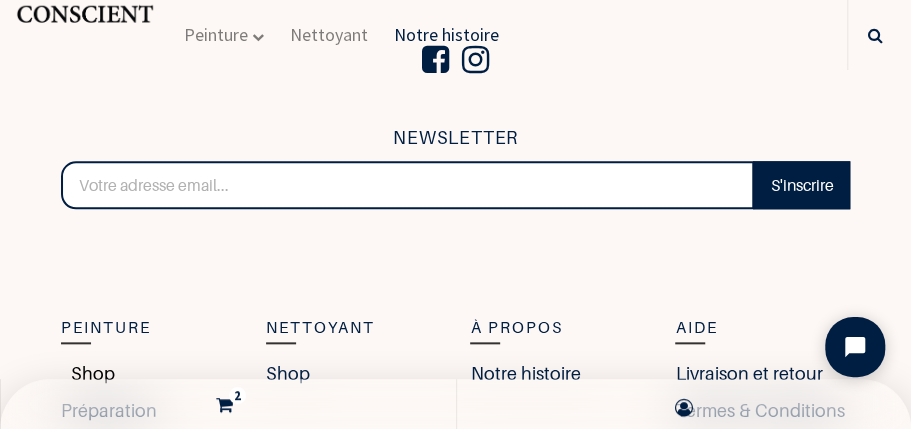 click on "Shop" at bounding box center (88, 373) 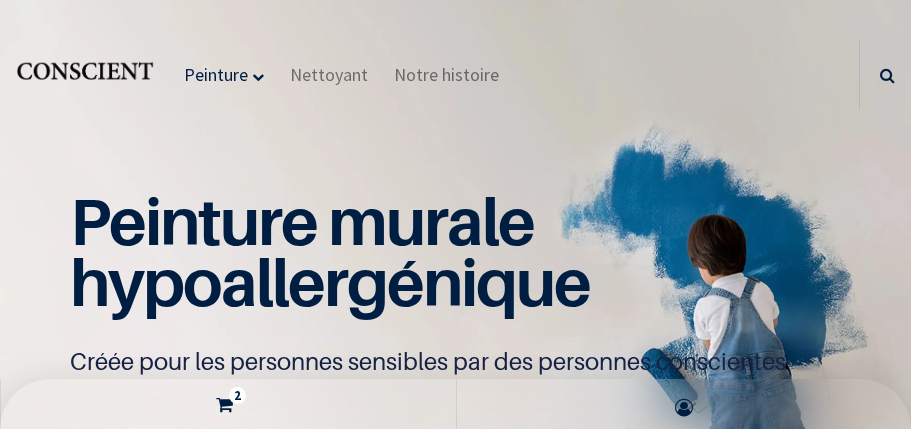 scroll, scrollTop: 0, scrollLeft: 0, axis: both 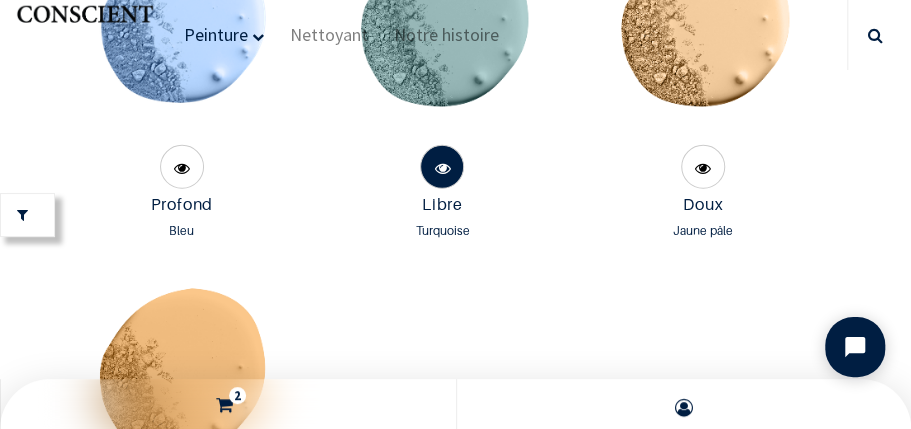 click at bounding box center [442, 168] 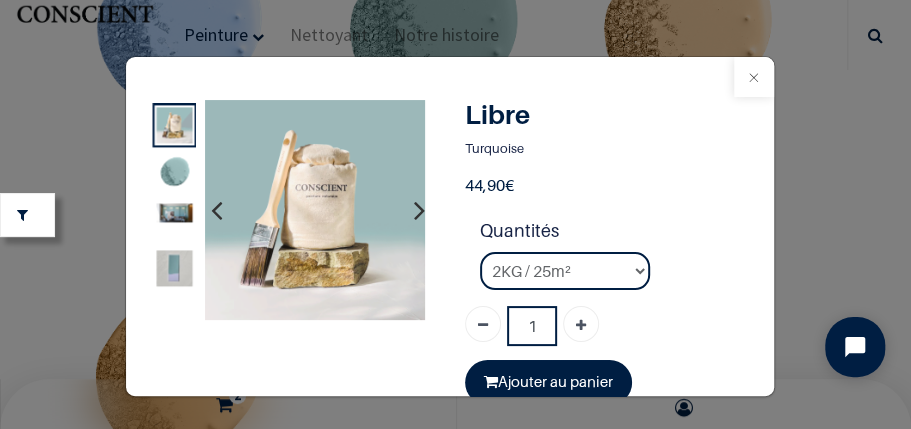 click at bounding box center (754, 77) 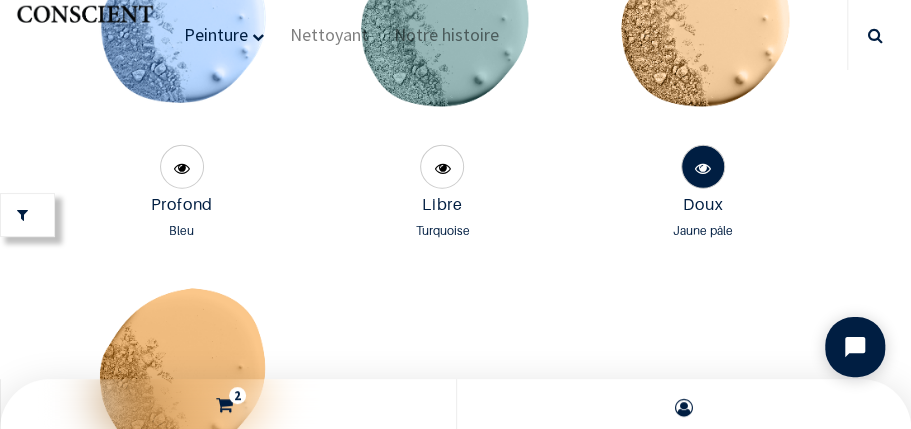 click at bounding box center [703, 168] 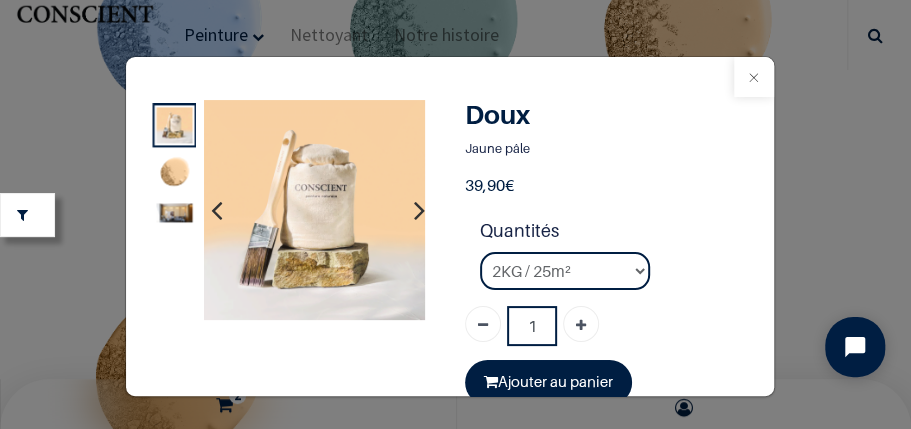 click at bounding box center (754, 77) 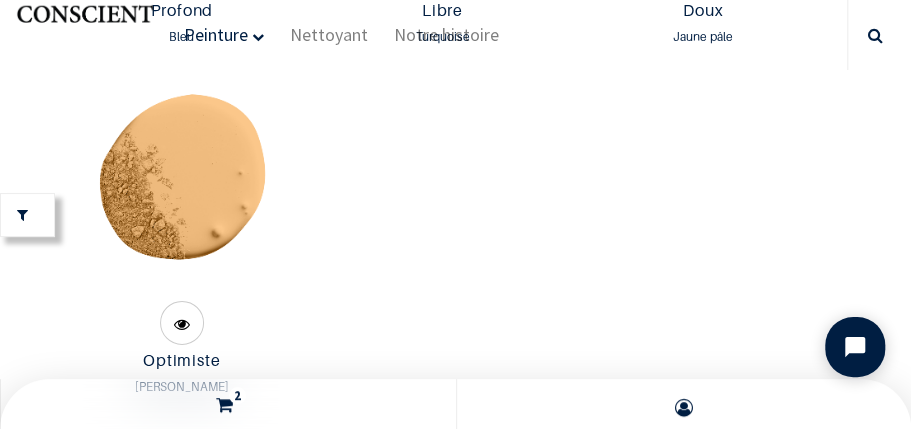 scroll, scrollTop: 2187, scrollLeft: 0, axis: vertical 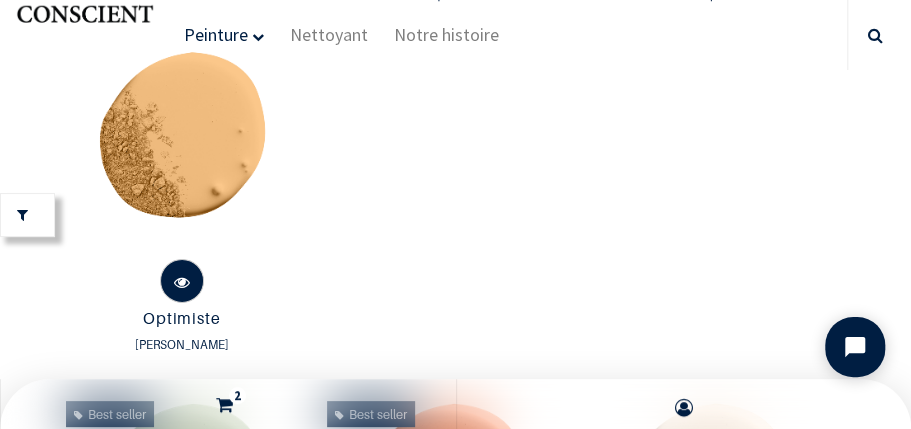 click at bounding box center (182, 282) 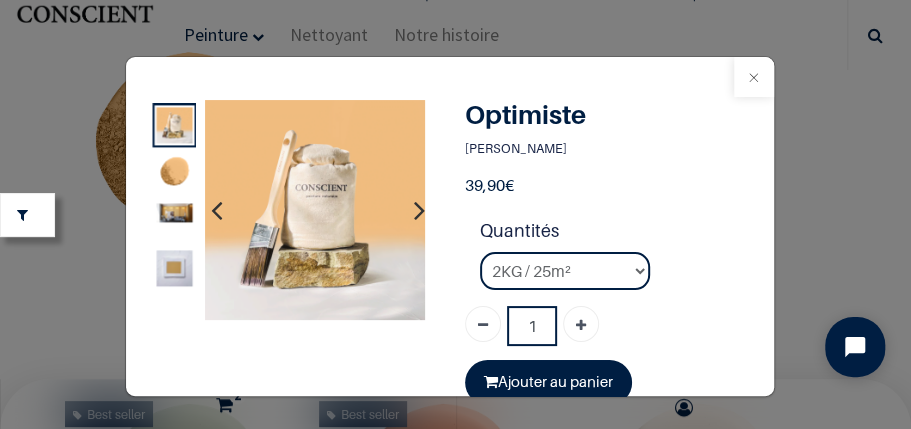click at bounding box center (754, 77) 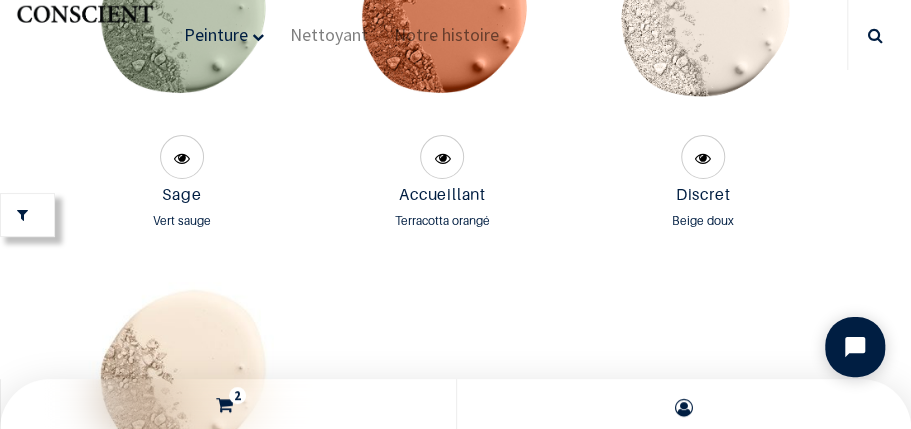 scroll, scrollTop: 2681, scrollLeft: 0, axis: vertical 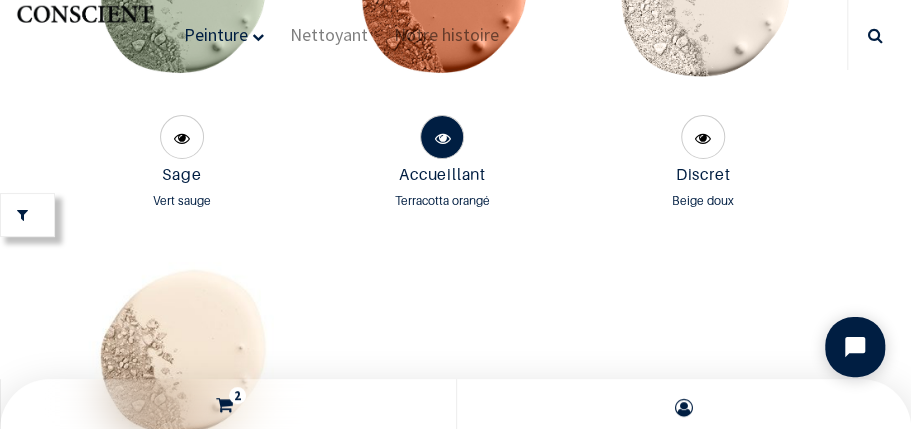 click at bounding box center [442, 138] 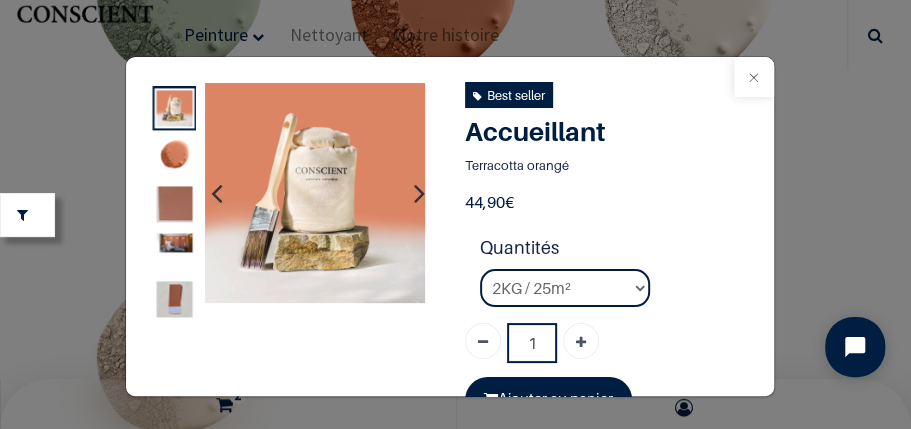 click at bounding box center [754, 77] 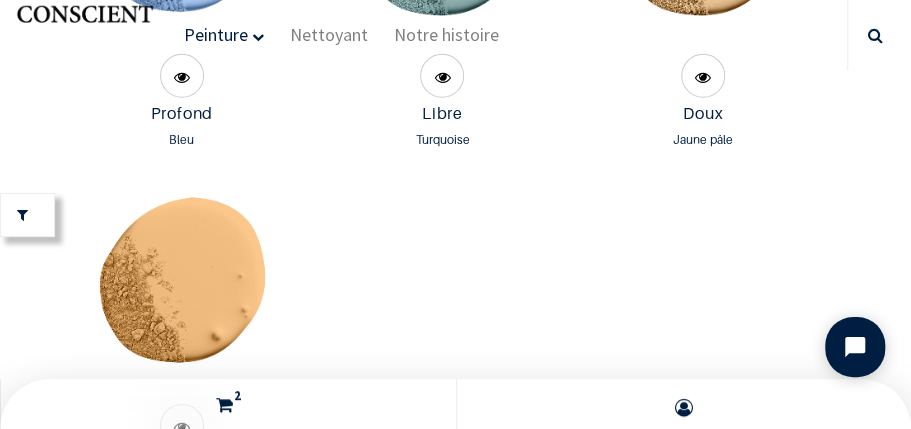 scroll, scrollTop: 2619, scrollLeft: 0, axis: vertical 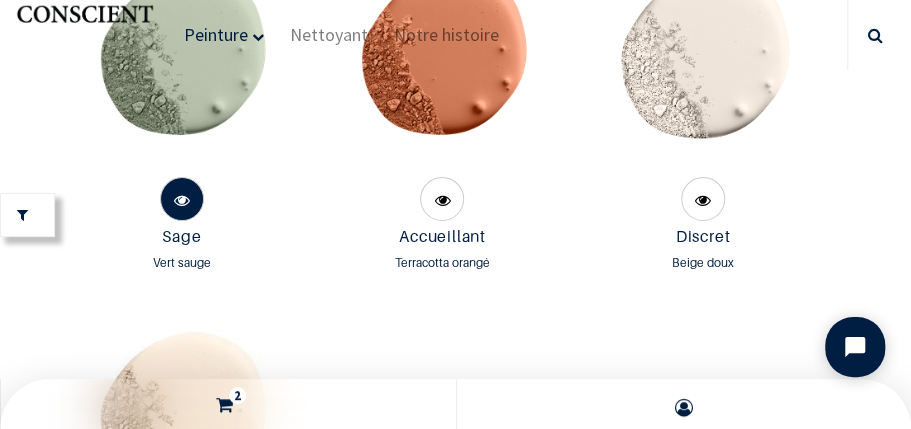 click at bounding box center (182, 200) 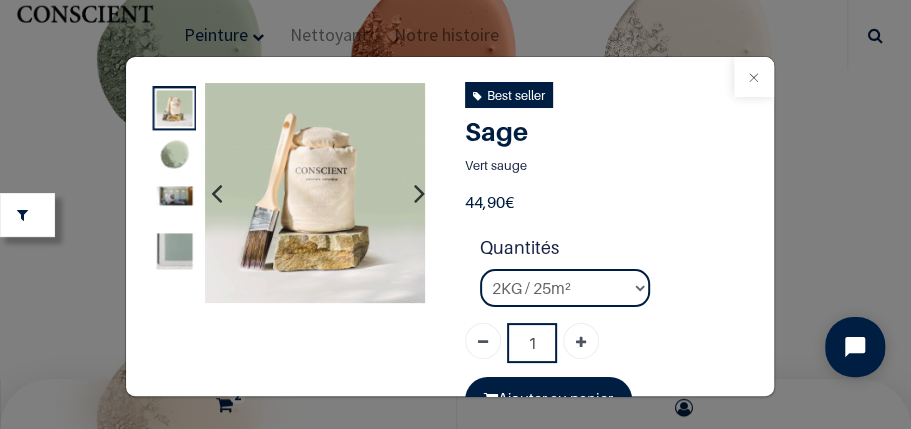 click at bounding box center [754, 77] 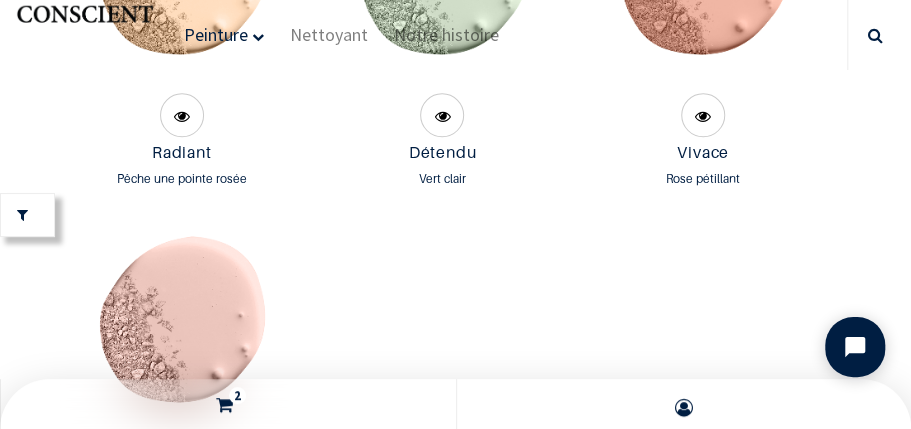 scroll, scrollTop: 3239, scrollLeft: 0, axis: vertical 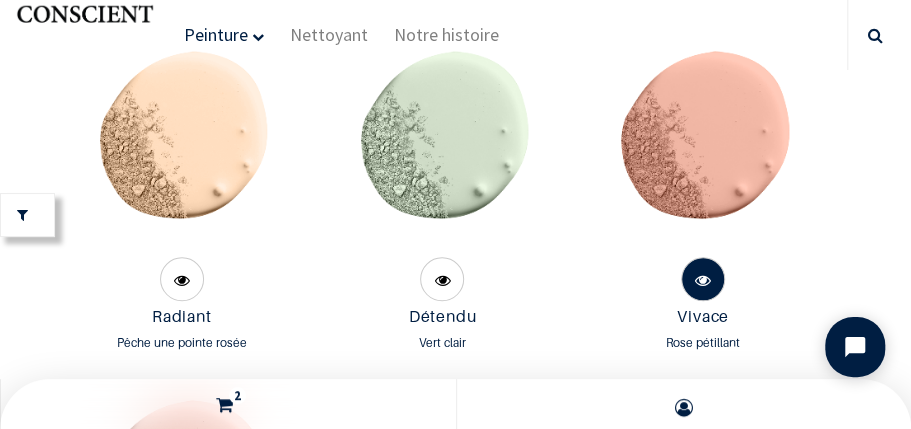 click at bounding box center [703, 279] 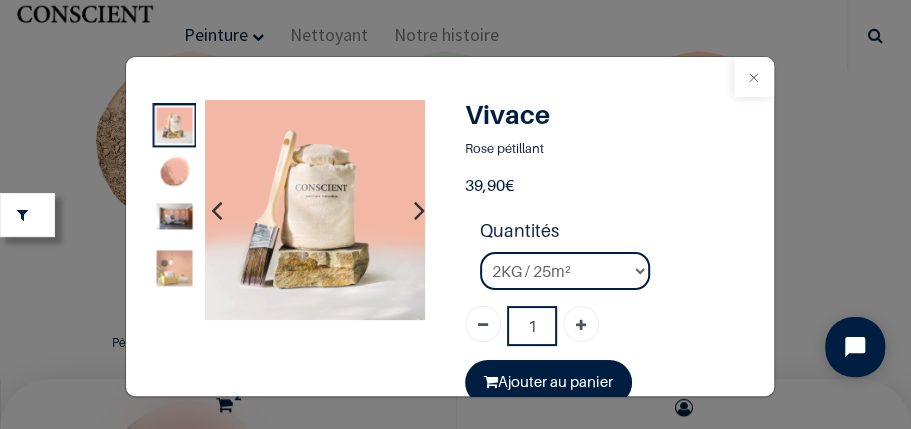click at bounding box center [754, 77] 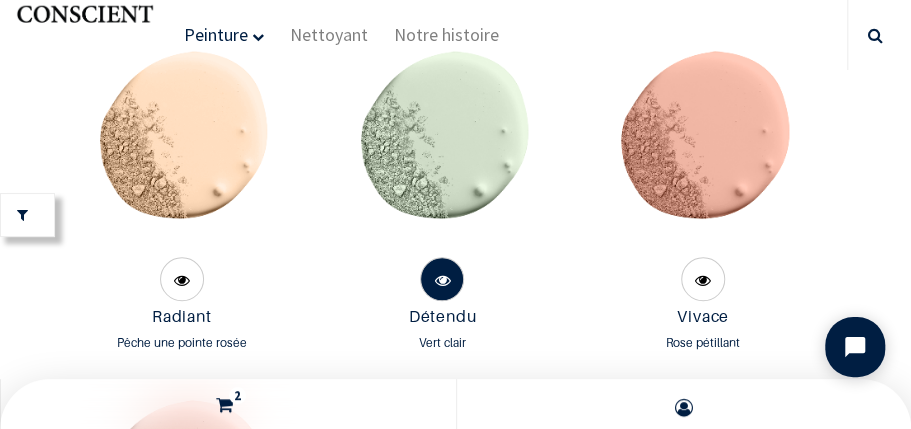 click at bounding box center (442, 280) 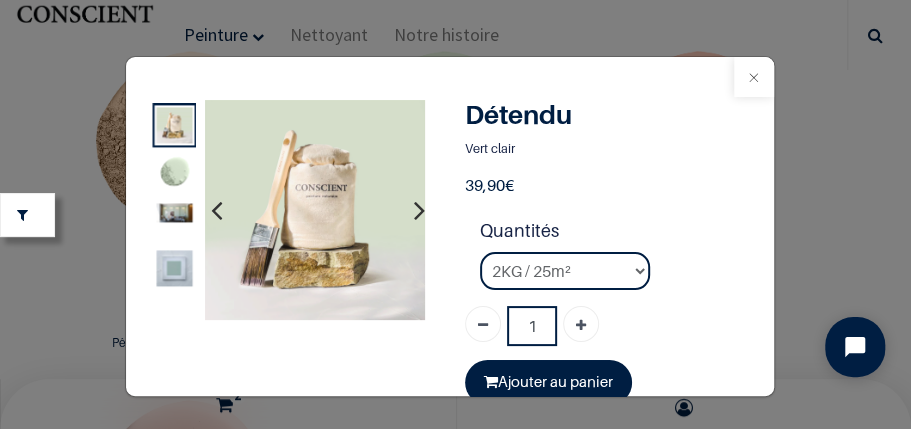 click at bounding box center (754, 77) 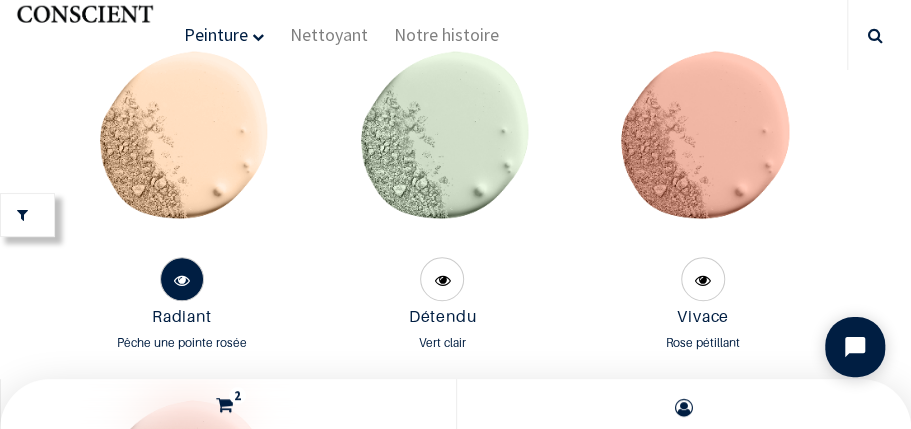 click at bounding box center (182, 280) 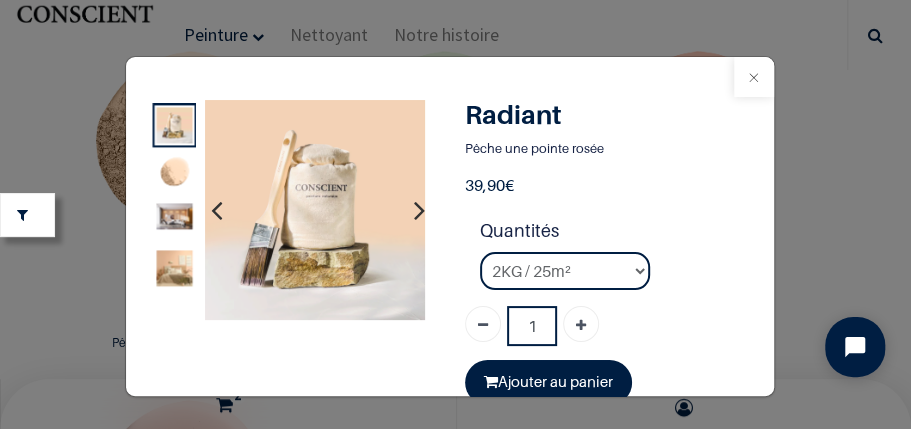 click at bounding box center [754, 77] 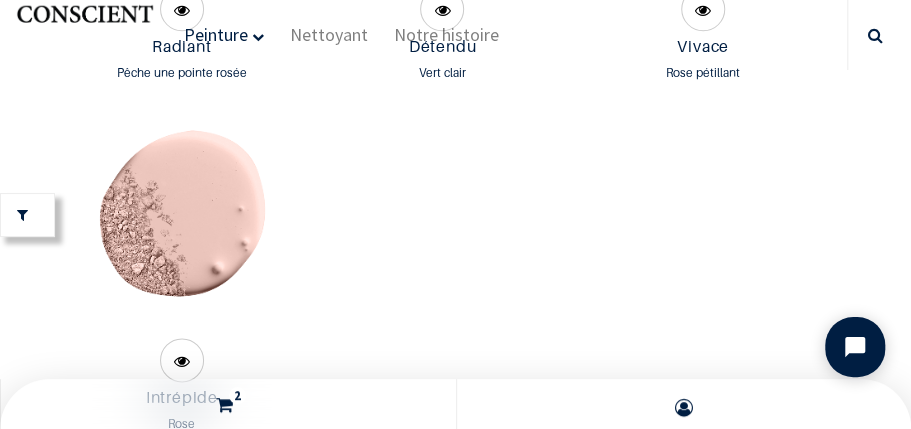 scroll, scrollTop: 3629, scrollLeft: 0, axis: vertical 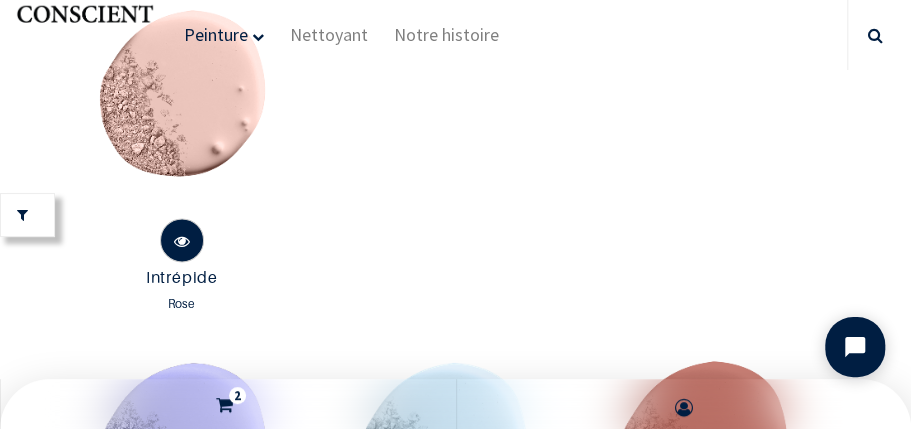 click at bounding box center (182, 241) 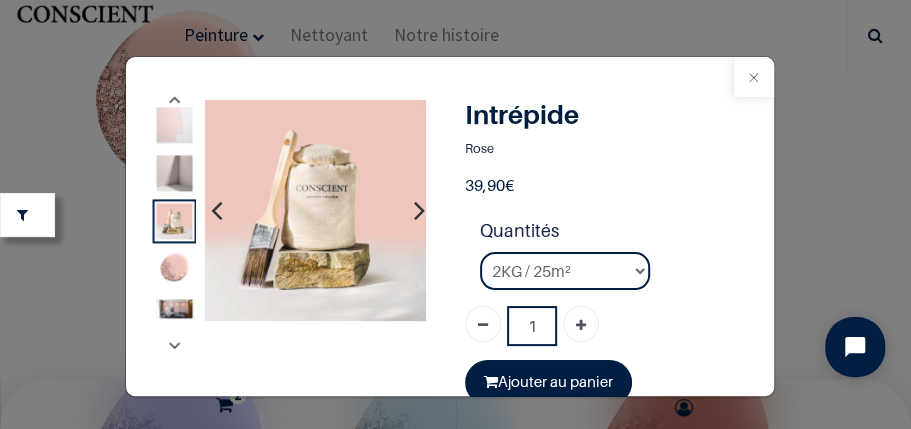 click at bounding box center [754, 77] 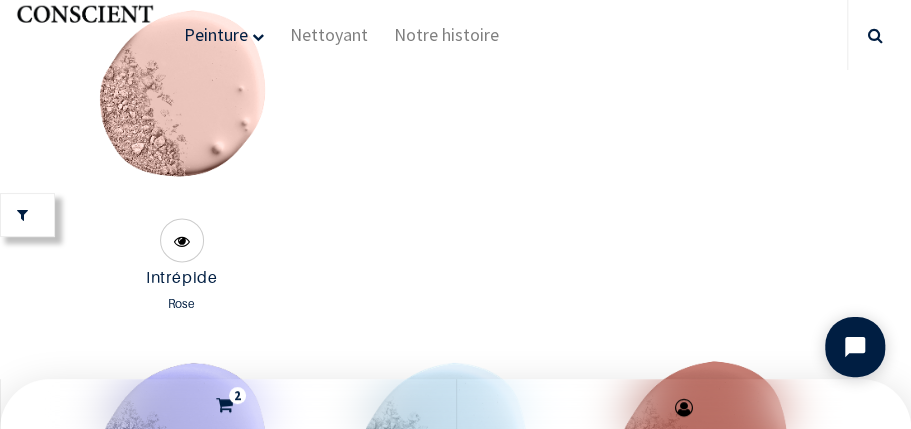 click at bounding box center (684, 408) 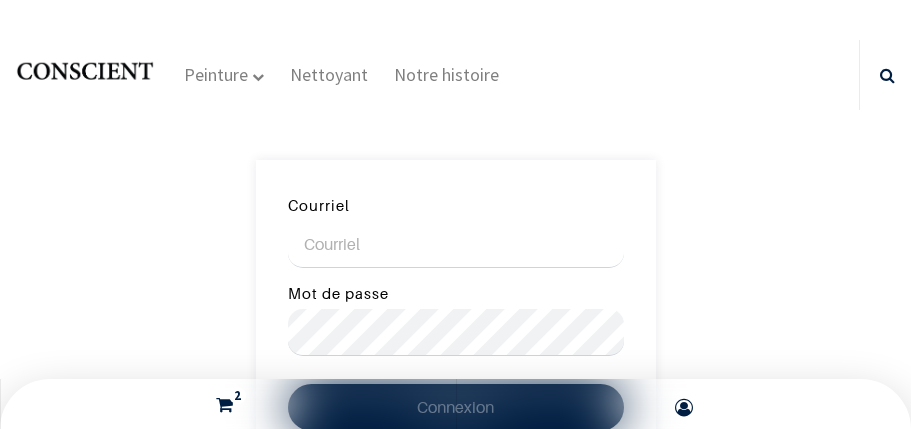 scroll, scrollTop: 0, scrollLeft: 0, axis: both 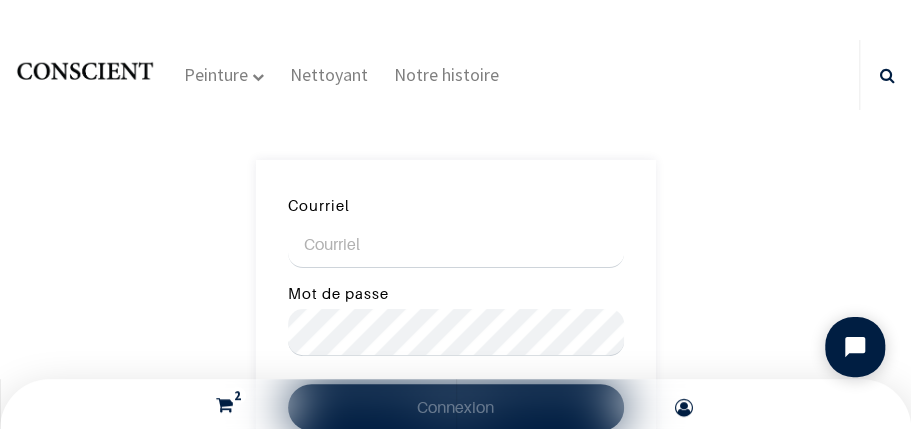 drag, startPoint x: 0, startPoint y: 10, endPoint x: 19, endPoint y: -14, distance: 30.610456 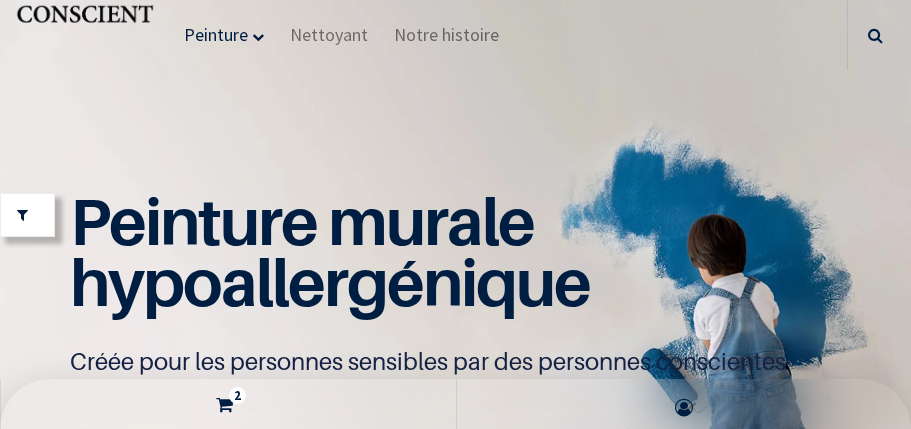 scroll, scrollTop: 0, scrollLeft: 0, axis: both 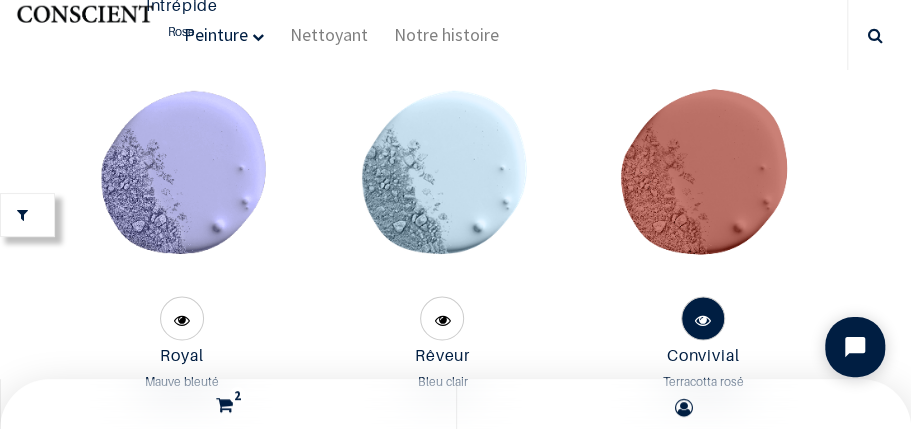 click at bounding box center [703, 319] 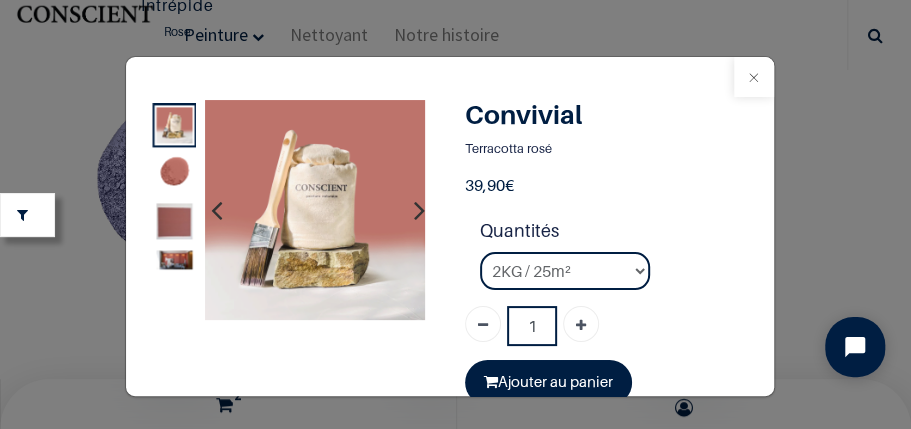 click at bounding box center [754, 77] 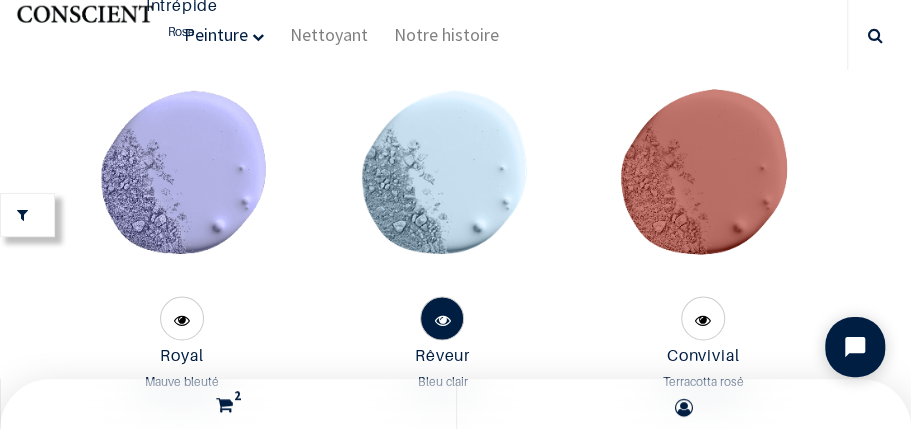 click at bounding box center [442, 319] 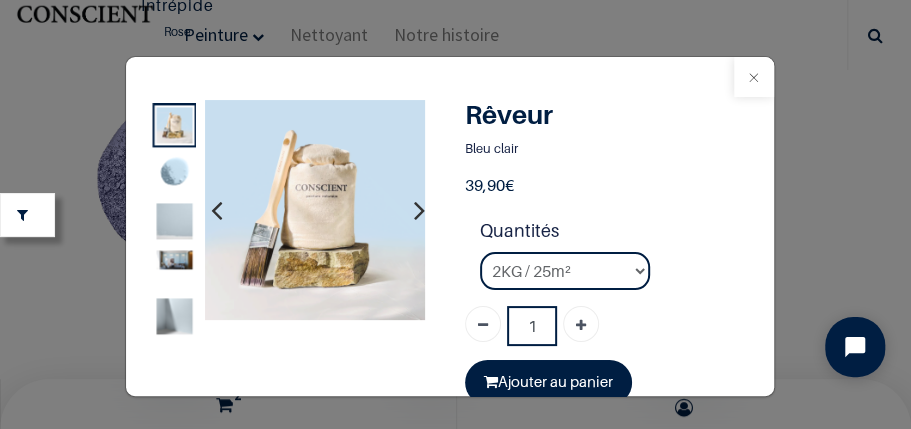 click at bounding box center [754, 77] 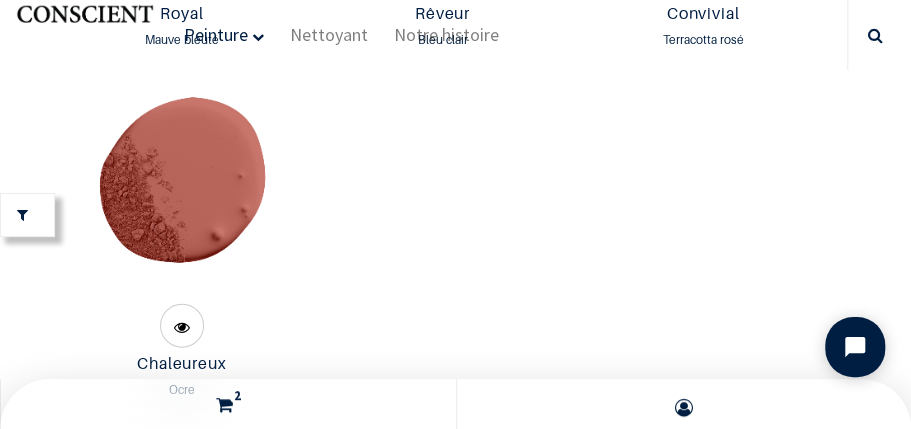 scroll, scrollTop: 4291, scrollLeft: 0, axis: vertical 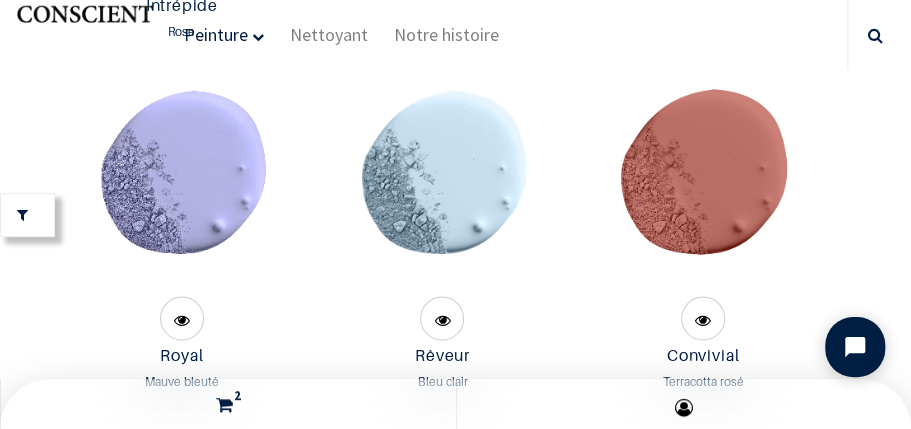 click at bounding box center [684, 408] 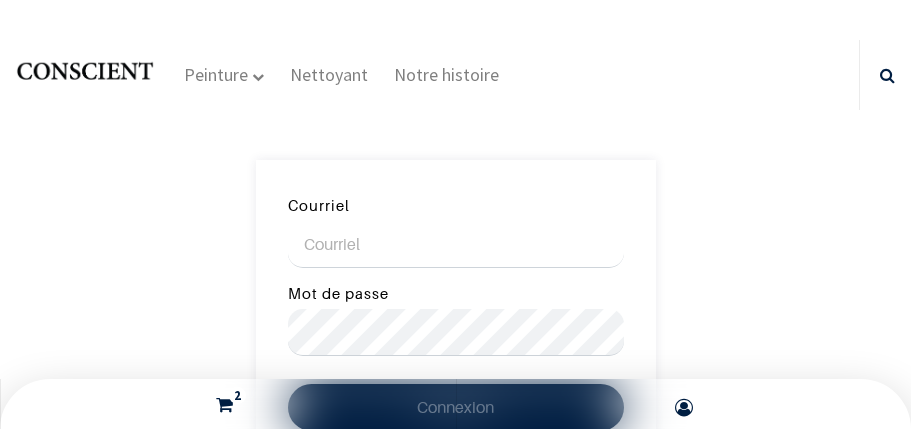 scroll, scrollTop: 0, scrollLeft: 0, axis: both 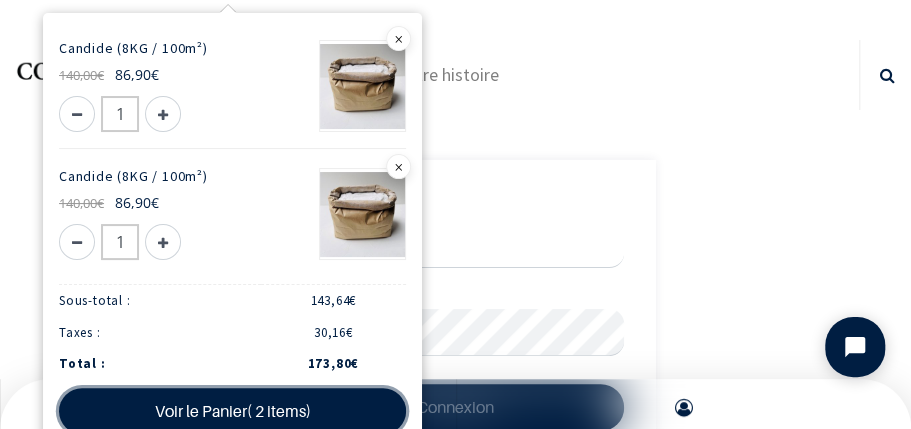 click on "Voir le Panier(
2
items)" at bounding box center (232, 411) 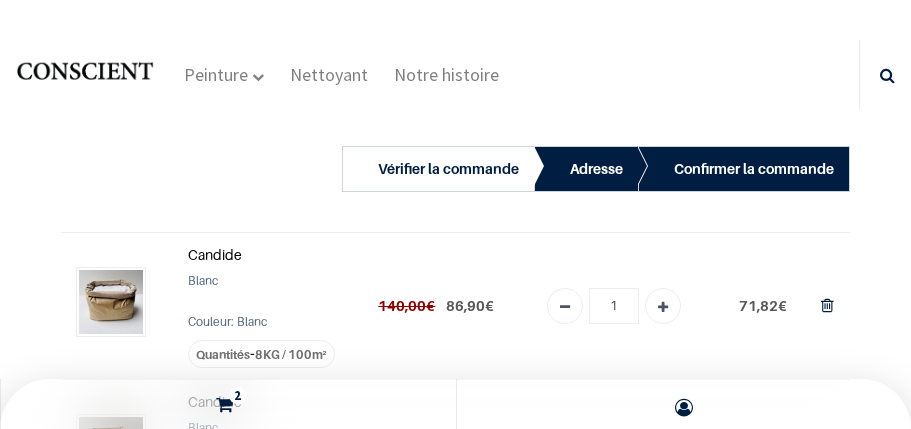 scroll, scrollTop: 0, scrollLeft: 0, axis: both 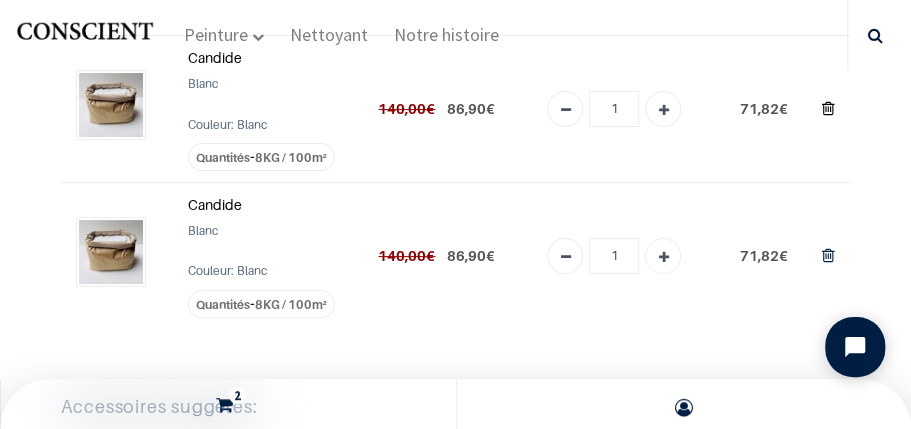 click at bounding box center [827, 108] 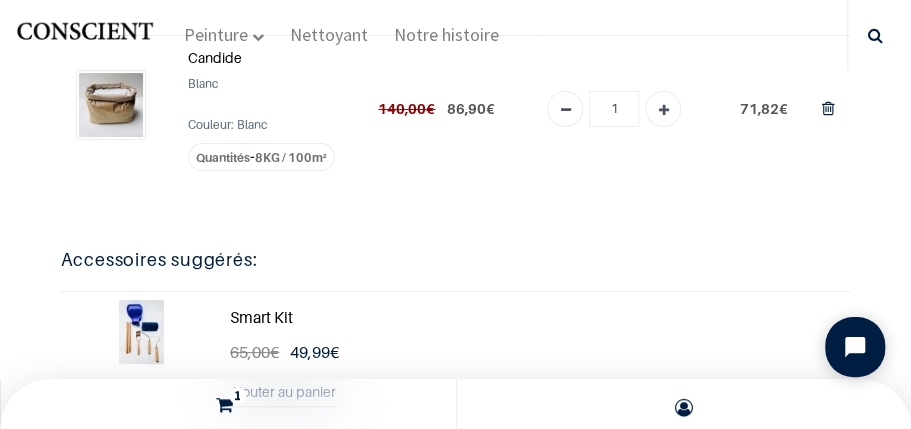 scroll, scrollTop: 0, scrollLeft: 0, axis: both 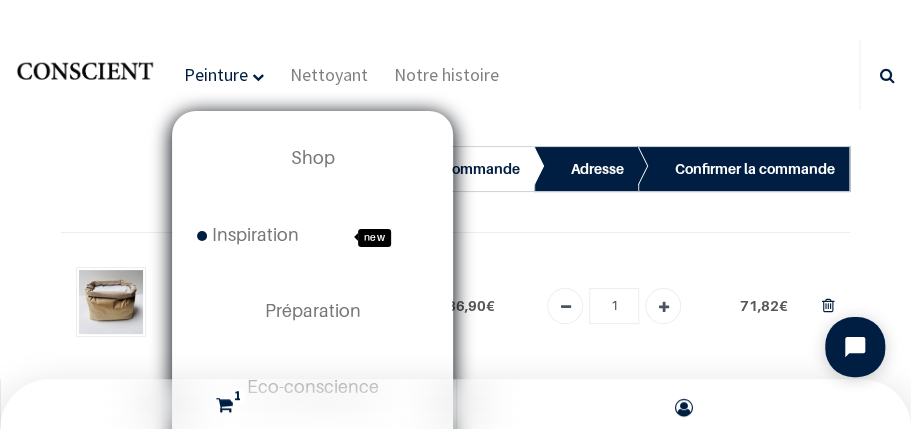 click on "Peinture" at bounding box center (216, 74) 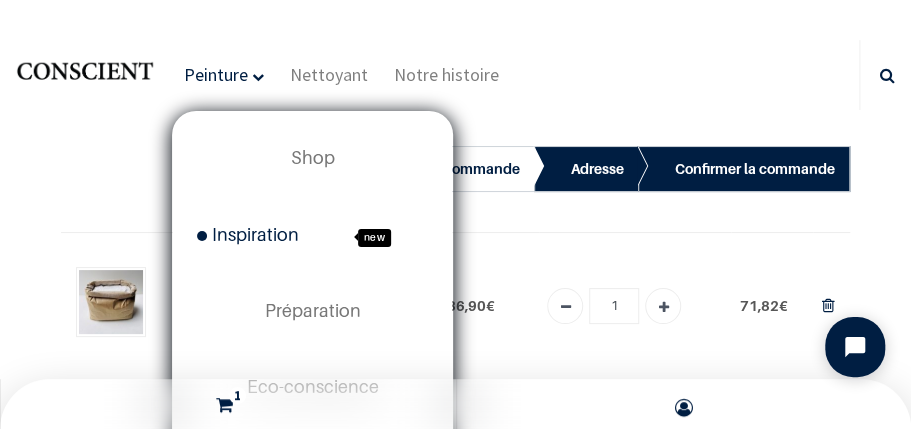 click on "Inspiration" at bounding box center (248, 234) 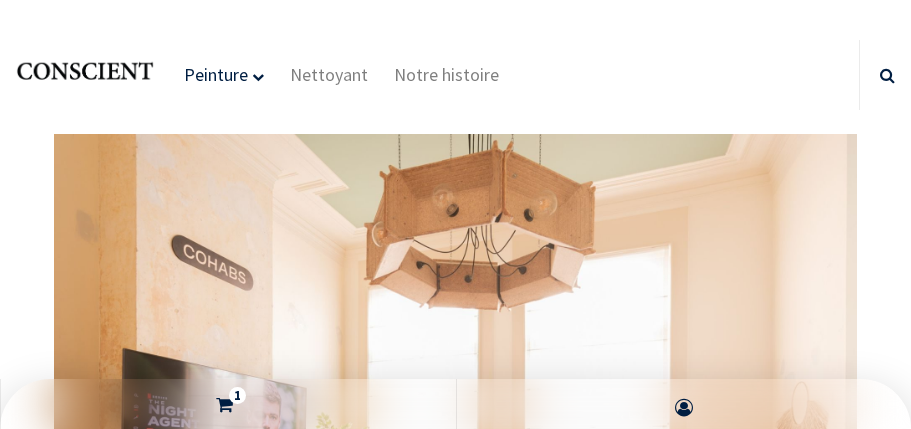 scroll, scrollTop: 0, scrollLeft: 0, axis: both 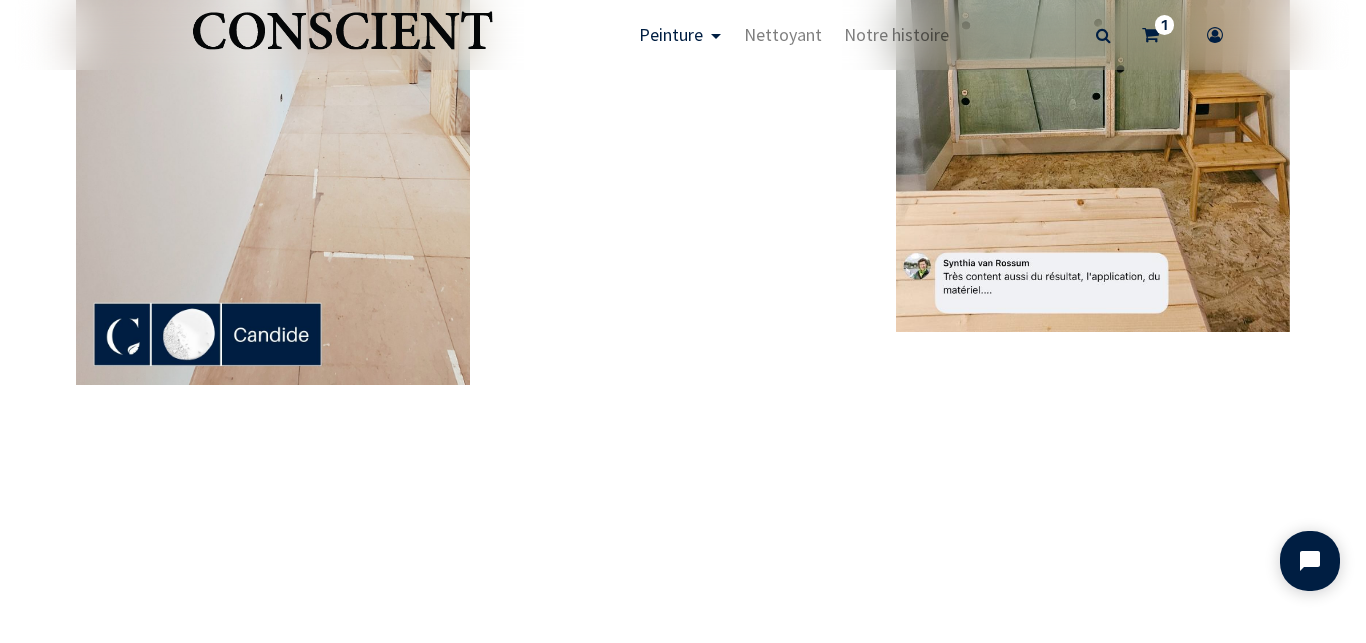 click at bounding box center (1093, -2078) 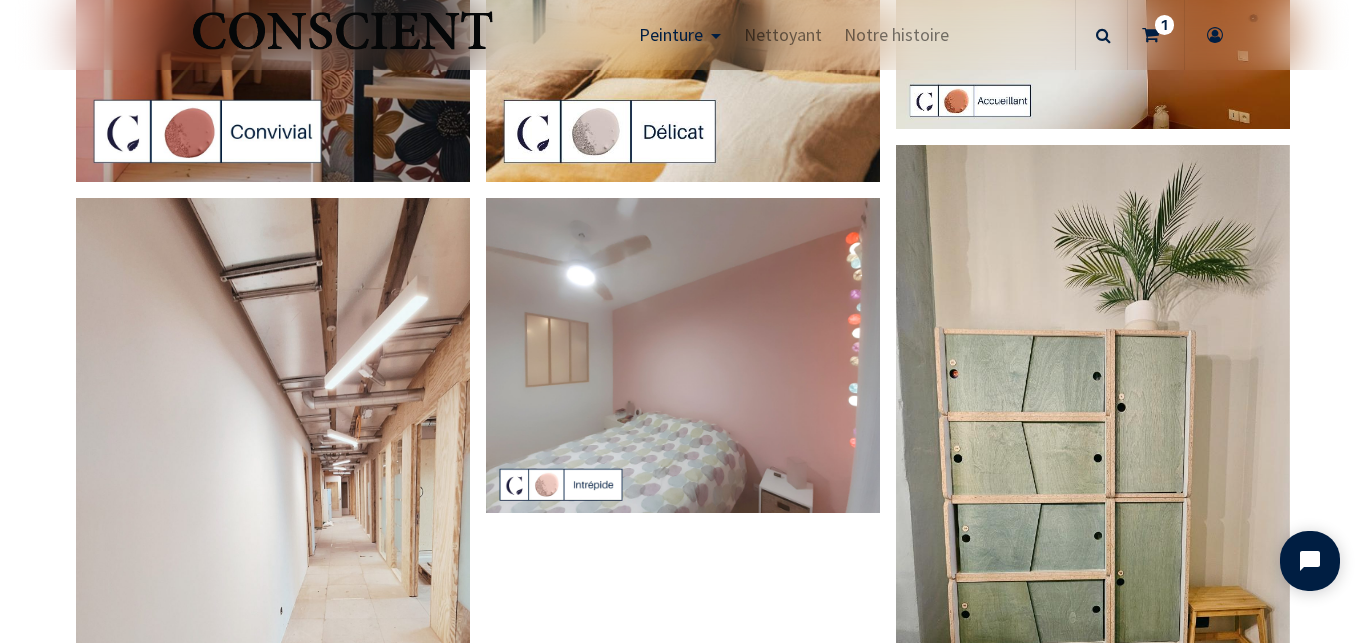 scroll, scrollTop: 3977, scrollLeft: 0, axis: vertical 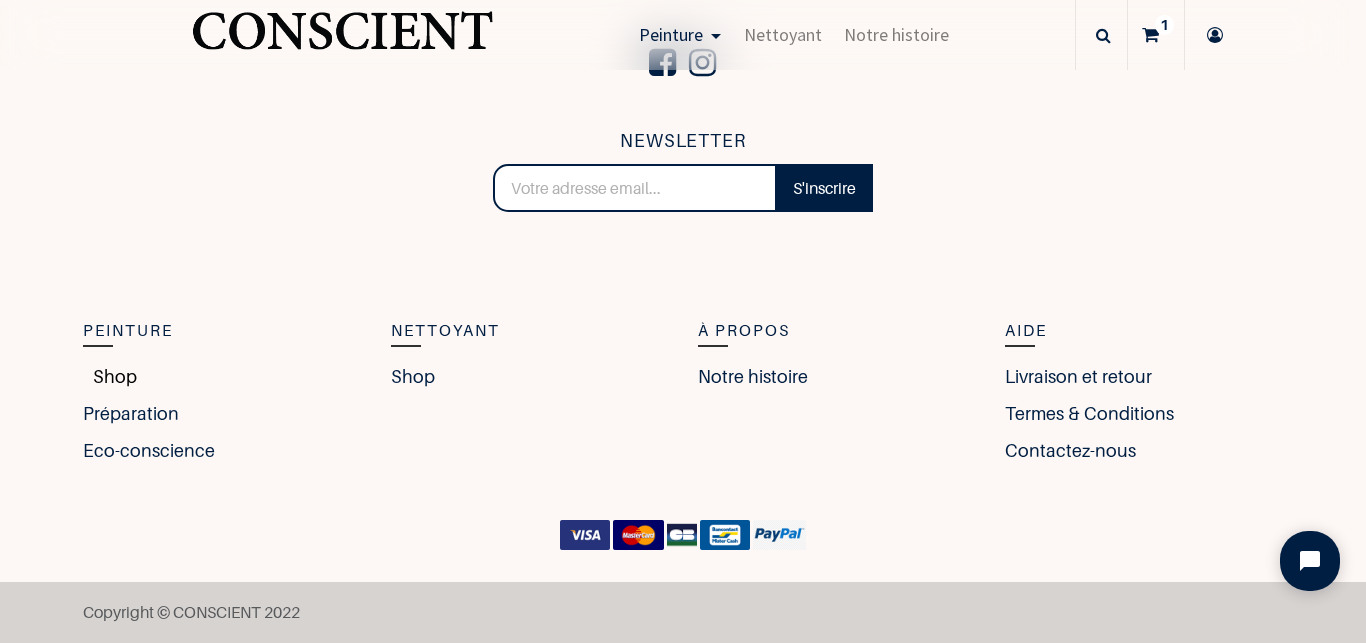 click on "Shop" at bounding box center (110, 376) 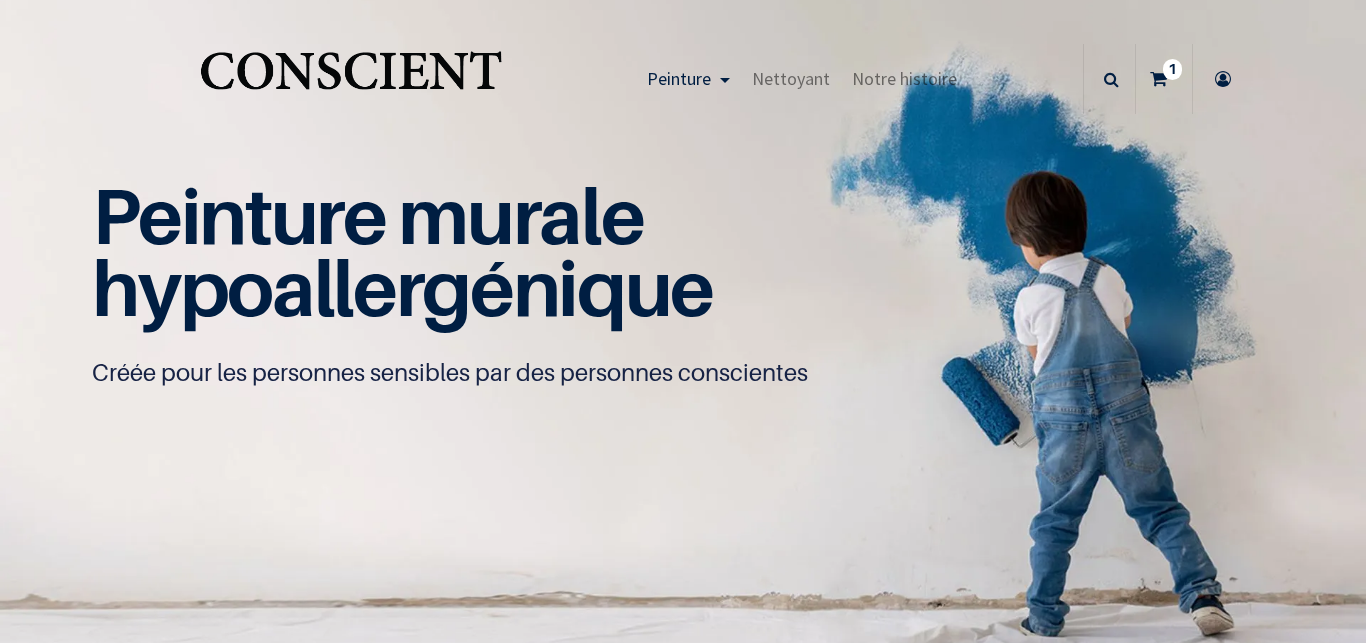 scroll, scrollTop: 0, scrollLeft: 0, axis: both 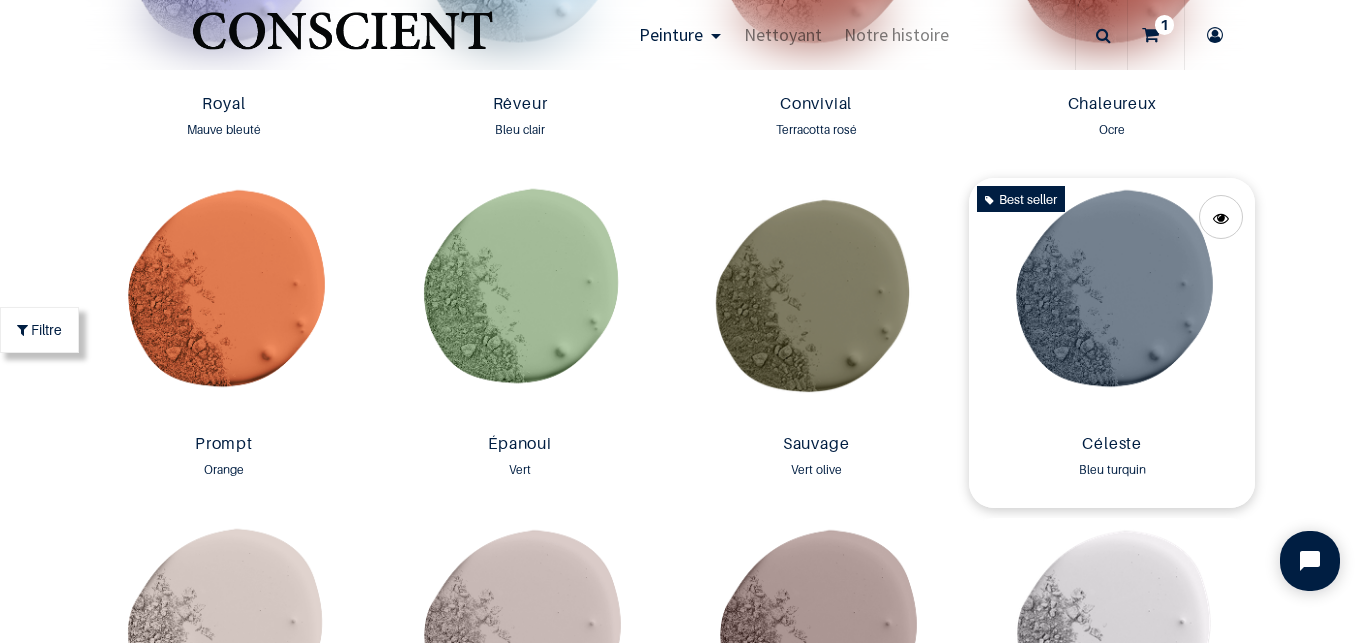click at bounding box center [1112, 302] 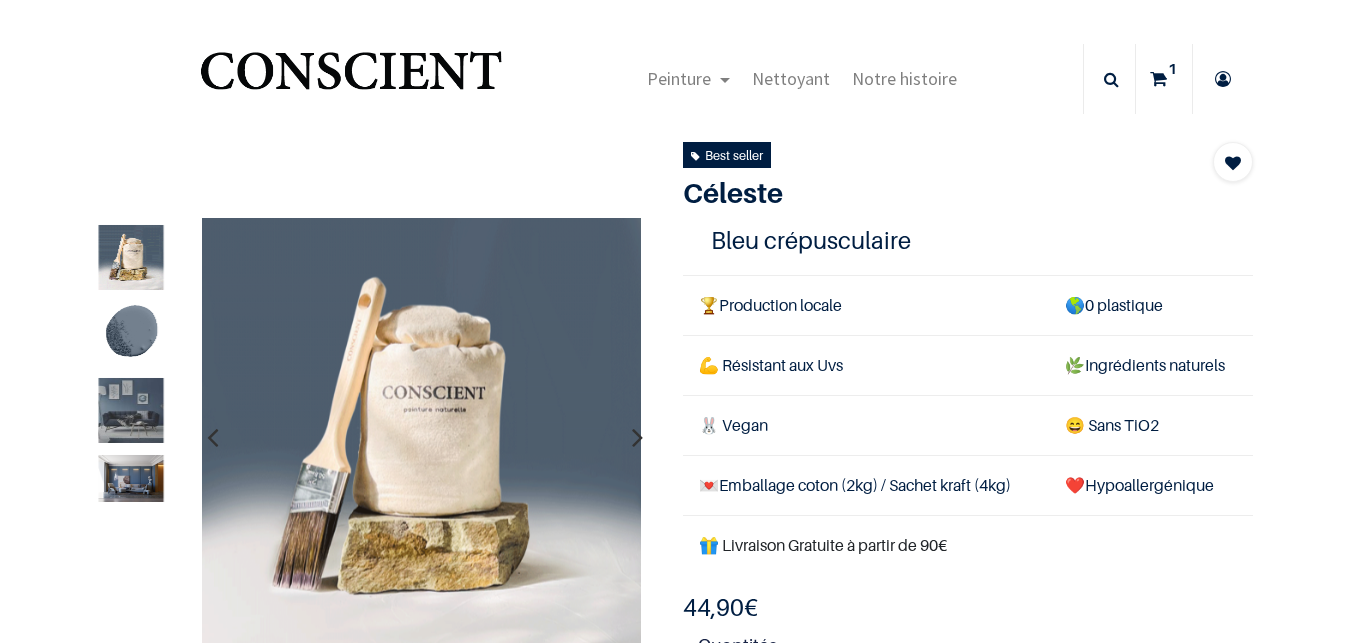 scroll, scrollTop: 0, scrollLeft: 0, axis: both 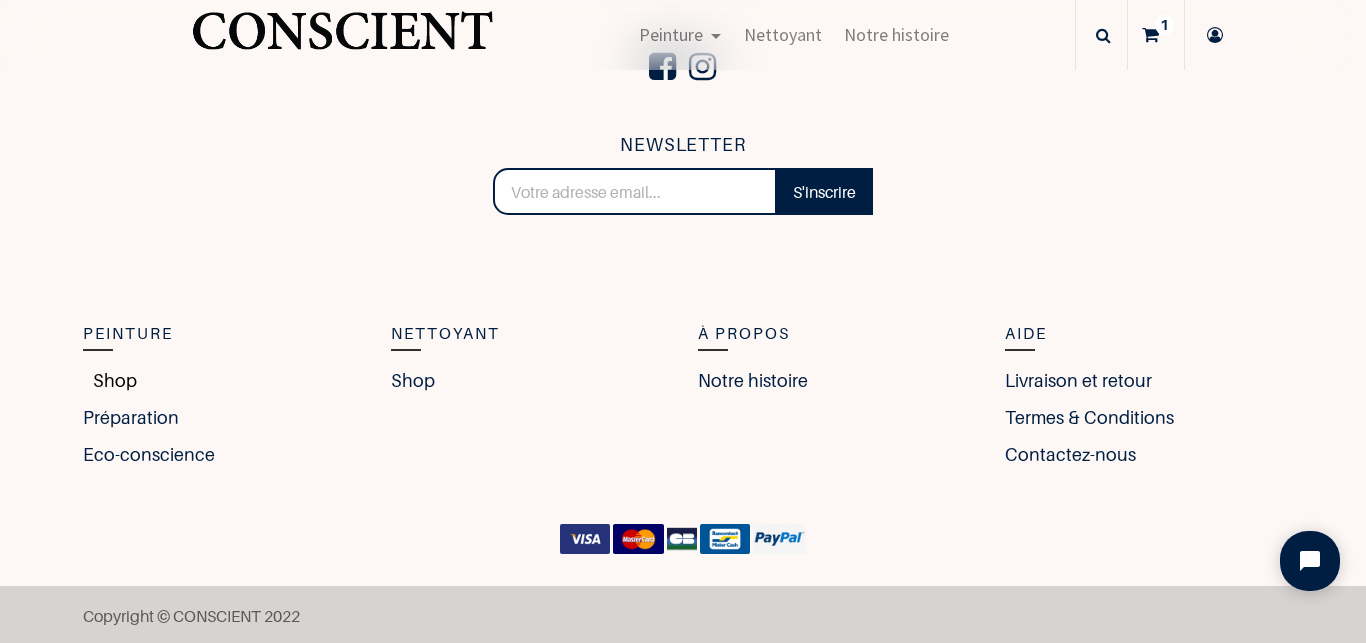 click on "Shop" at bounding box center [110, 380] 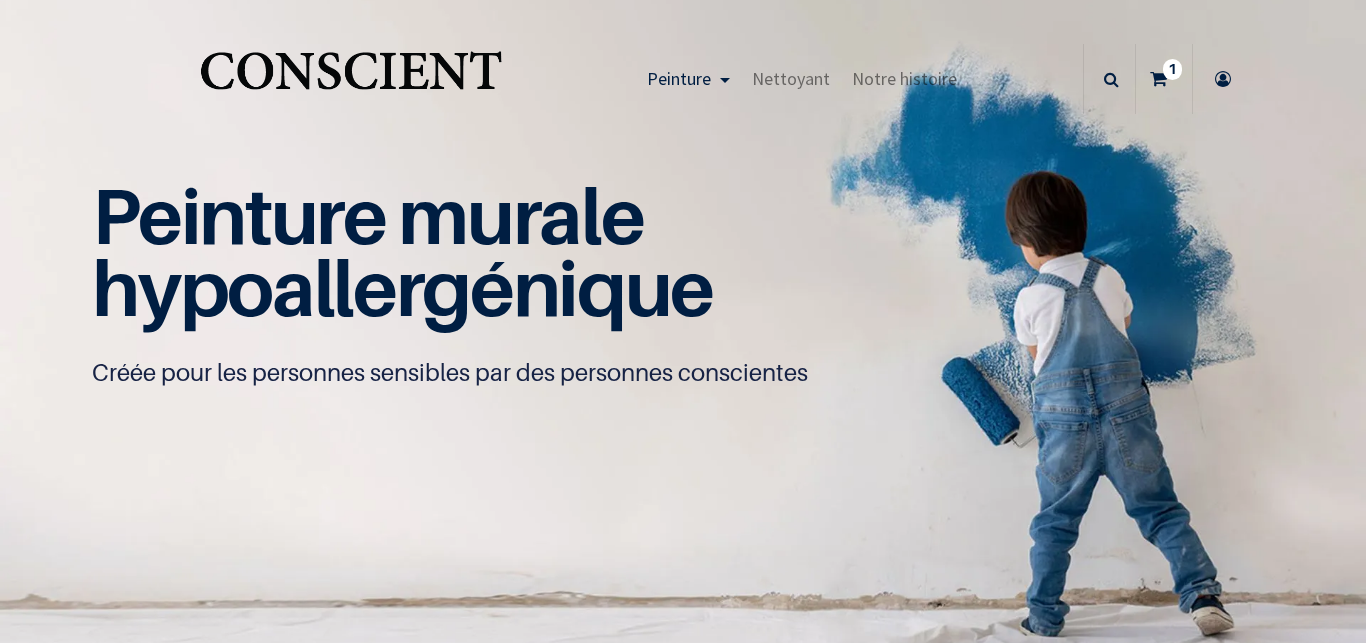 scroll, scrollTop: 0, scrollLeft: 0, axis: both 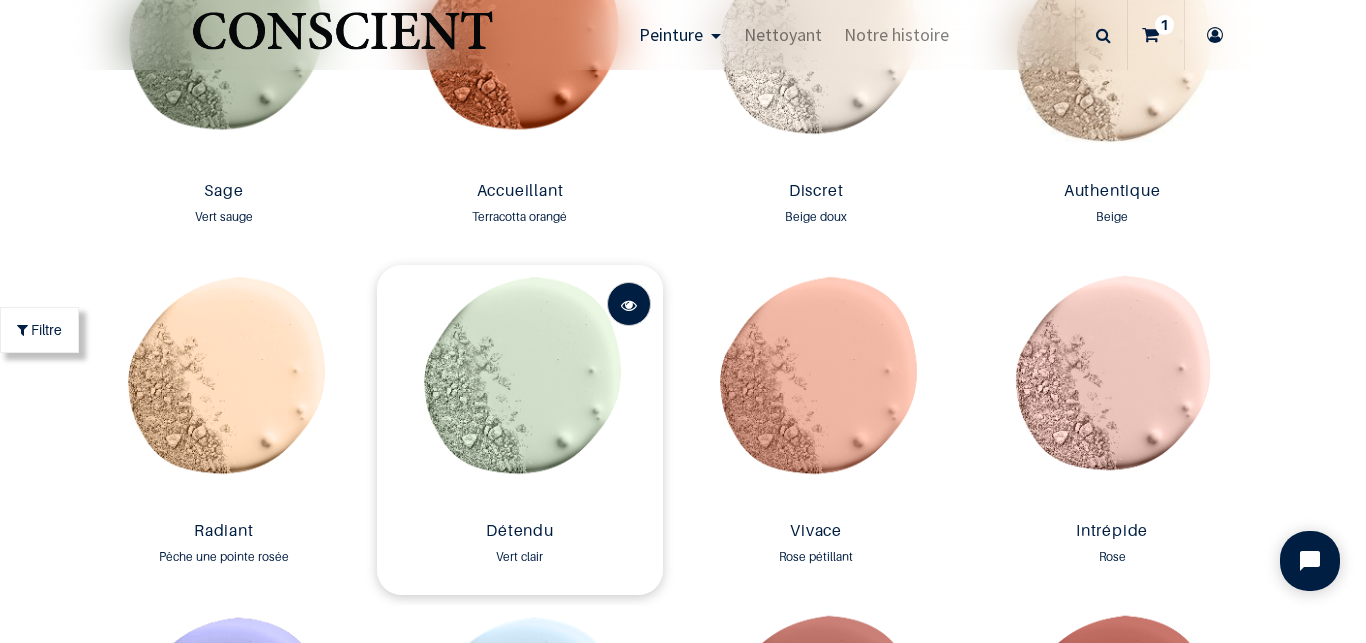 click at bounding box center (629, 305) 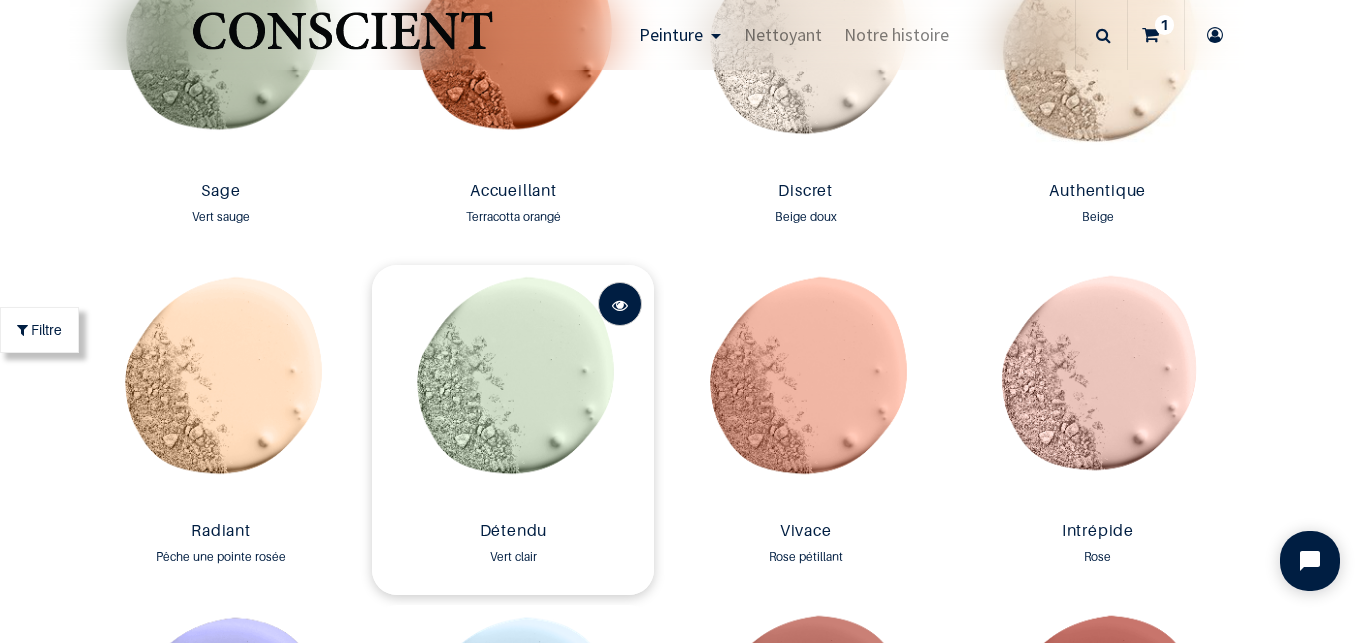 scroll, scrollTop: 1886, scrollLeft: 0, axis: vertical 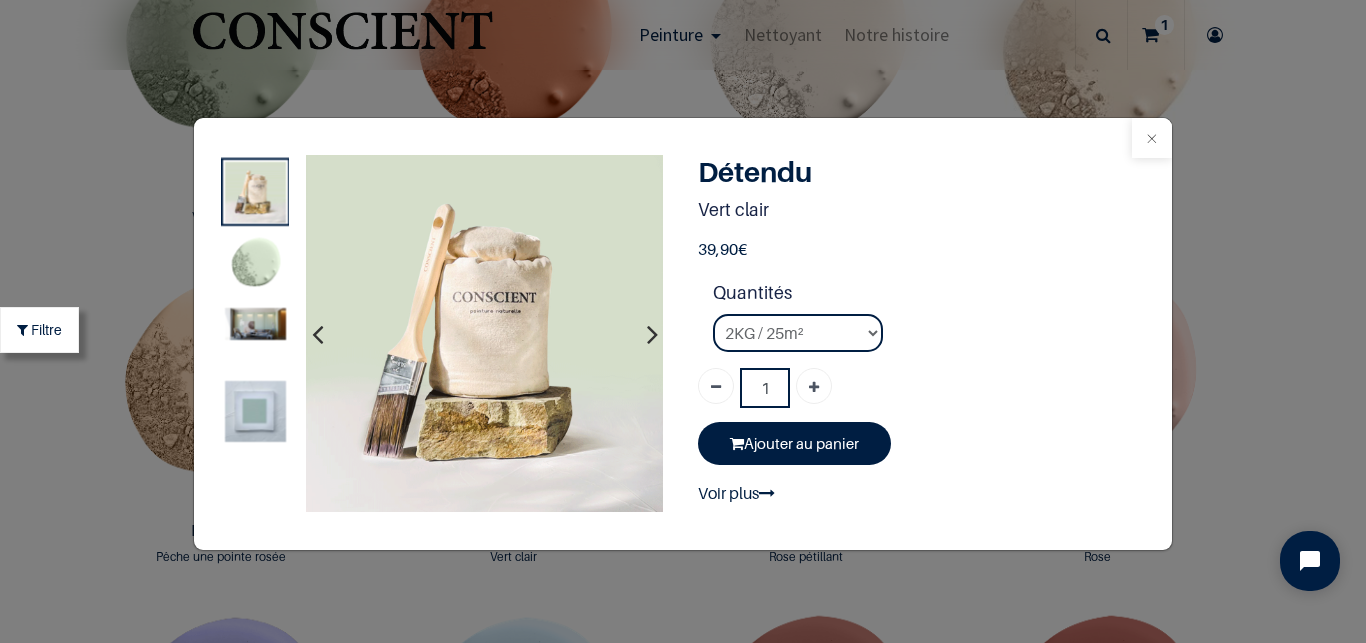 click at bounding box center [1152, 138] 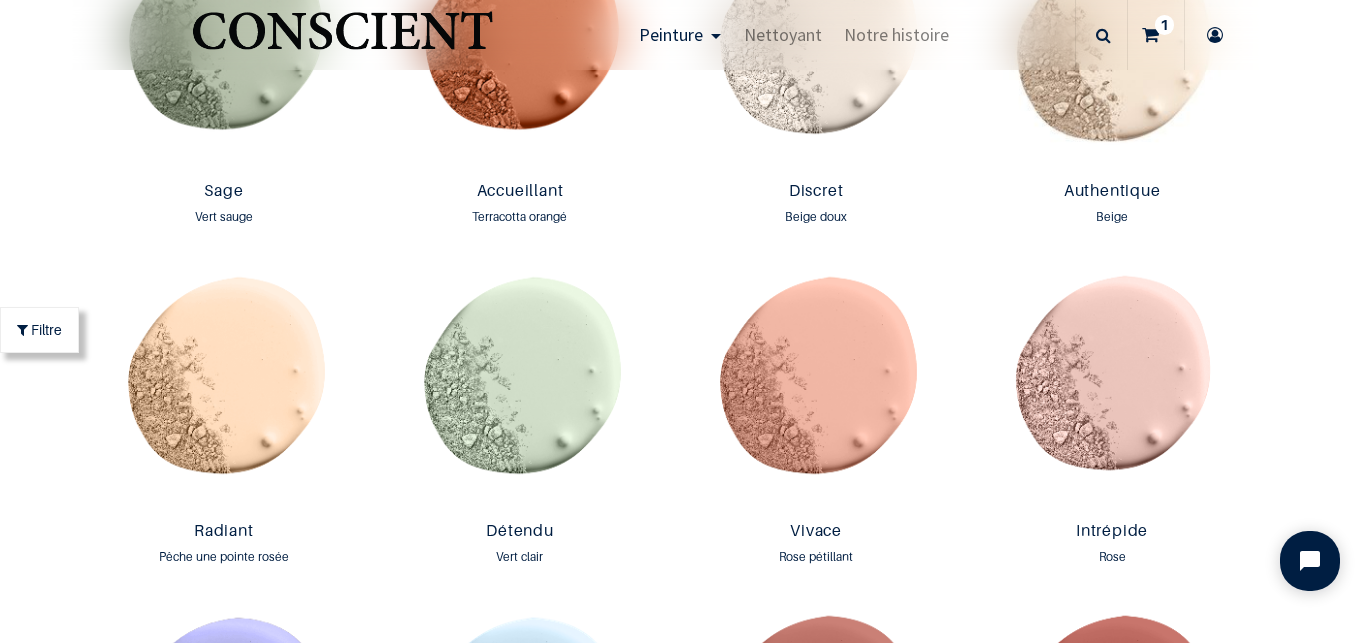 scroll, scrollTop: 1886, scrollLeft: 0, axis: vertical 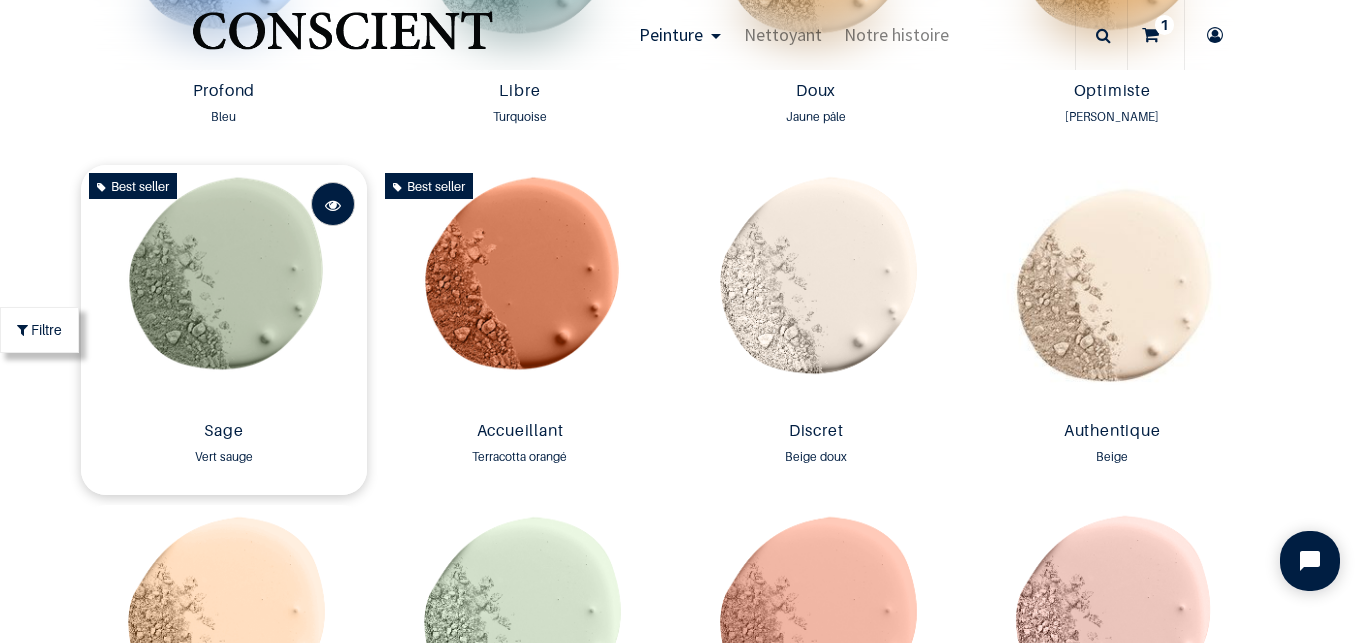 click at bounding box center (333, 205) 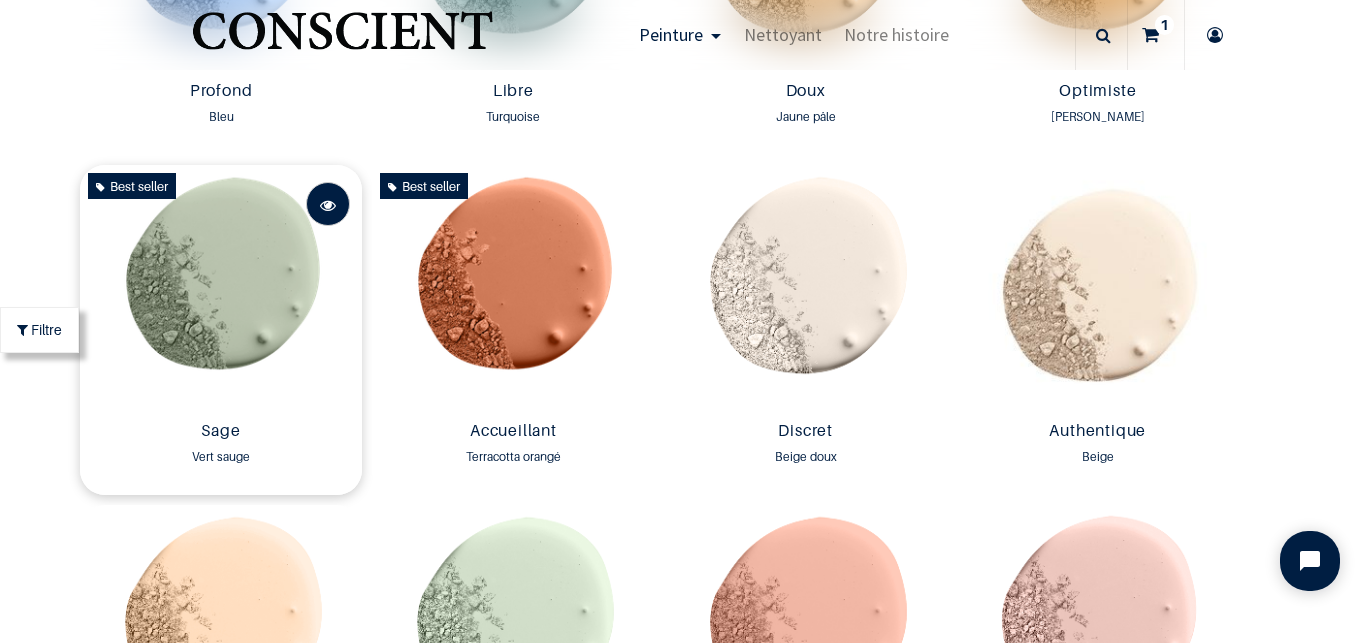 scroll, scrollTop: 1646, scrollLeft: 0, axis: vertical 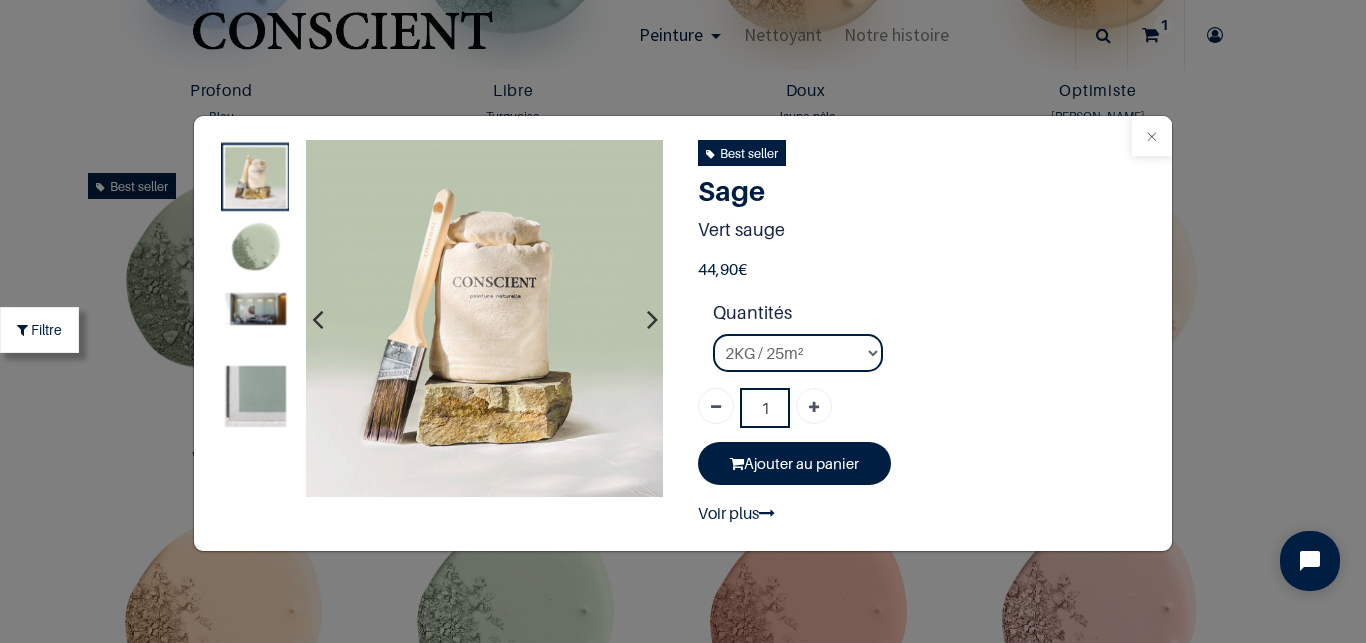 click at bounding box center (1152, 136) 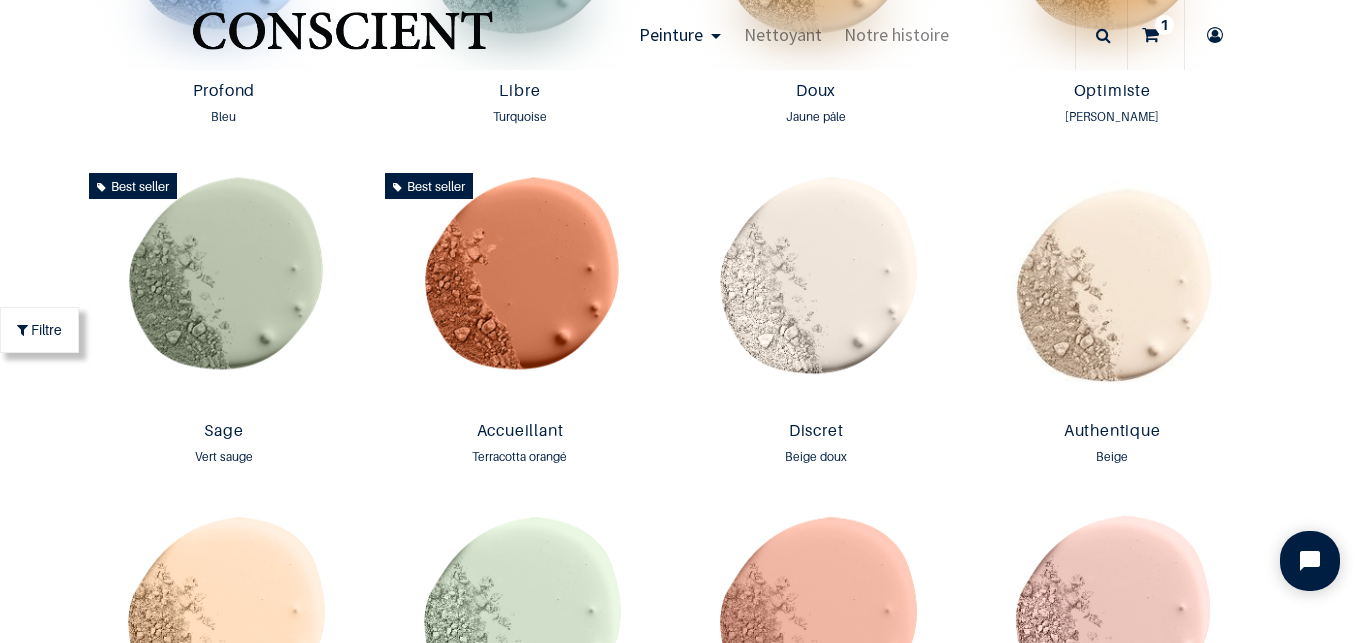 scroll, scrollTop: 1646, scrollLeft: 0, axis: vertical 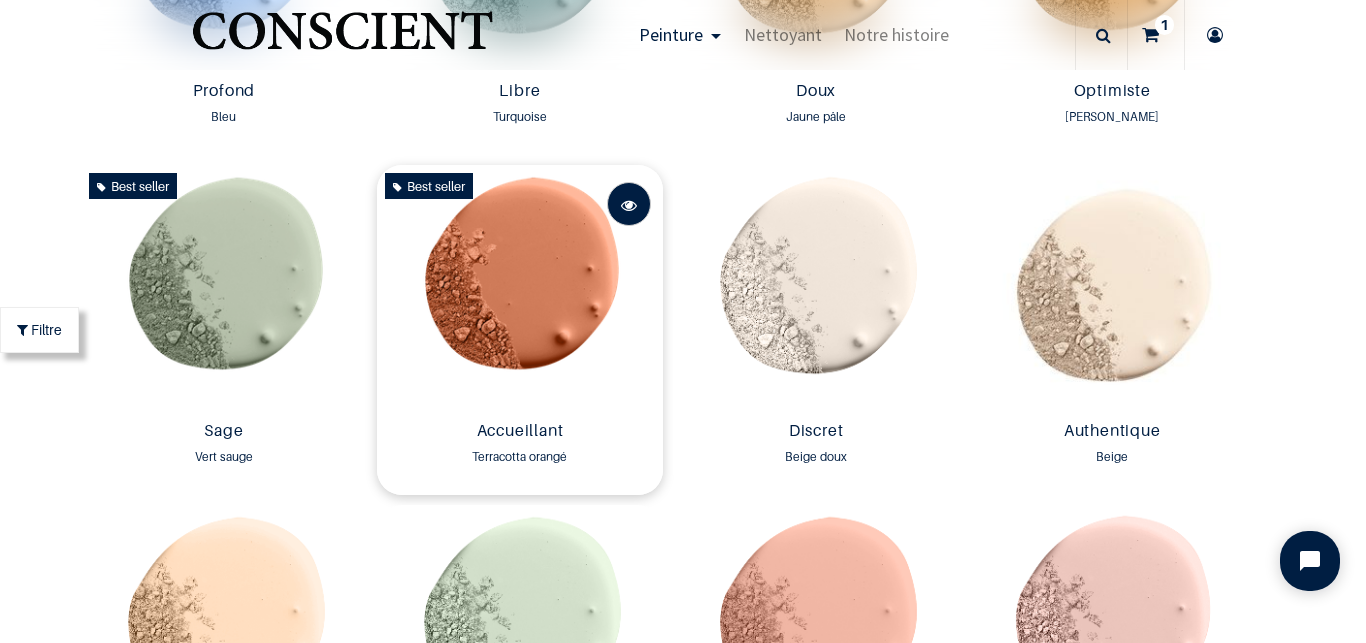 click at bounding box center [629, 205] 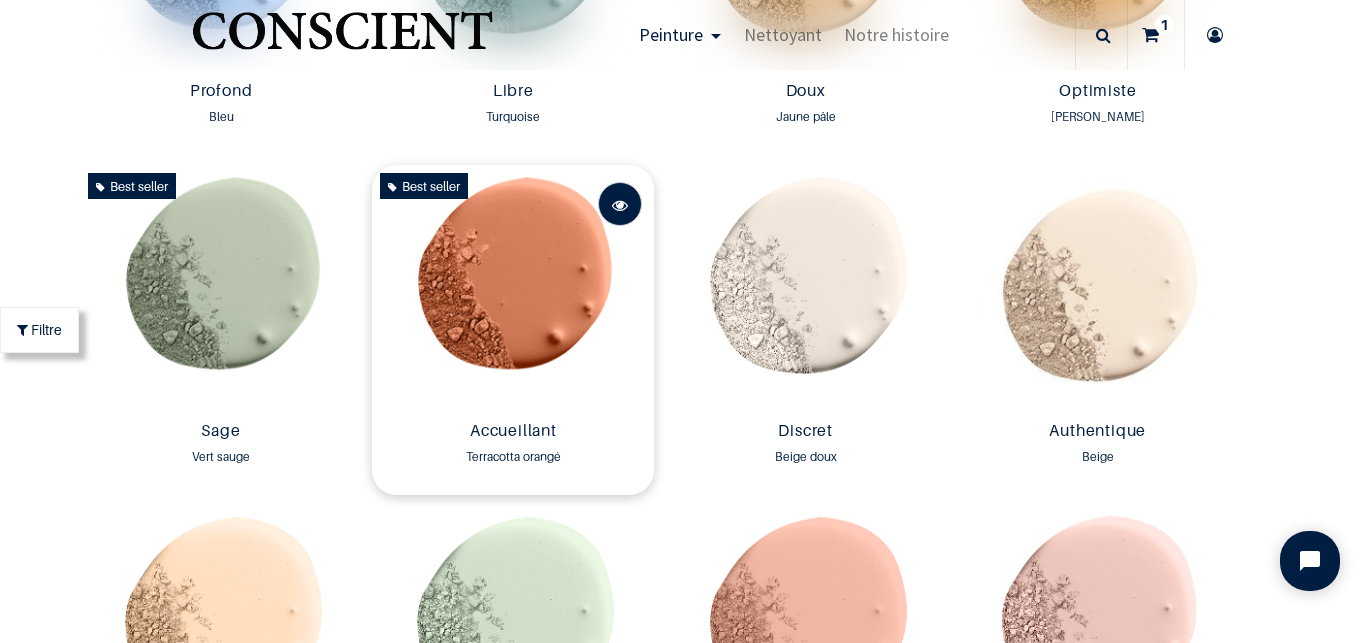 scroll, scrollTop: 1646, scrollLeft: 0, axis: vertical 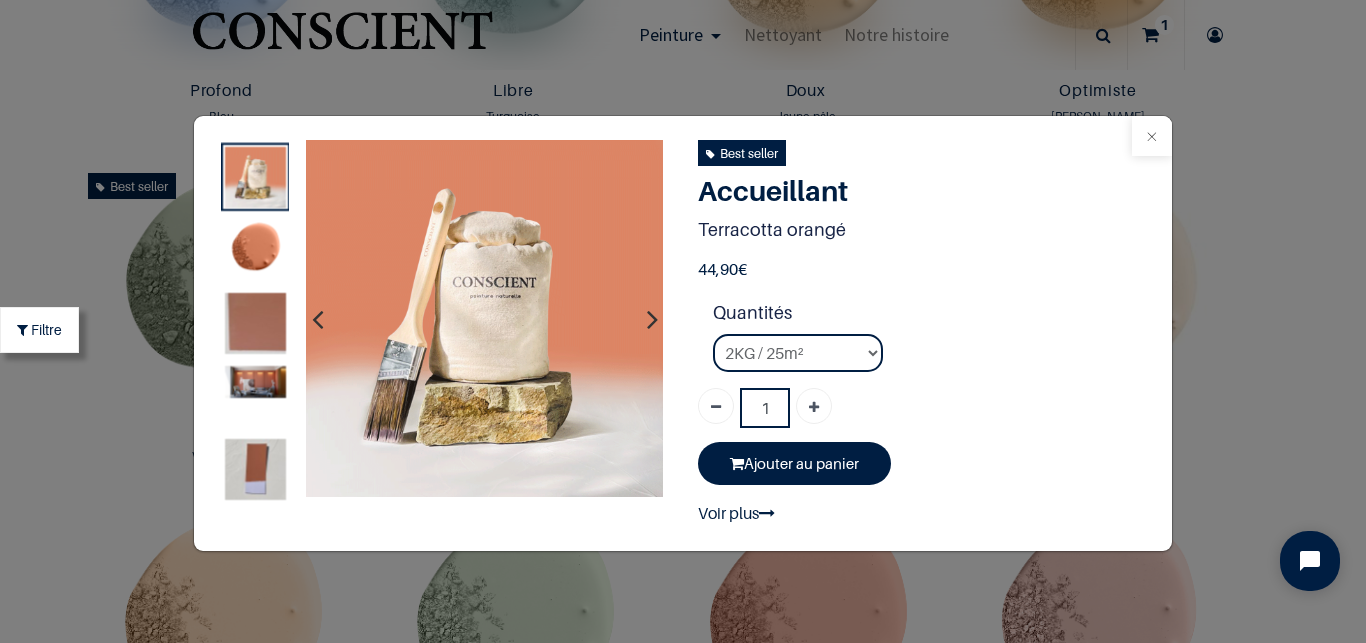 click at bounding box center (1152, 136) 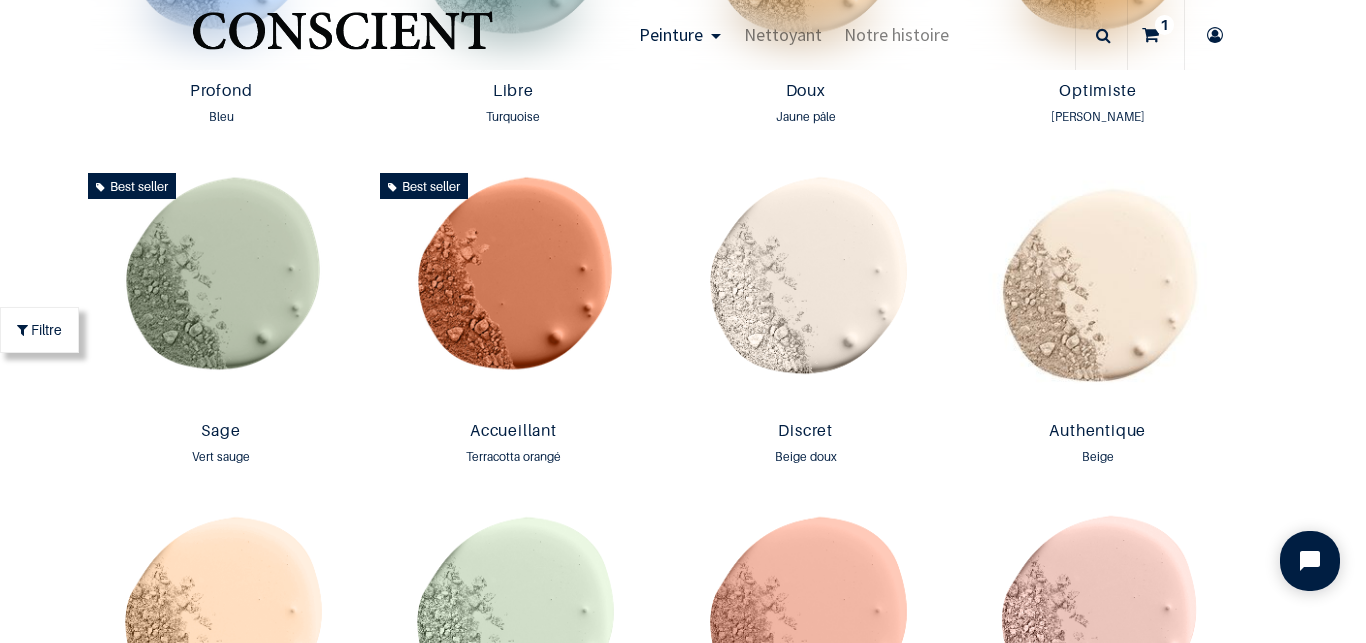 scroll, scrollTop: 1646, scrollLeft: 0, axis: vertical 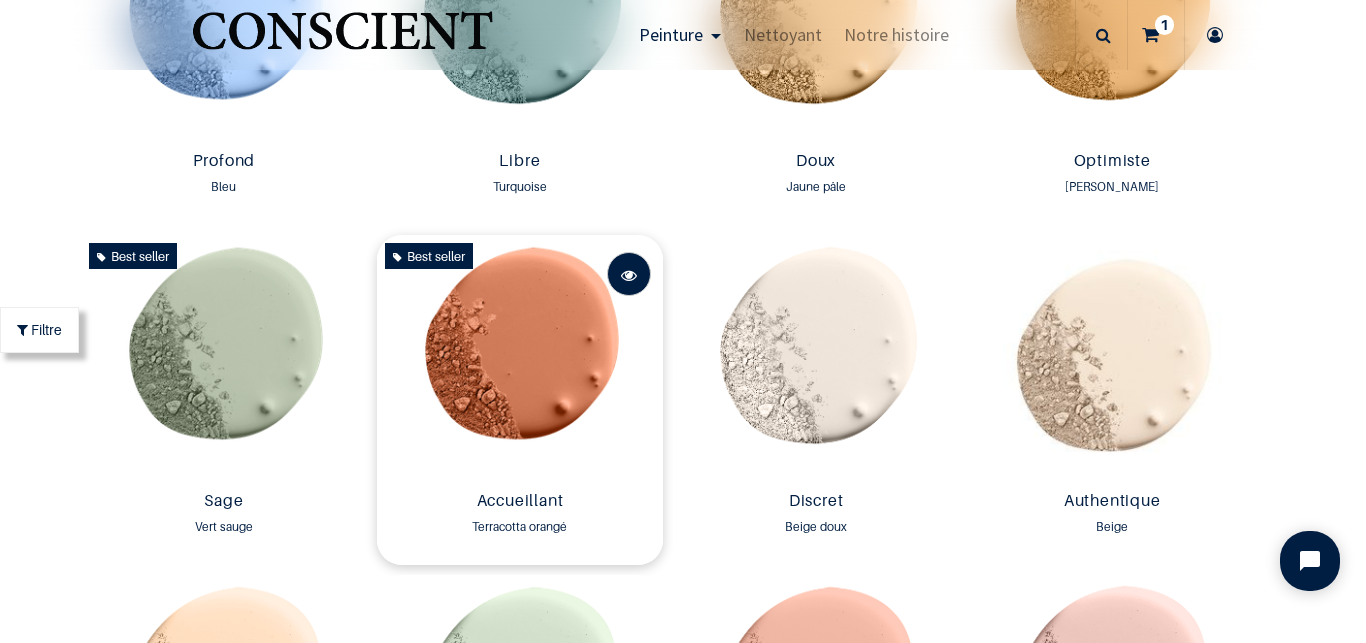 click at bounding box center (629, 275) 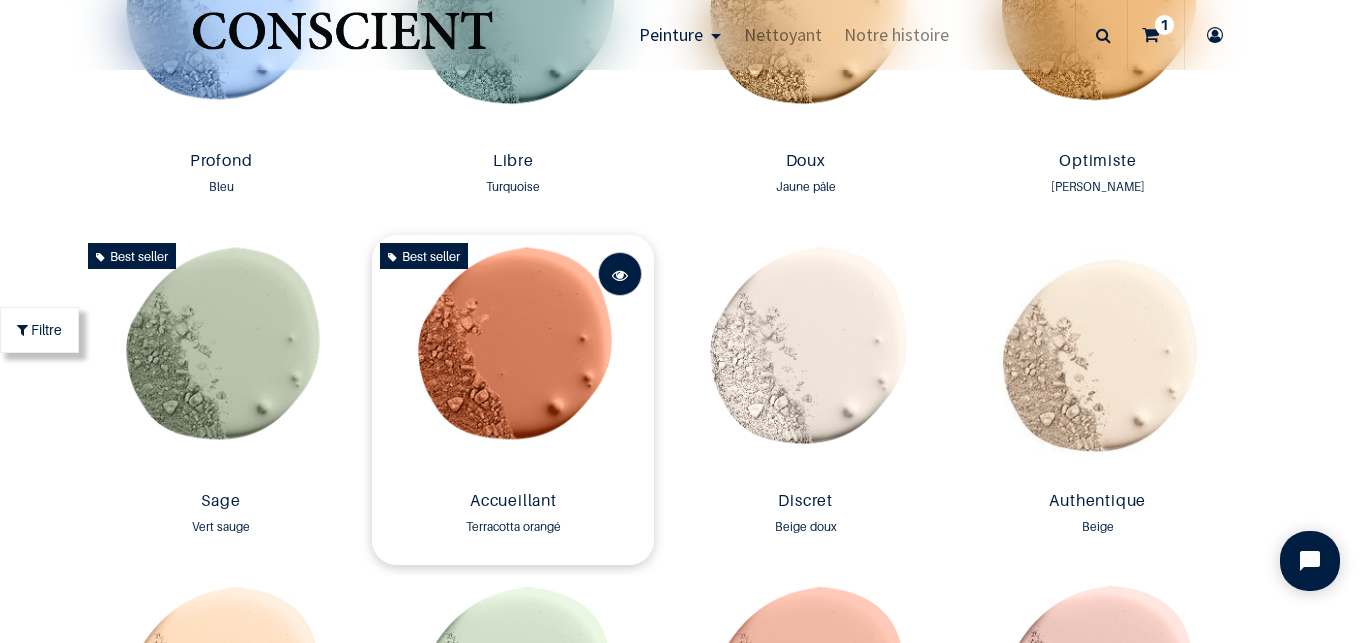 scroll, scrollTop: 1576, scrollLeft: 0, axis: vertical 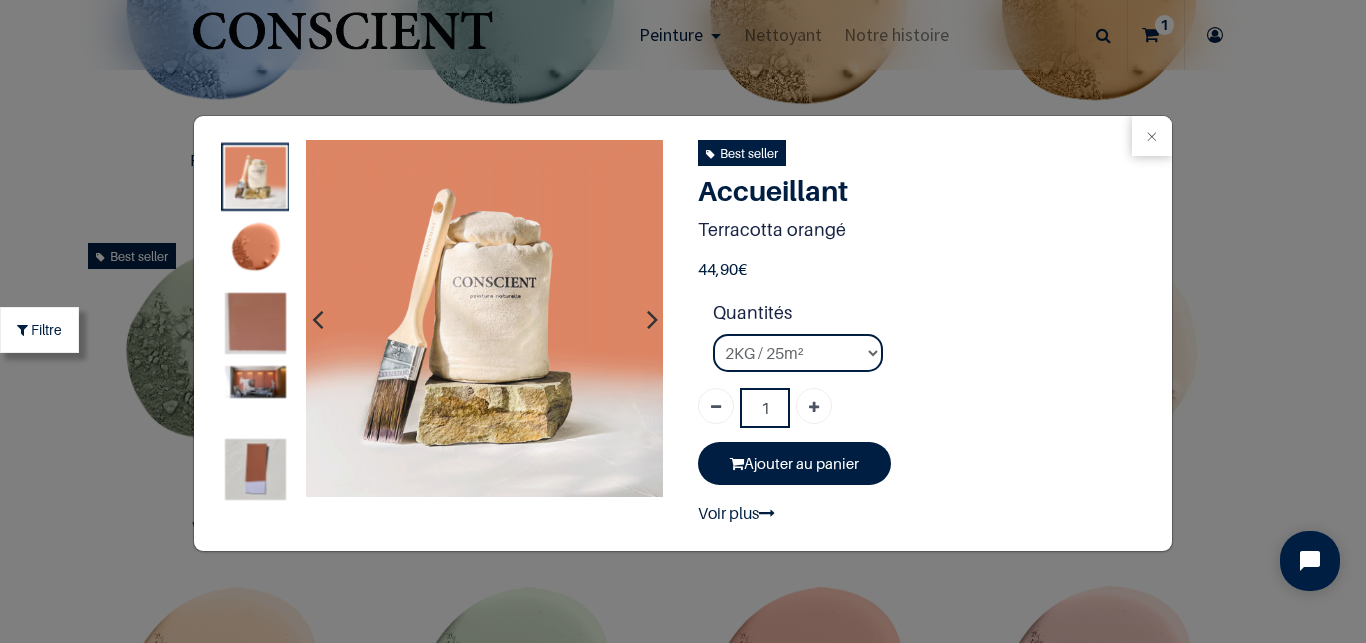 click at bounding box center [256, 323] 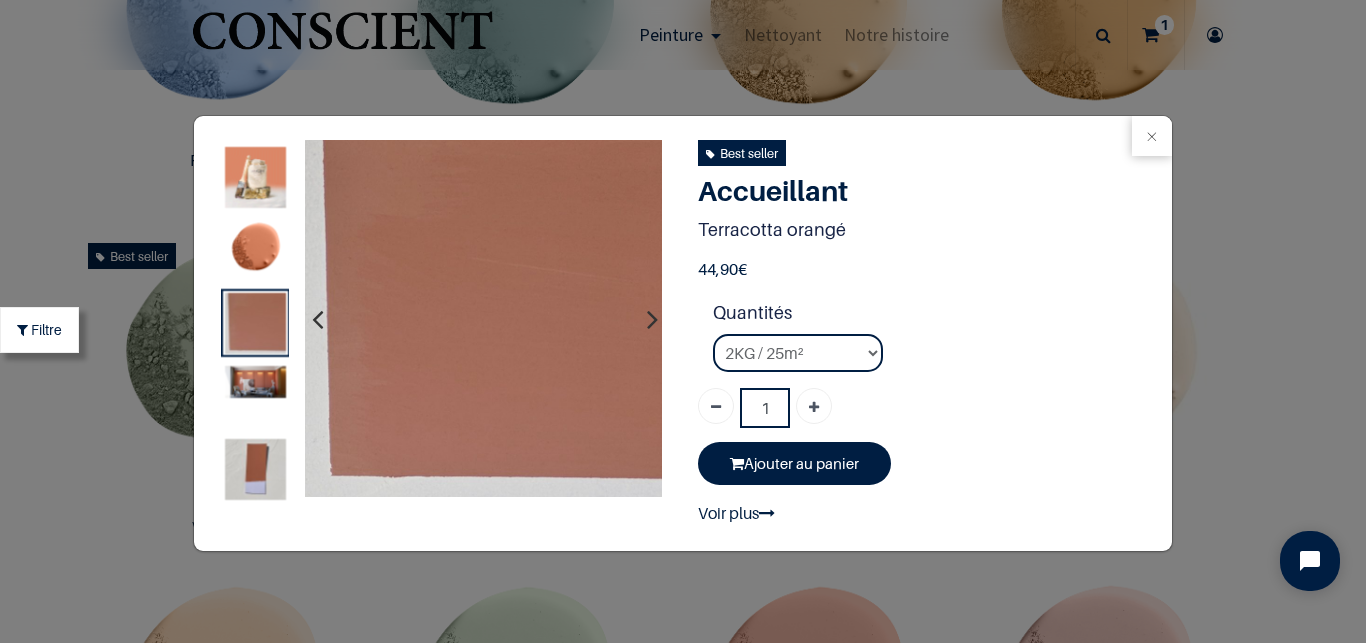 click at bounding box center (256, 382) 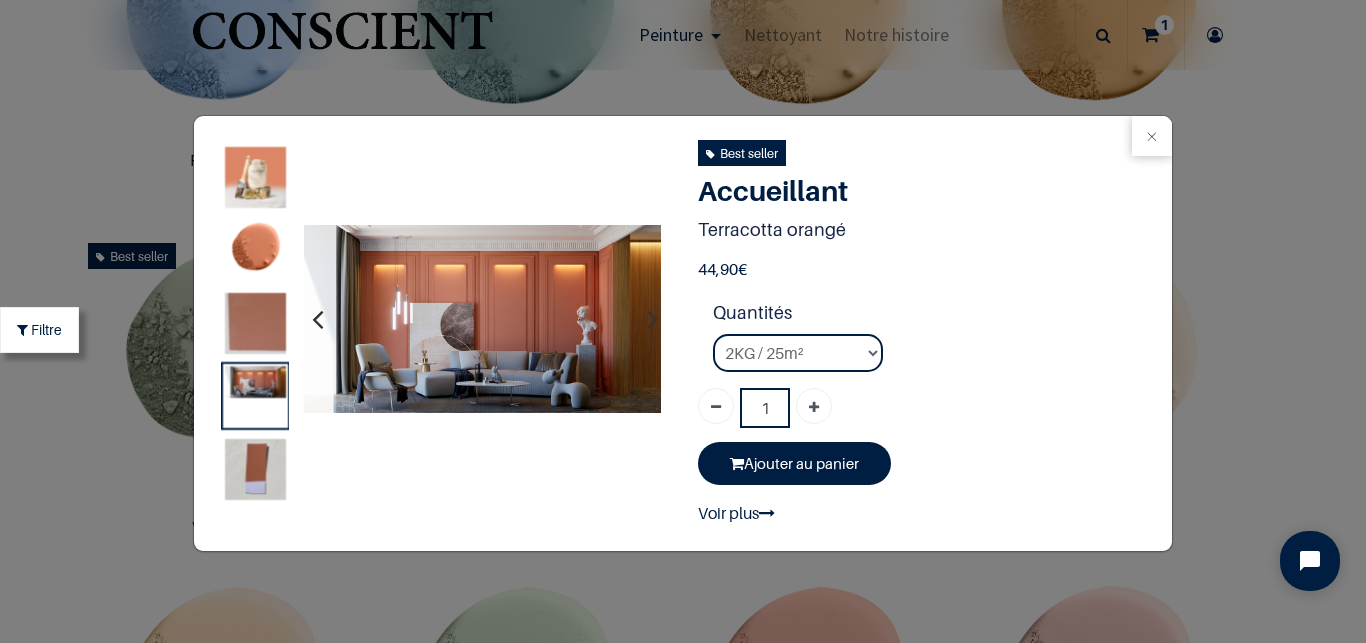 click at bounding box center [256, 469] 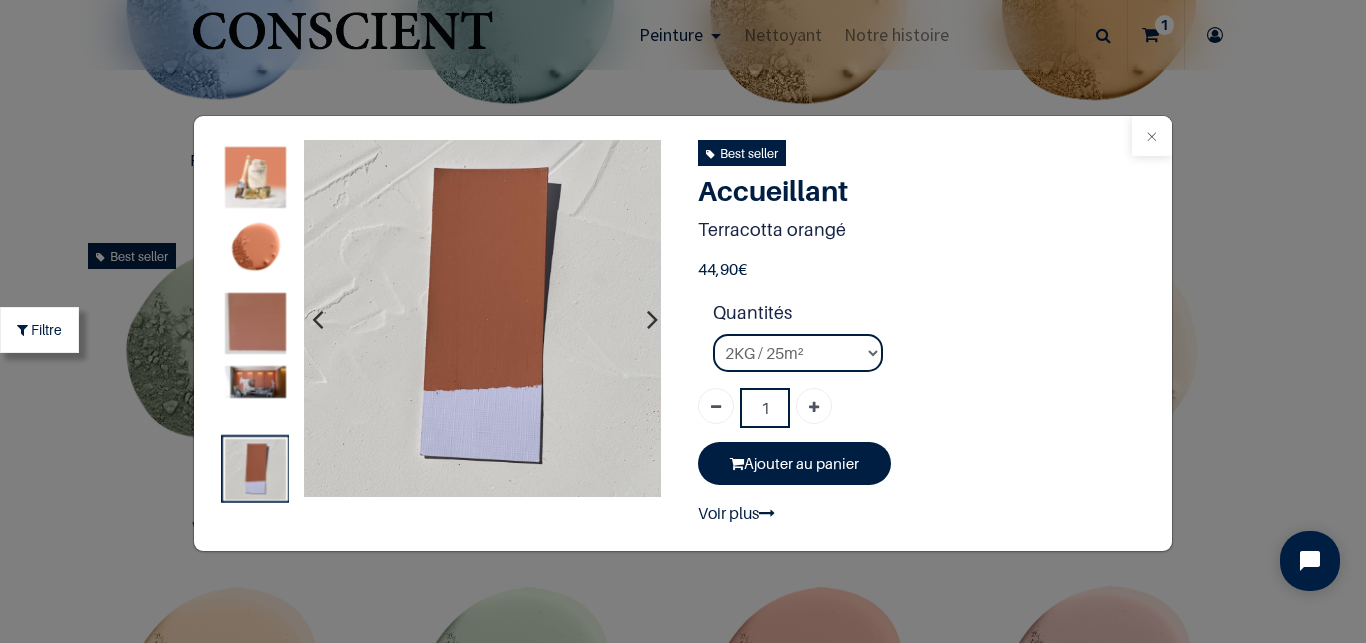 click at bounding box center (1152, 136) 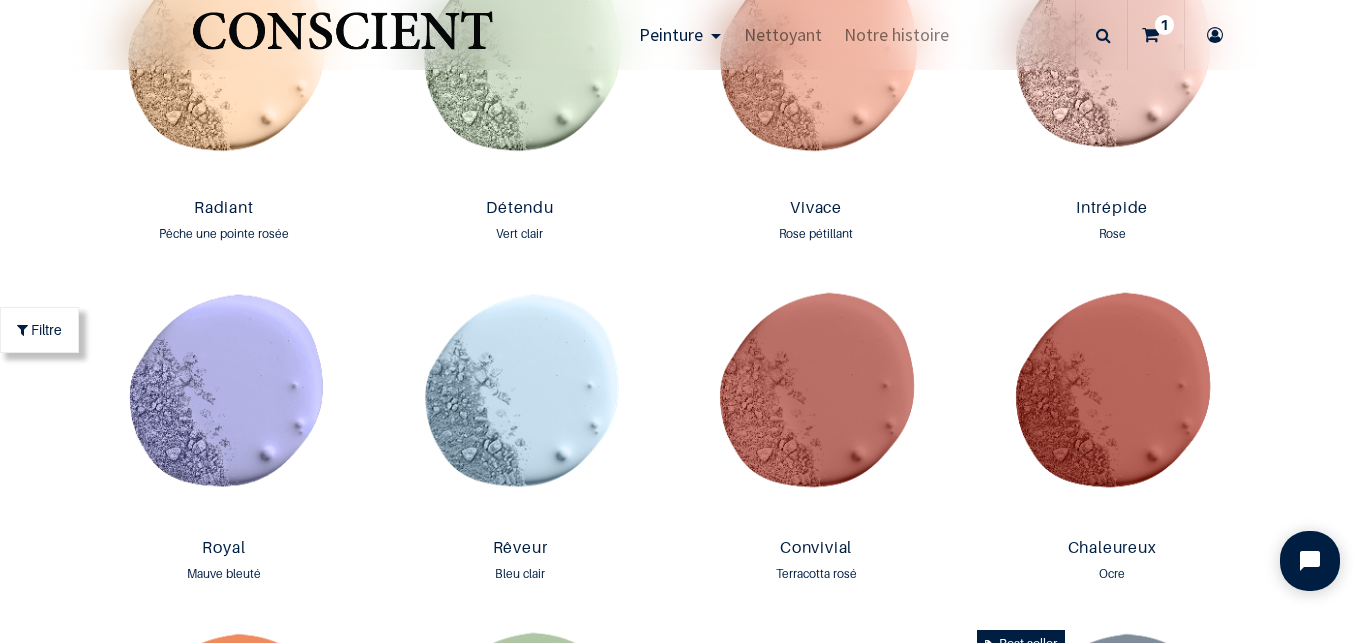 scroll, scrollTop: 2263, scrollLeft: 0, axis: vertical 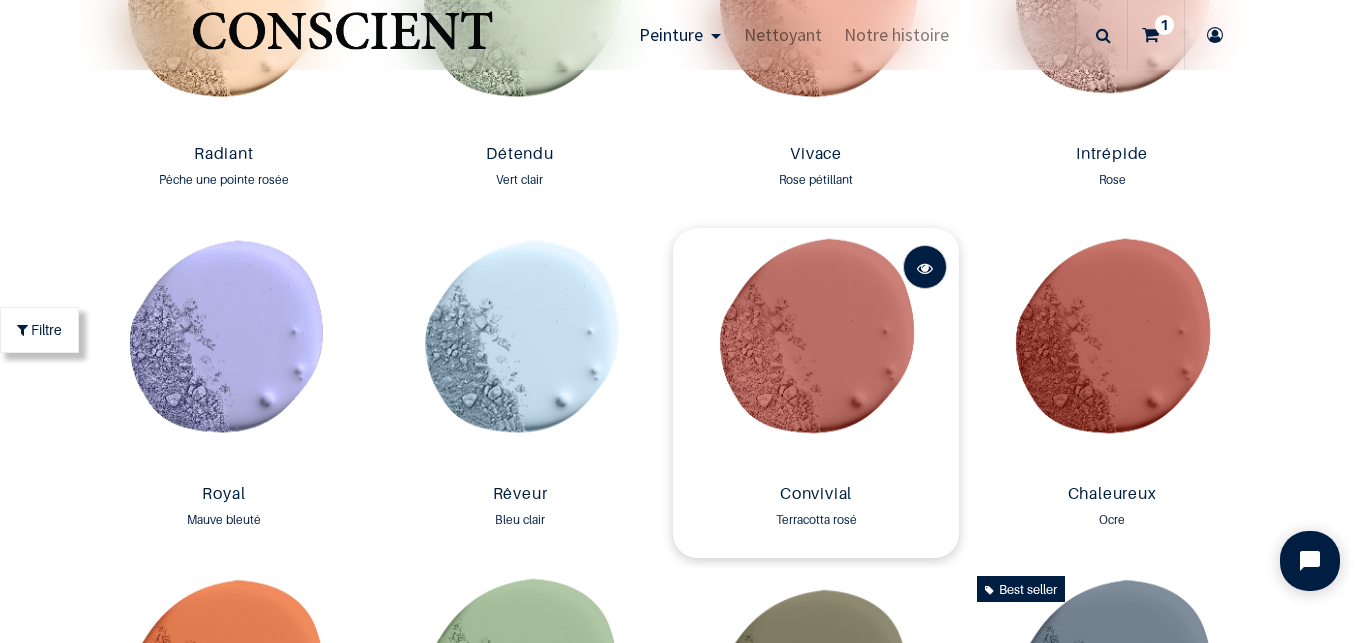 click at bounding box center [925, 268] 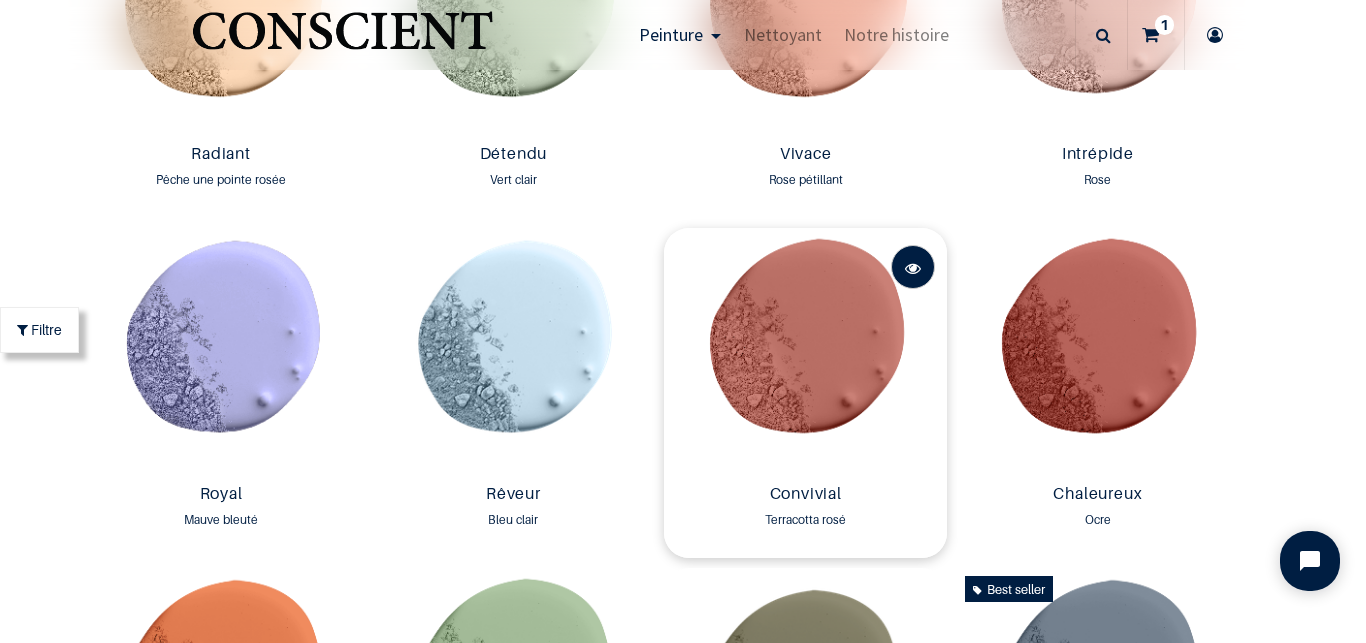 scroll, scrollTop: 2263, scrollLeft: 0, axis: vertical 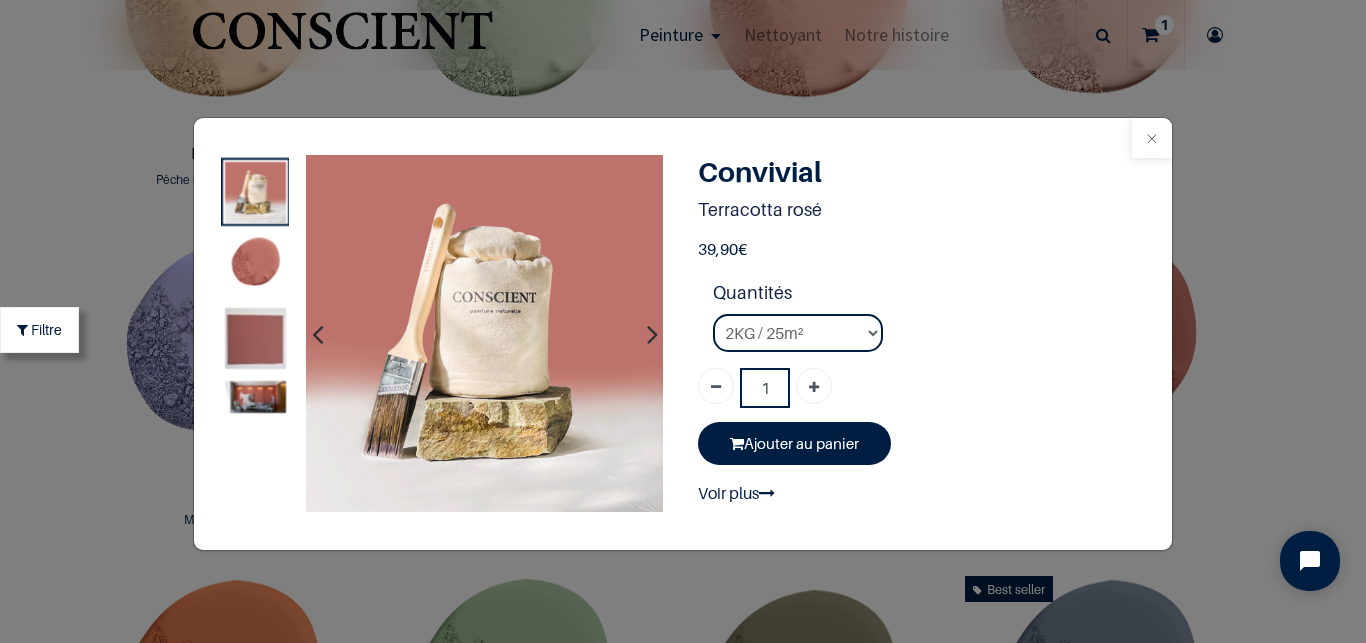 click at bounding box center [1152, 138] 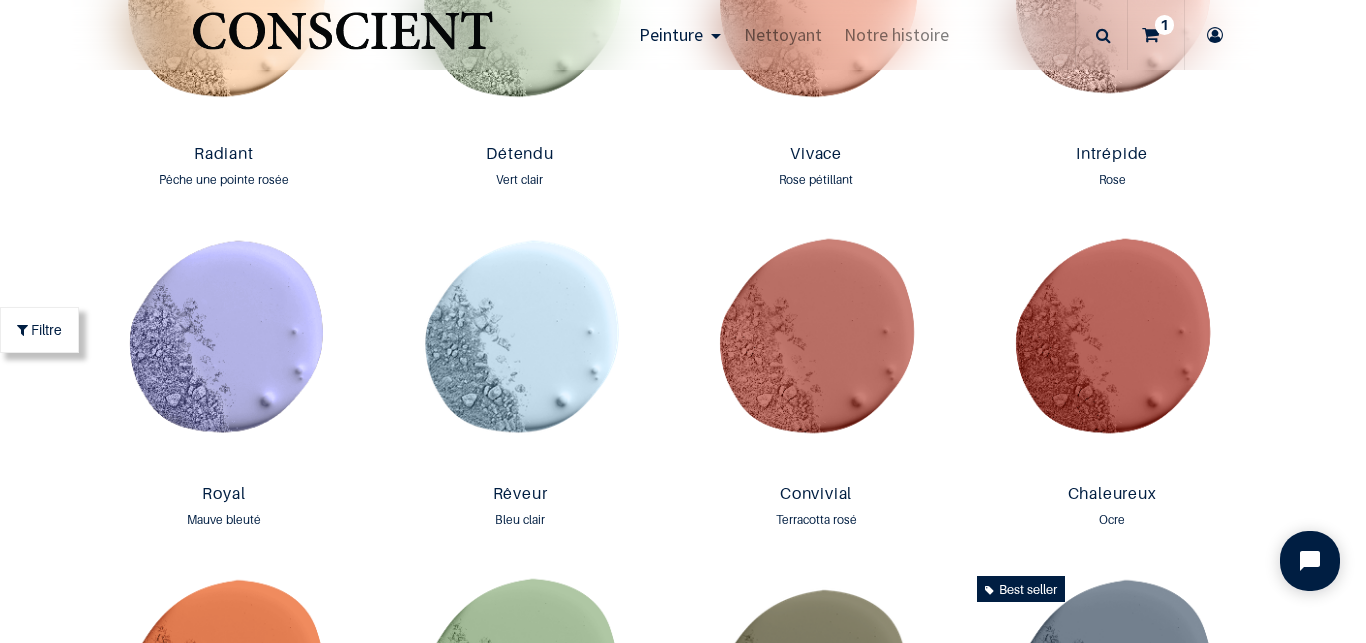 scroll, scrollTop: 2263, scrollLeft: 0, axis: vertical 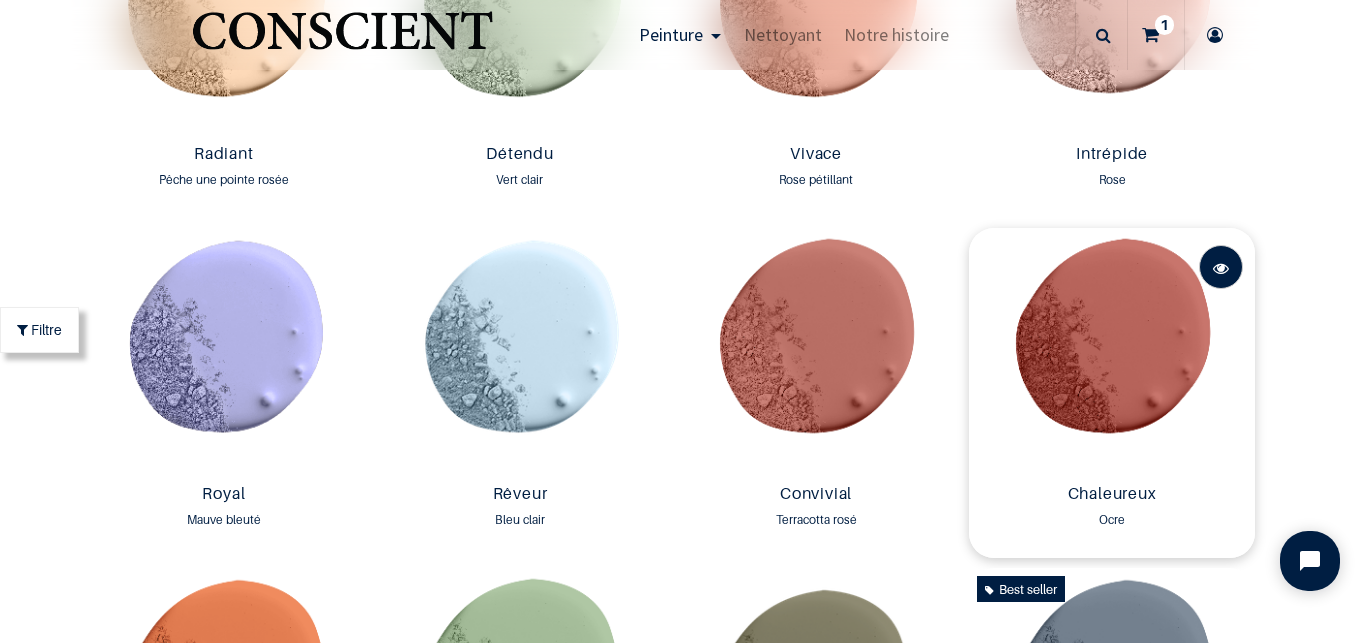click at bounding box center (1221, 268) 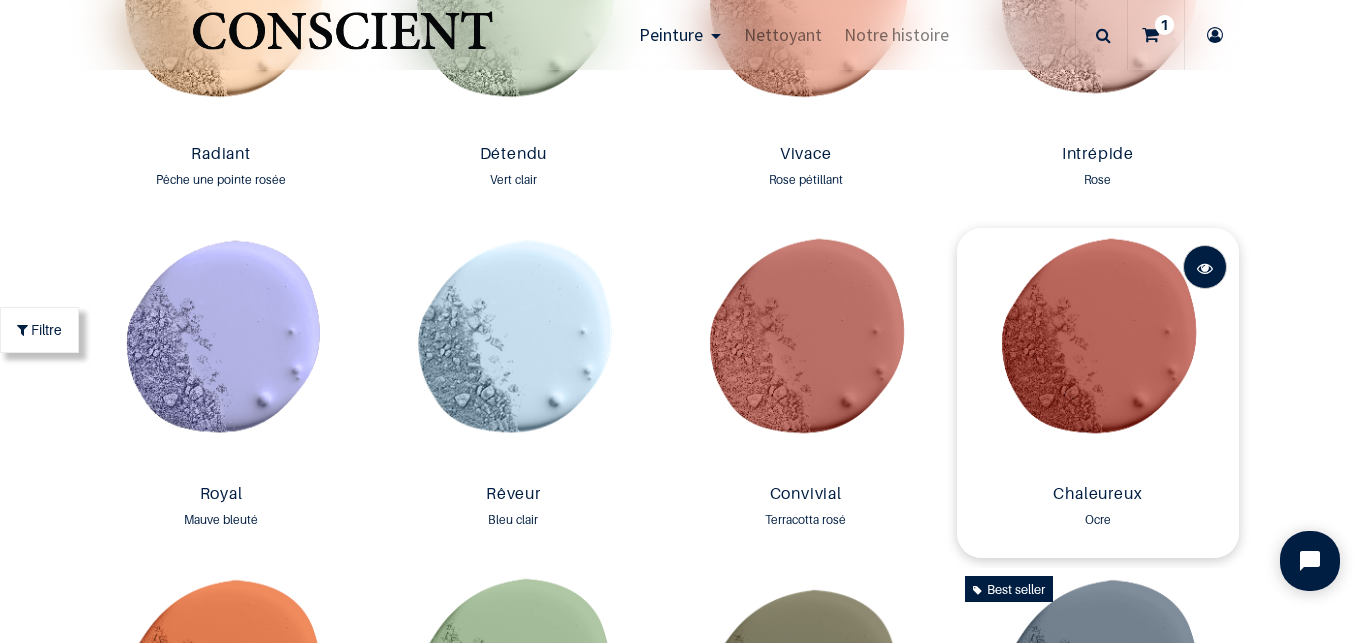 scroll, scrollTop: 2263, scrollLeft: 0, axis: vertical 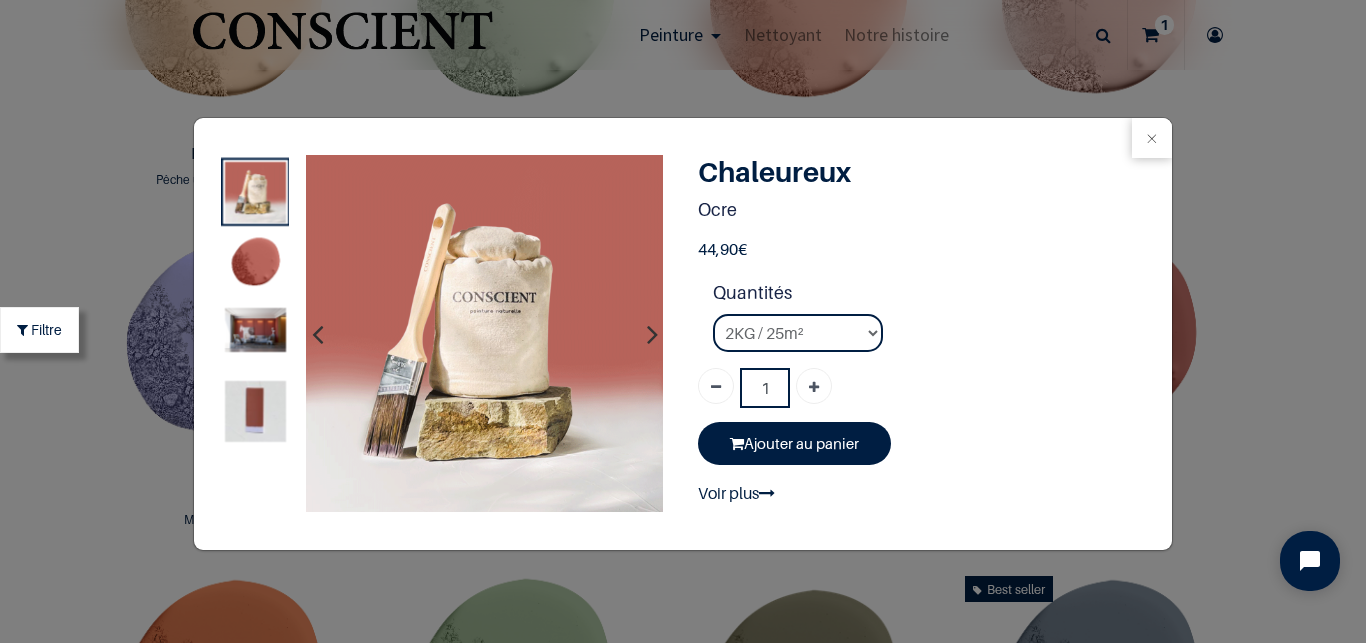 click at bounding box center [256, 411] 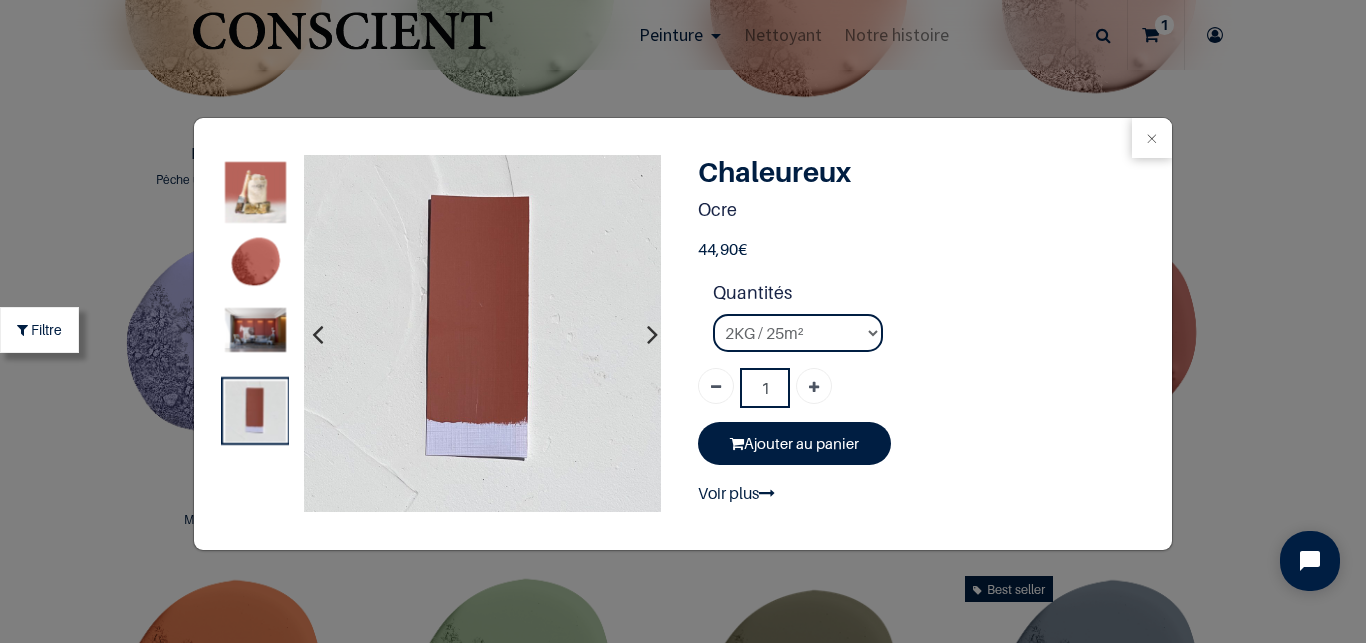 click at bounding box center [256, 330] 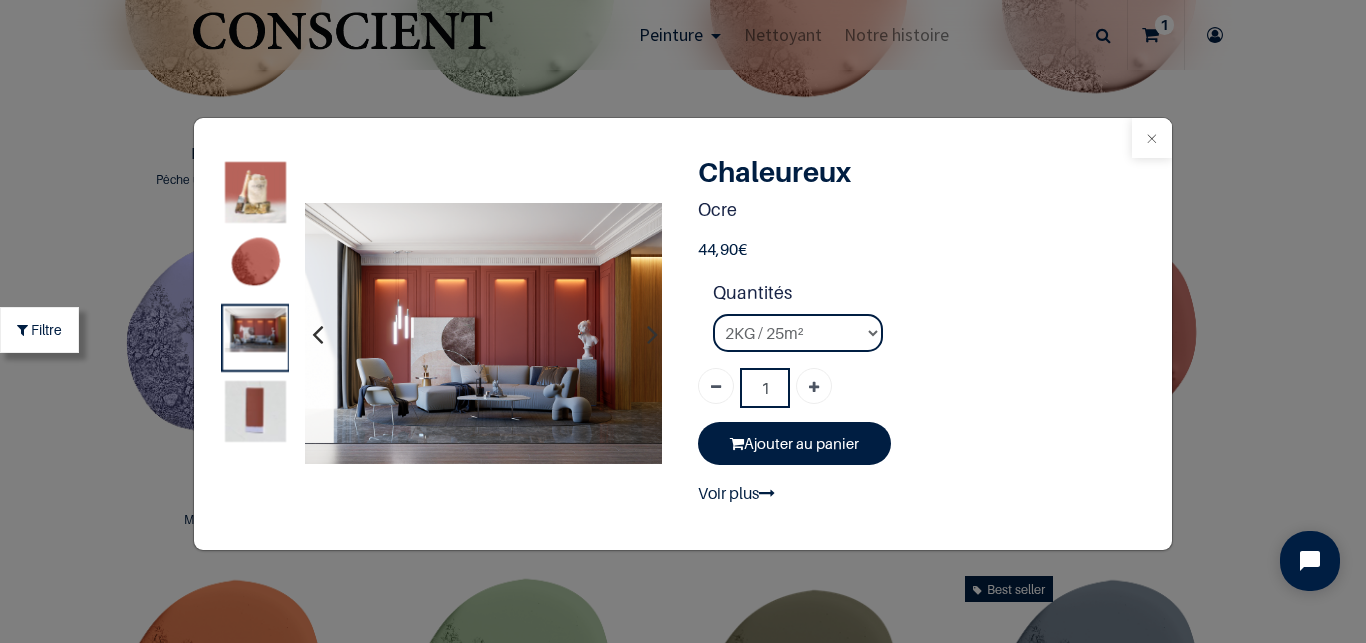 click at bounding box center [1152, 138] 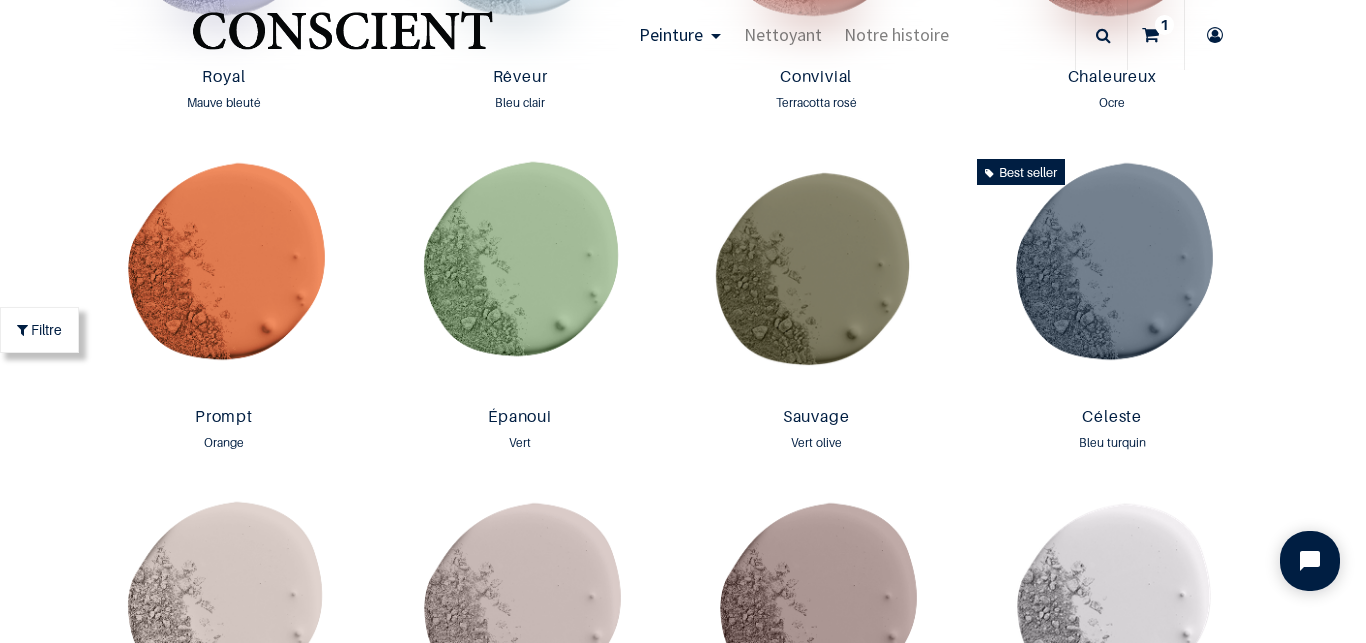 scroll, scrollTop: 2721, scrollLeft: 0, axis: vertical 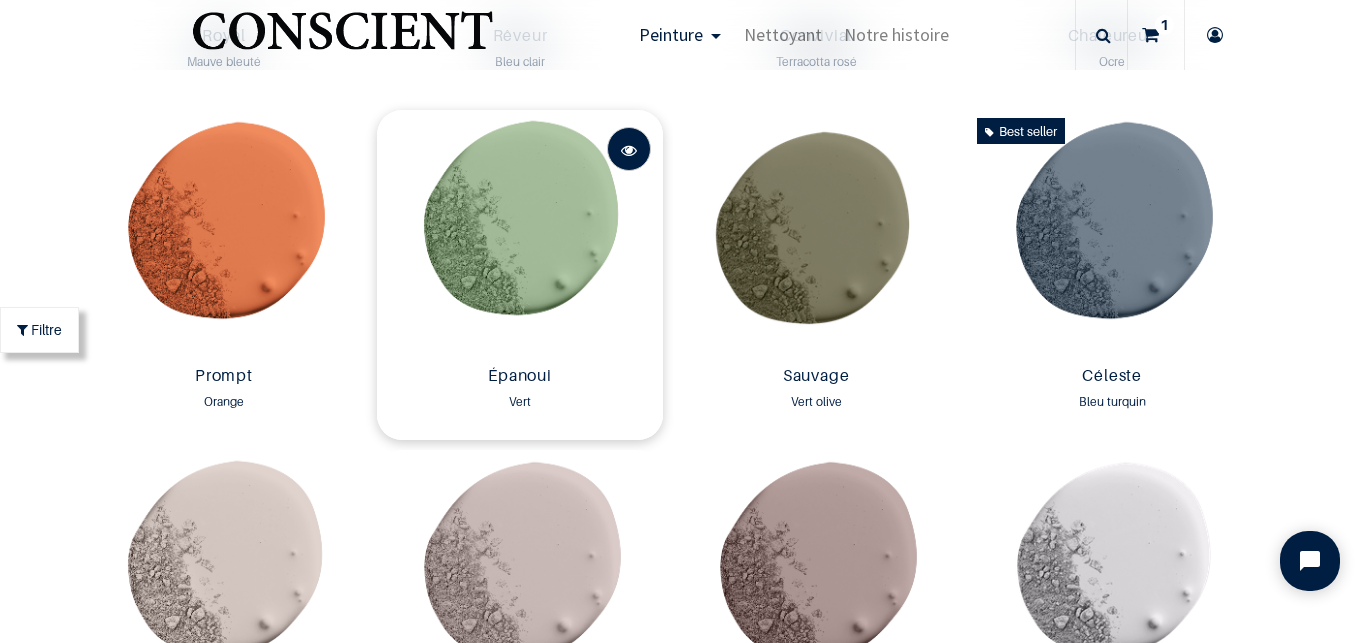 click at bounding box center [629, 150] 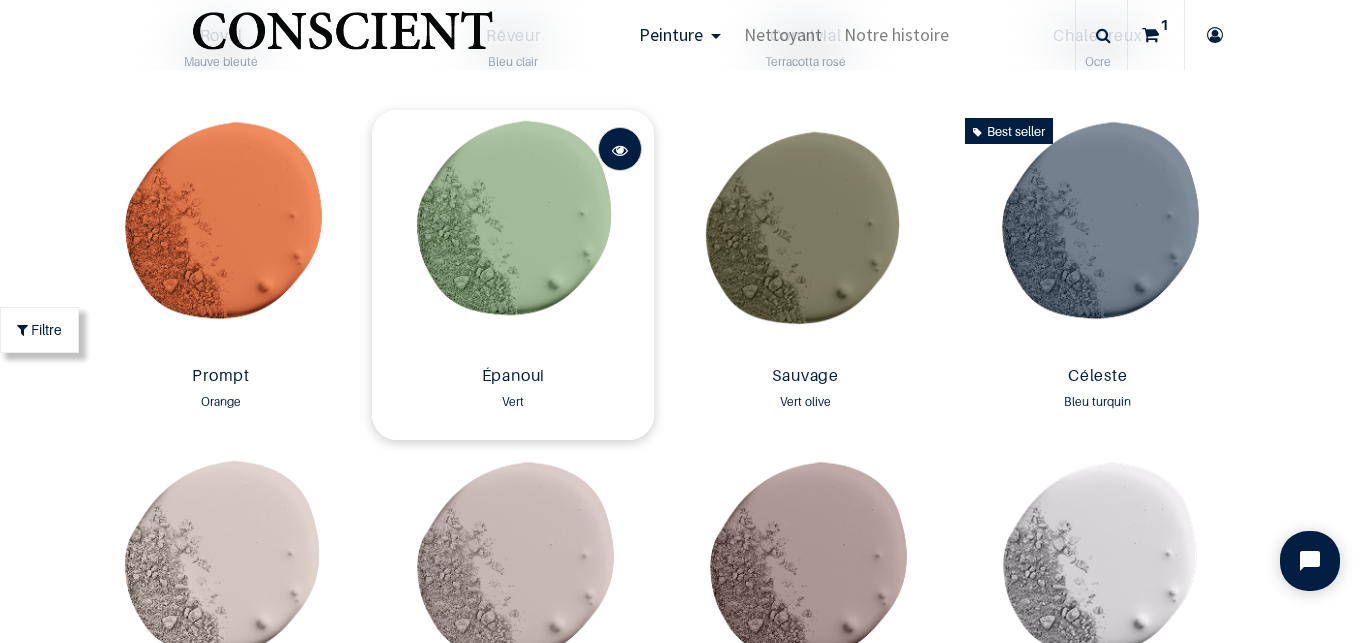 scroll, scrollTop: 2721, scrollLeft: 0, axis: vertical 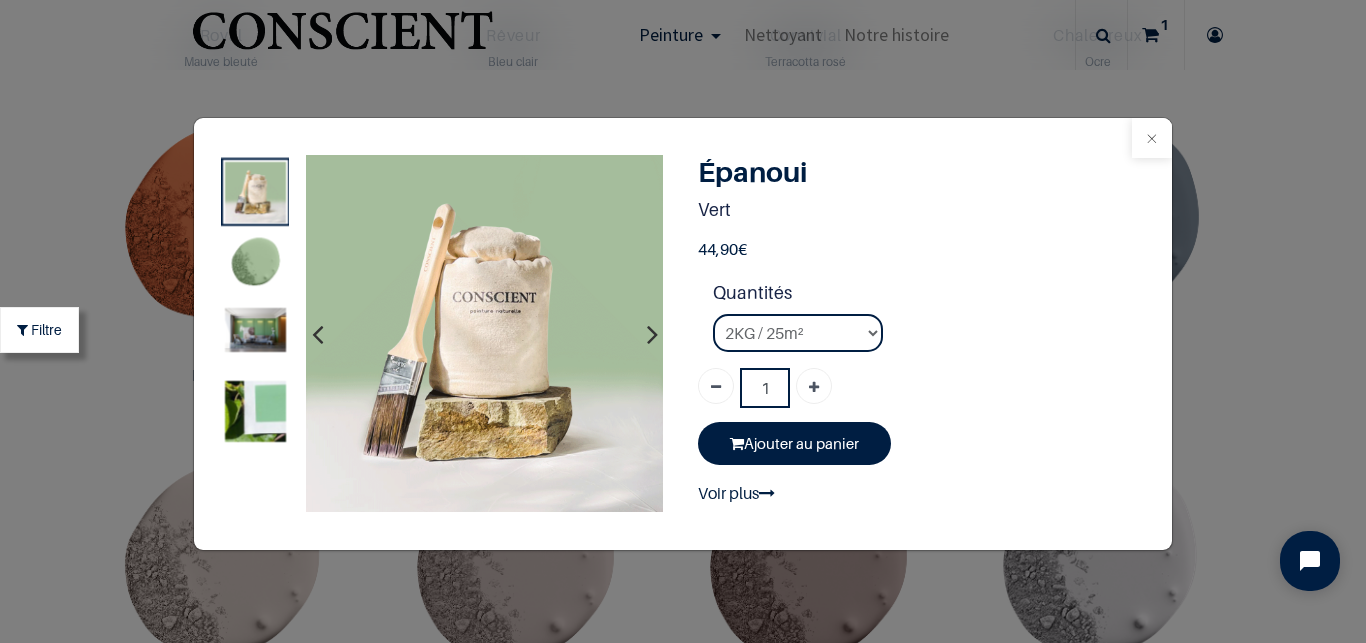 click at bounding box center [1152, 138] 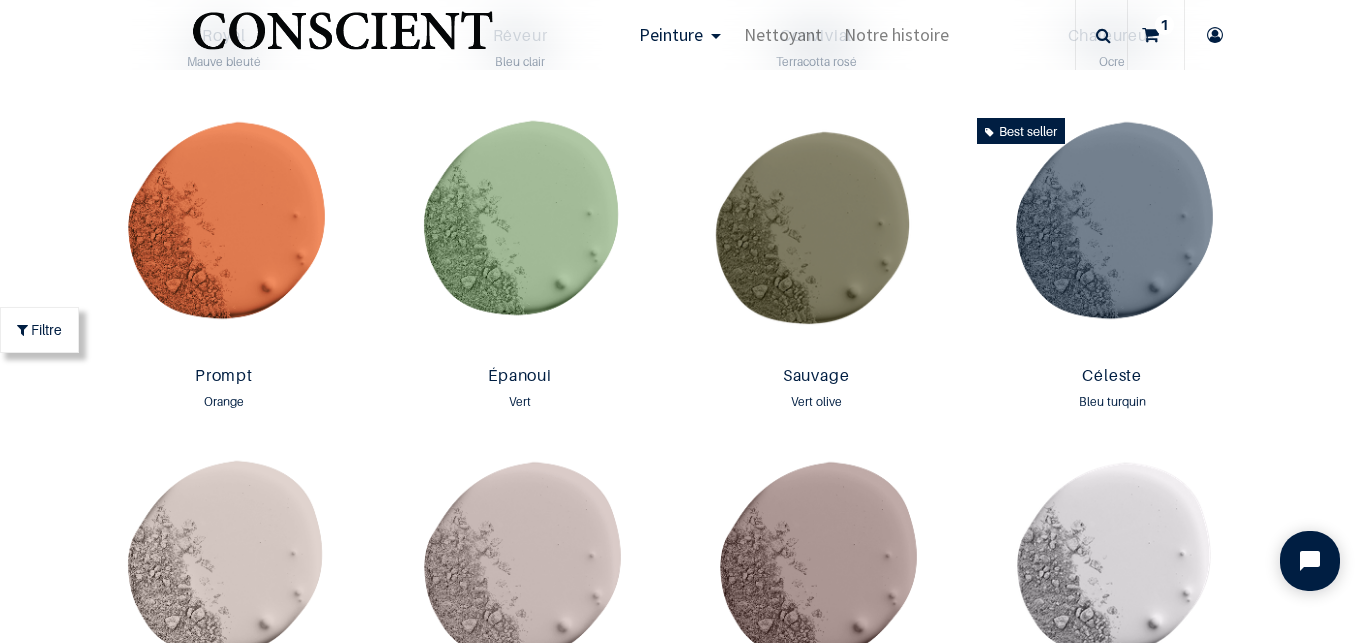 scroll, scrollTop: 2721, scrollLeft: 0, axis: vertical 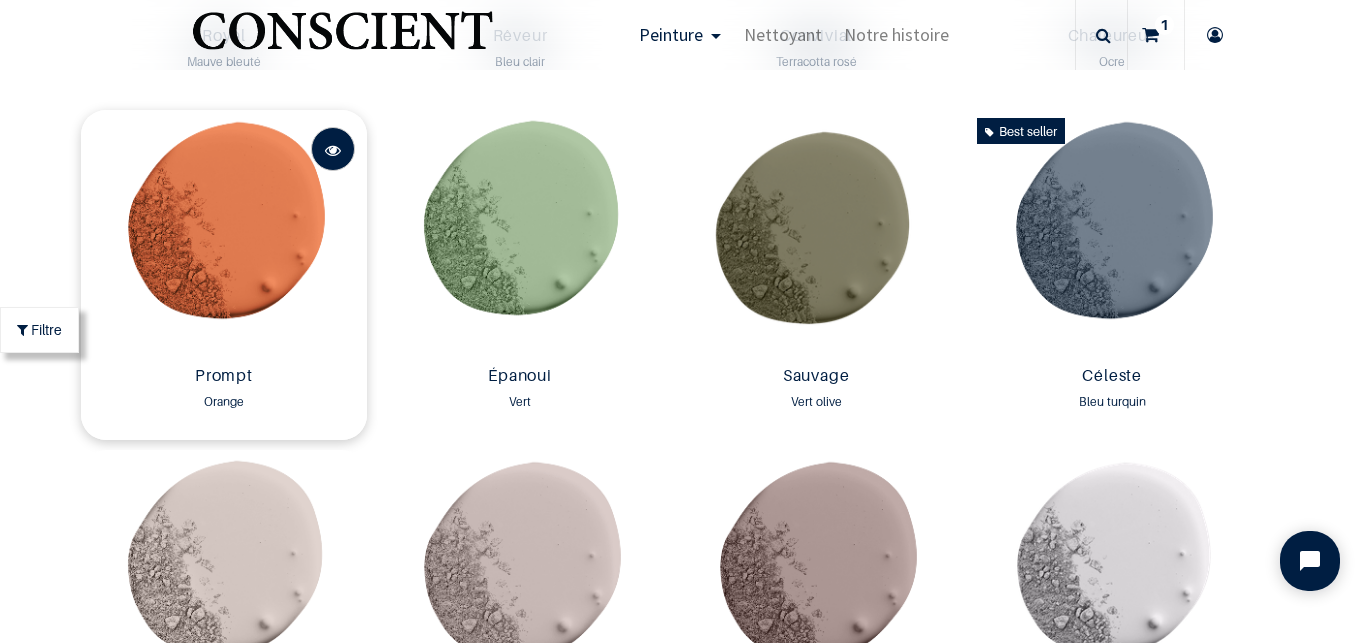 click at bounding box center [333, 150] 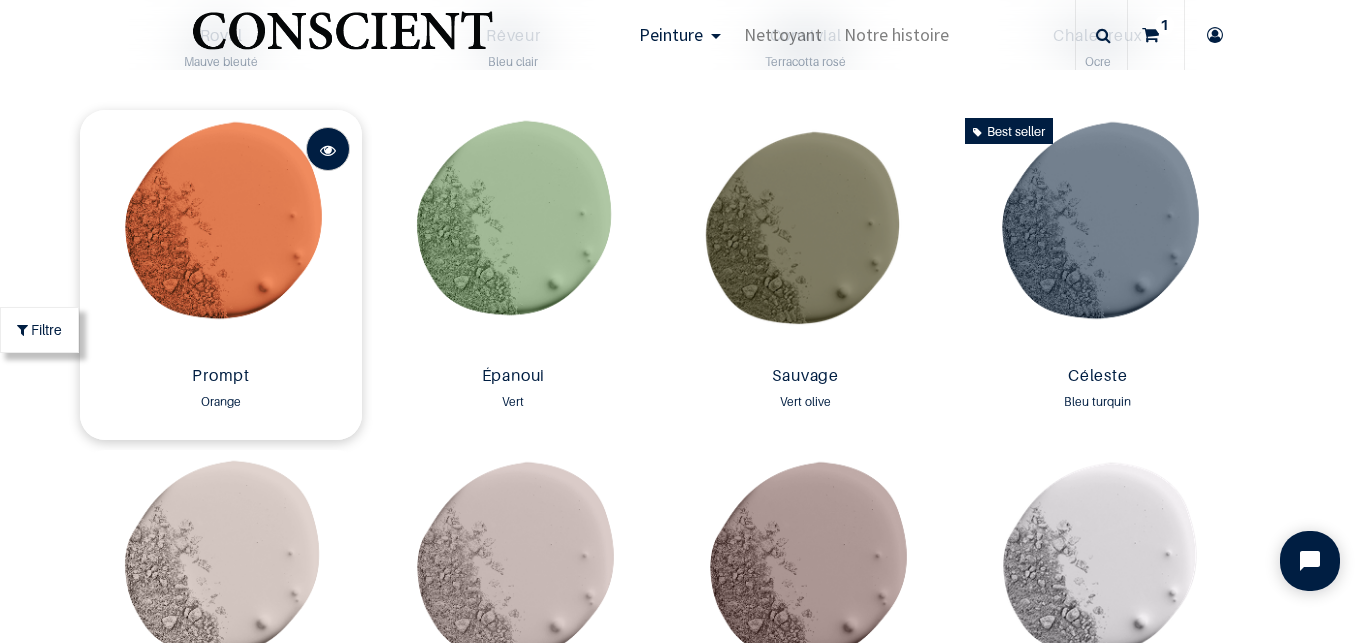 scroll, scrollTop: 2721, scrollLeft: 0, axis: vertical 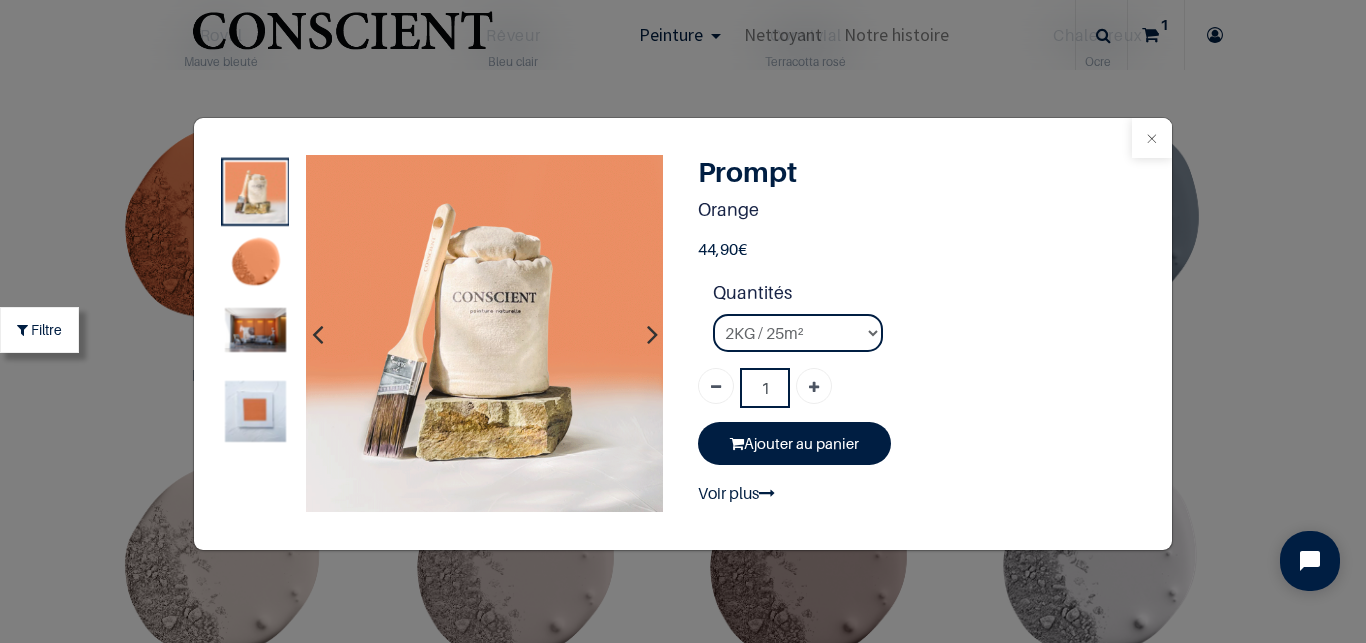 click at bounding box center [1152, 138] 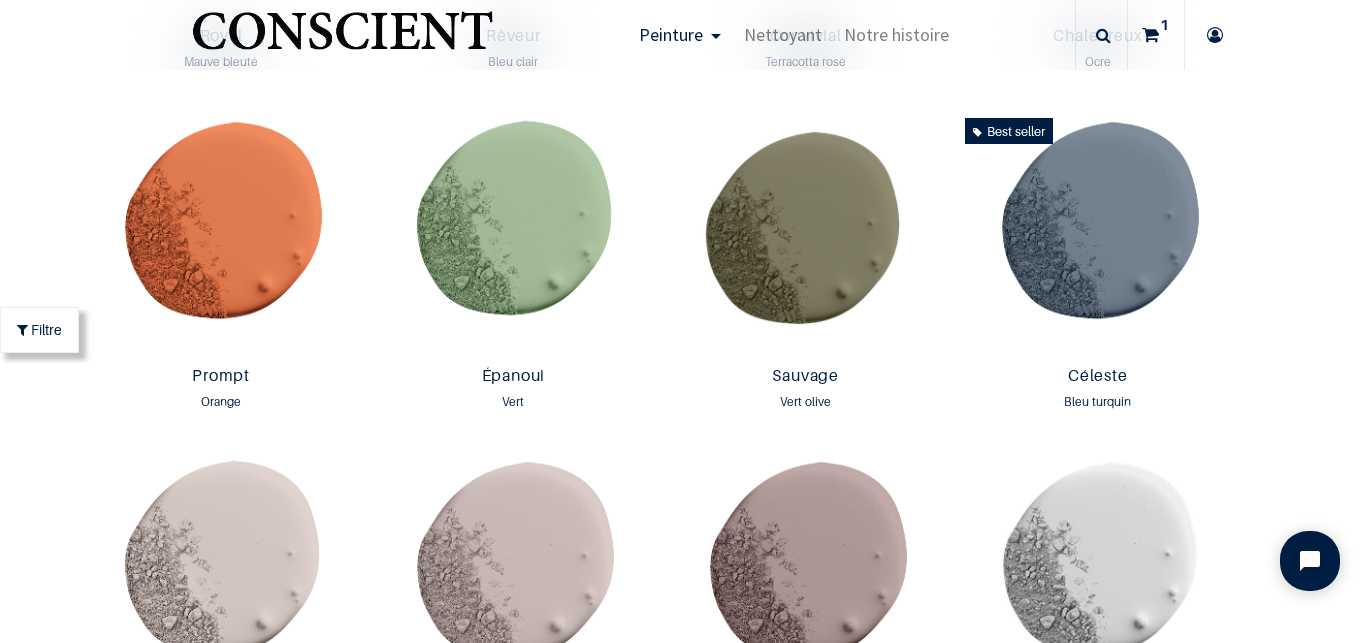 scroll, scrollTop: 2721, scrollLeft: 0, axis: vertical 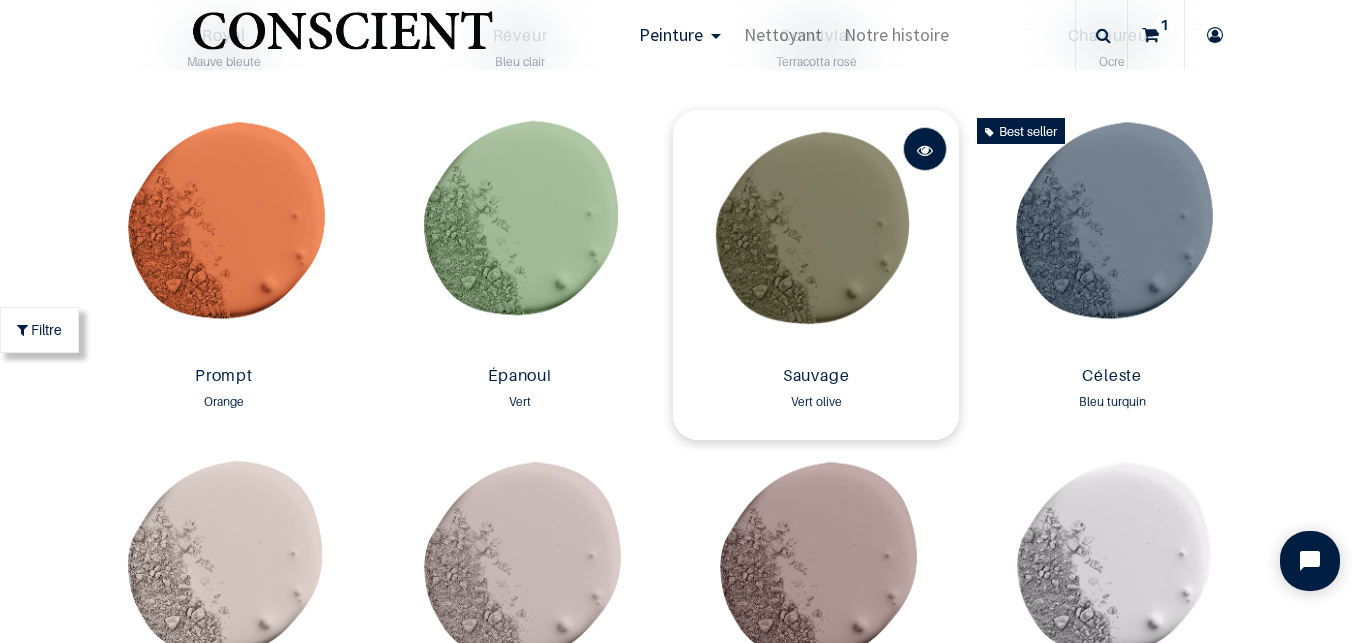click at bounding box center (925, 150) 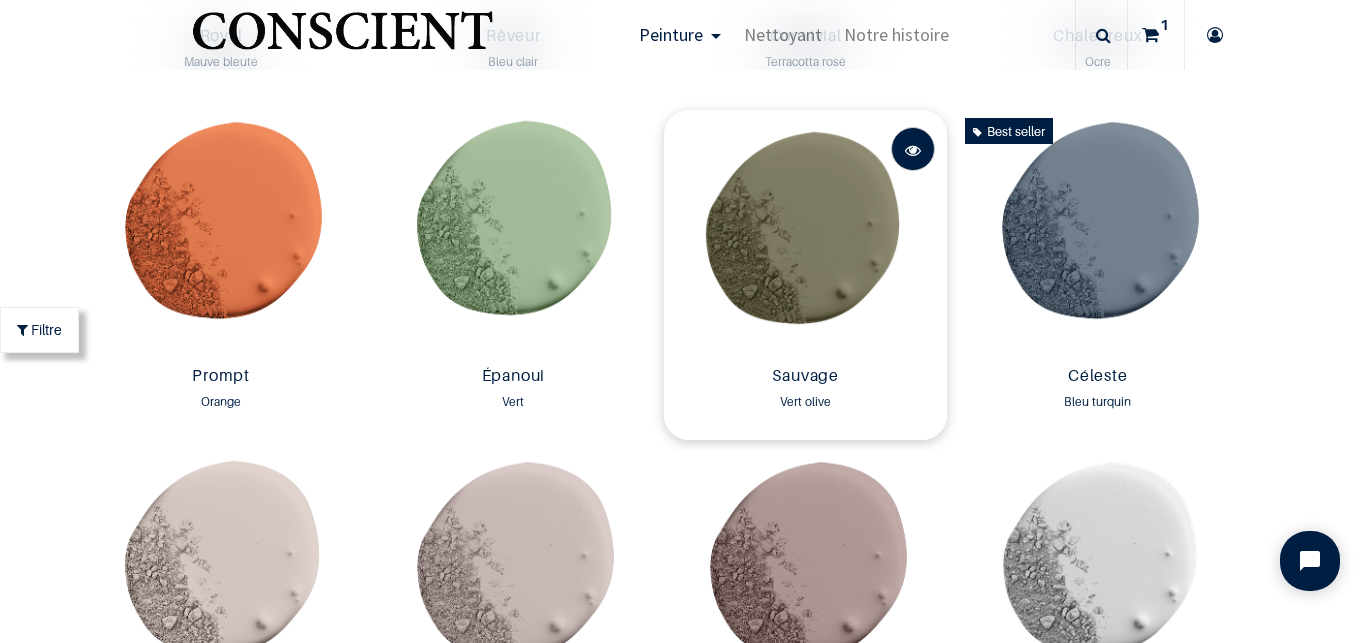 scroll, scrollTop: 2721, scrollLeft: 0, axis: vertical 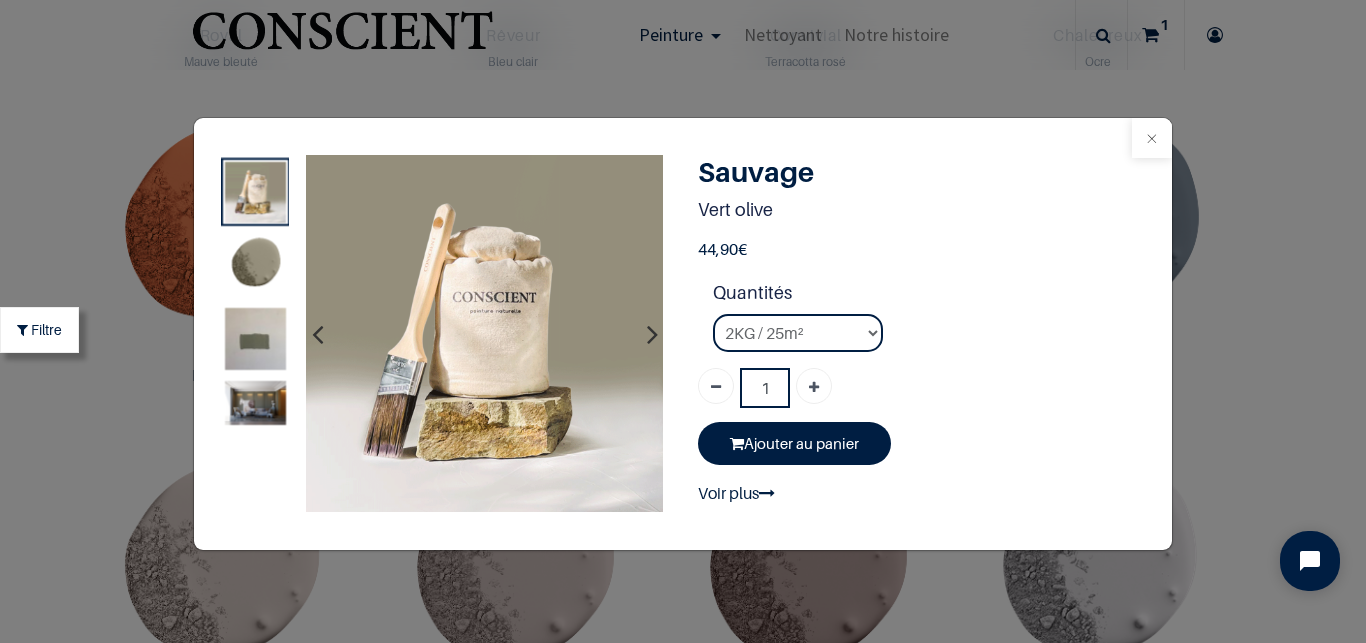 click at bounding box center [1152, 138] 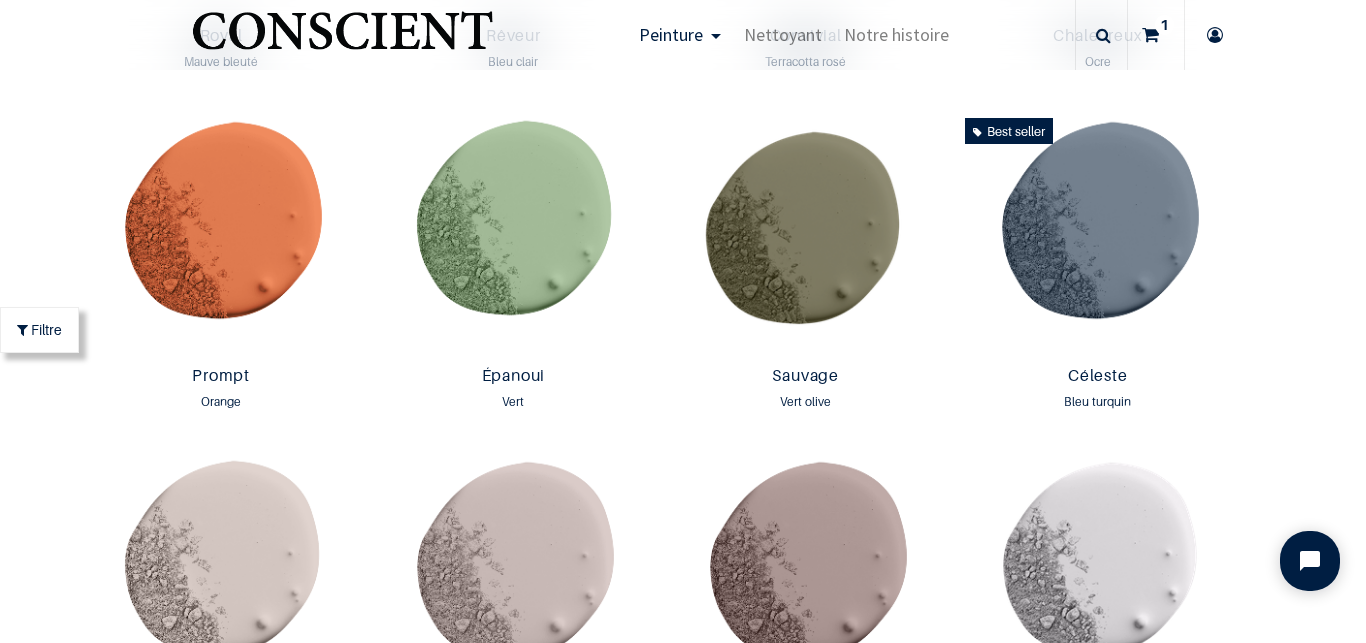 scroll, scrollTop: 2721, scrollLeft: 0, axis: vertical 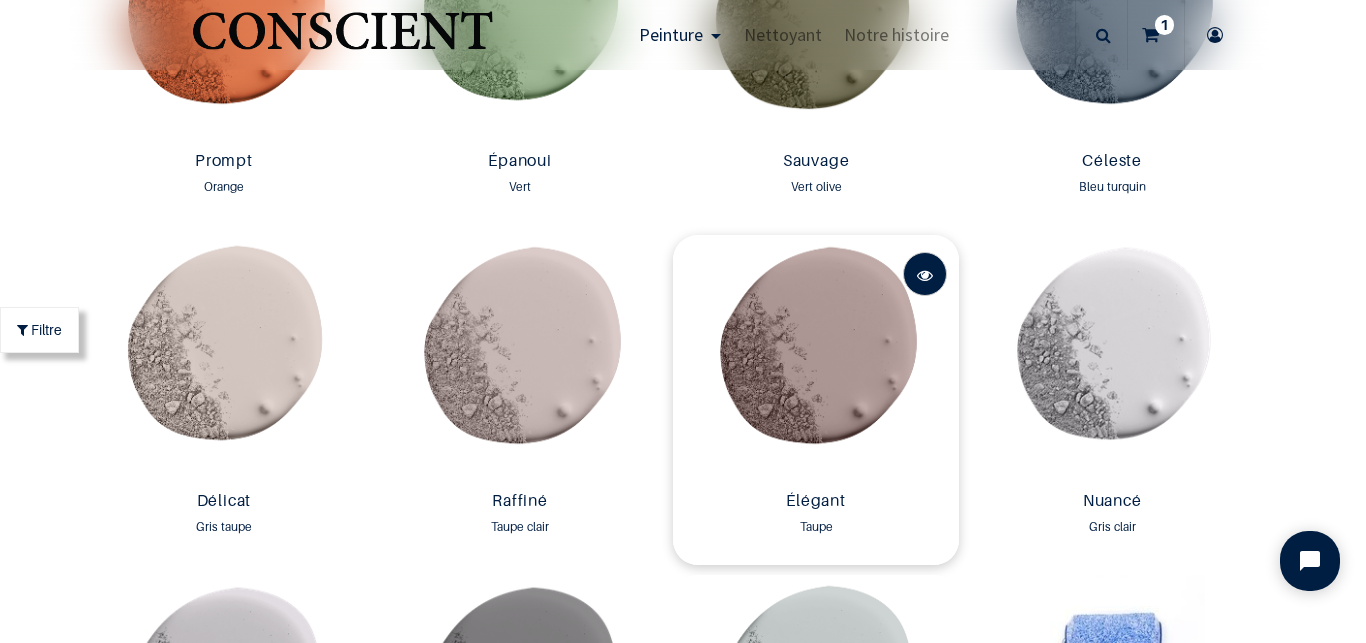click at bounding box center (925, 275) 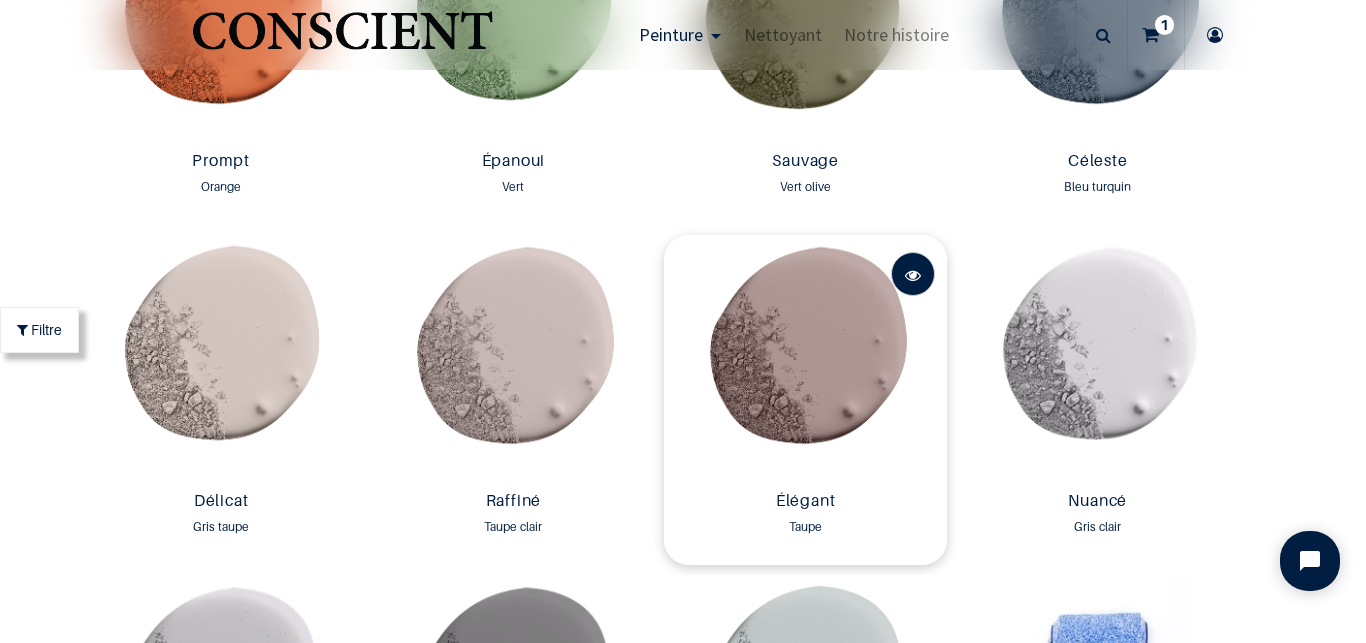 scroll, scrollTop: 2936, scrollLeft: 0, axis: vertical 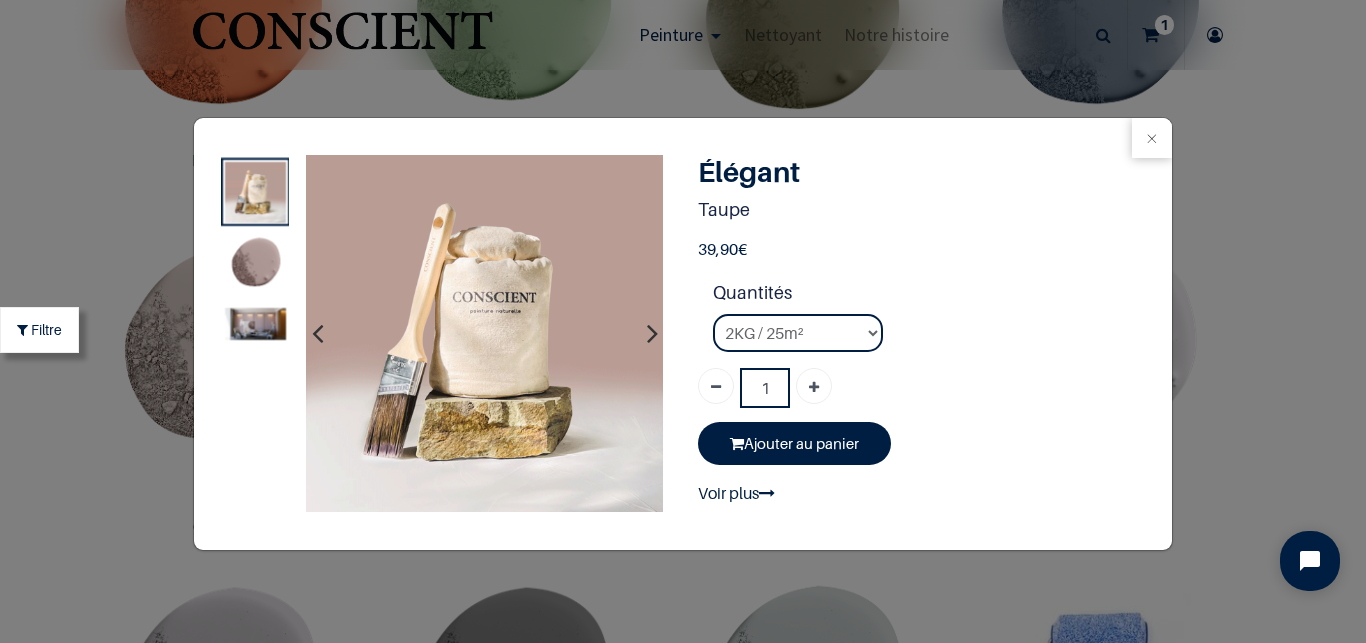 click at bounding box center [256, 324] 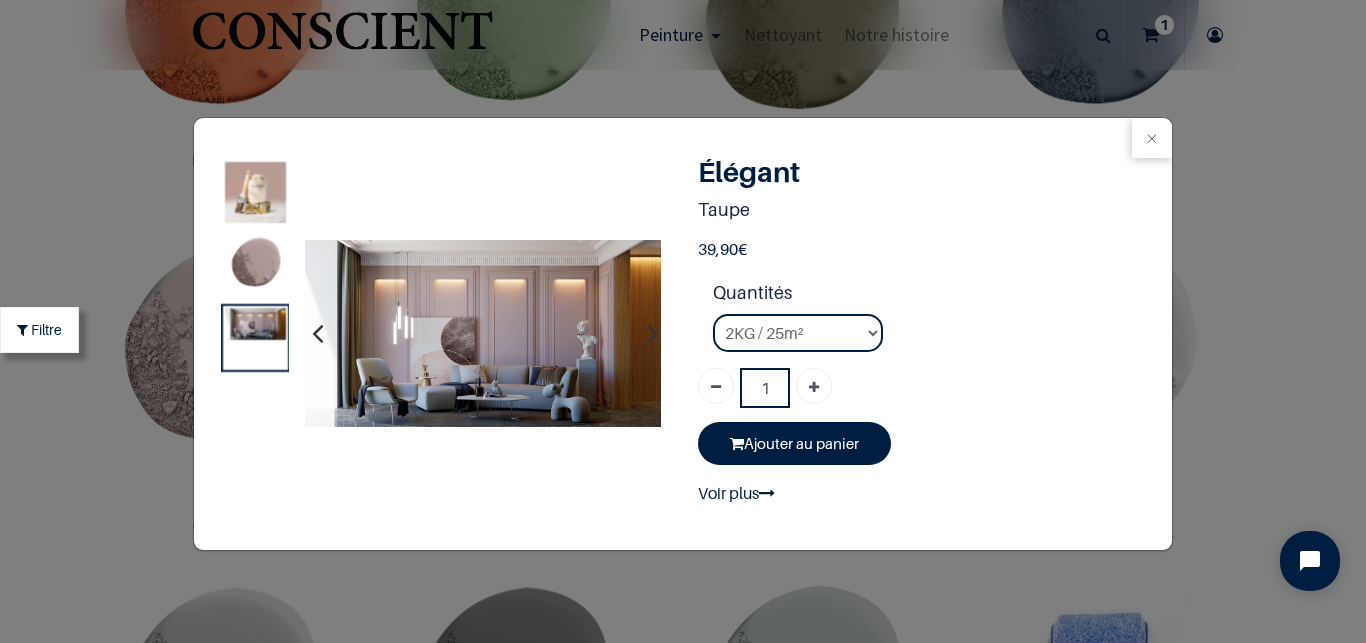 click at bounding box center (256, 265) 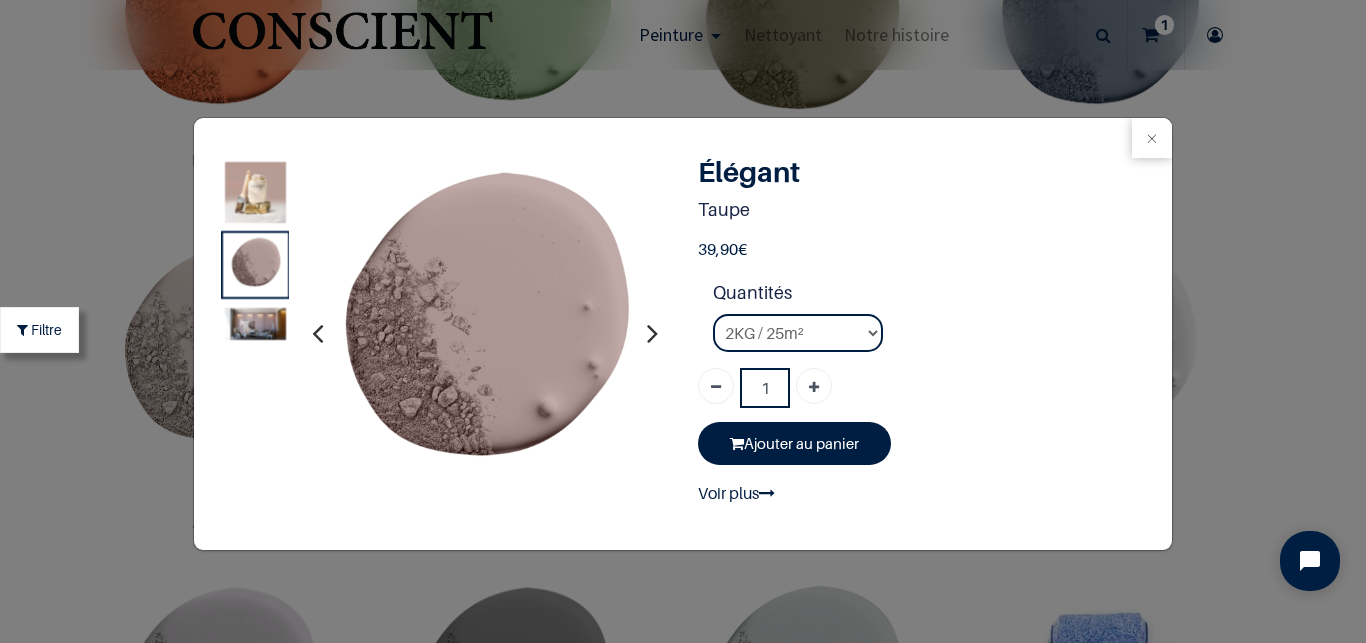 click at bounding box center (256, 192) 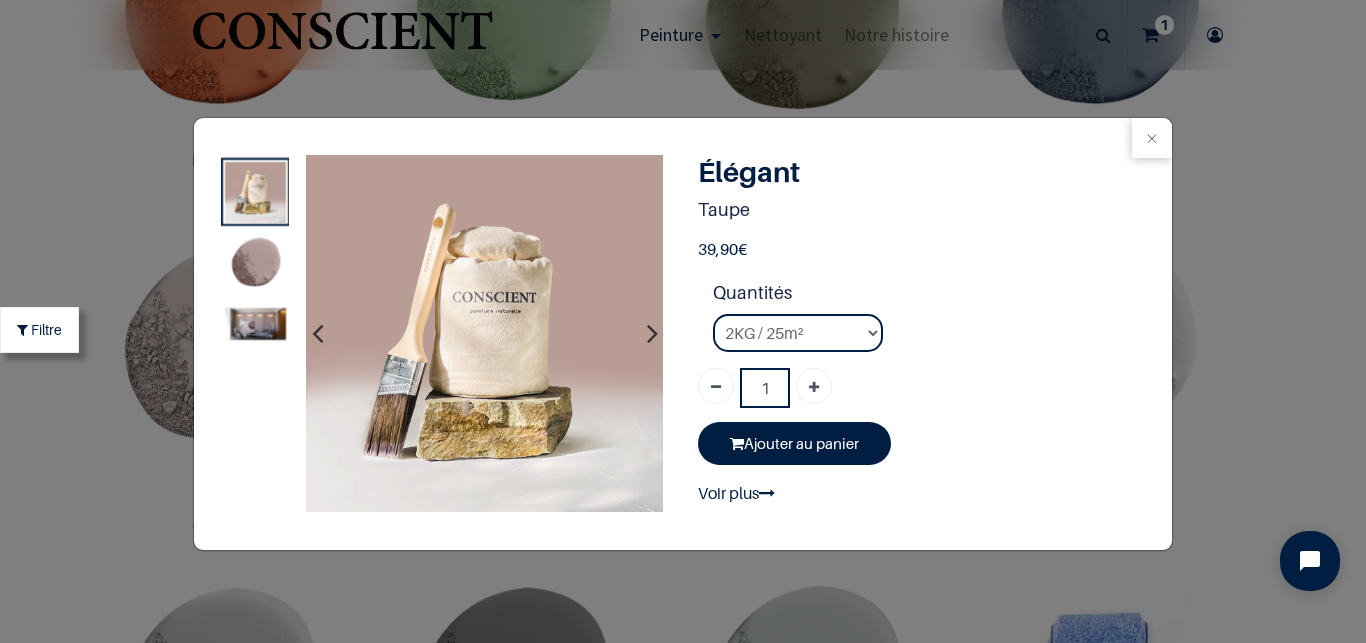 click at bounding box center (256, 324) 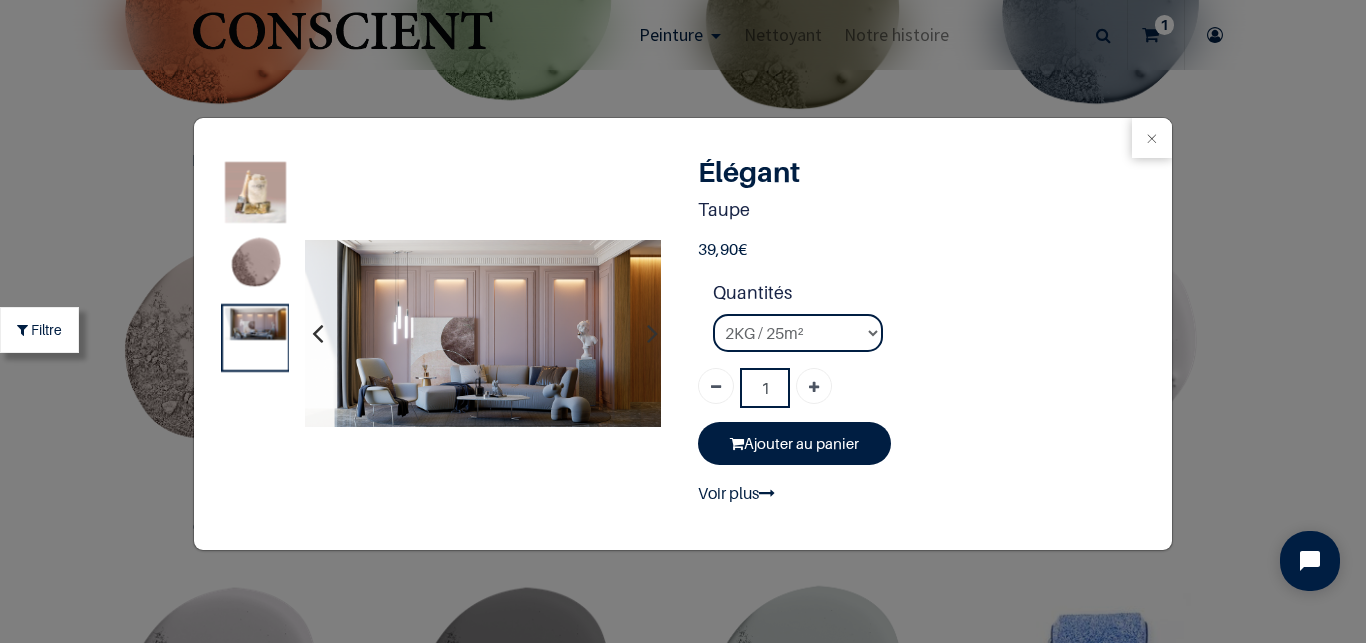 click at bounding box center [256, 192] 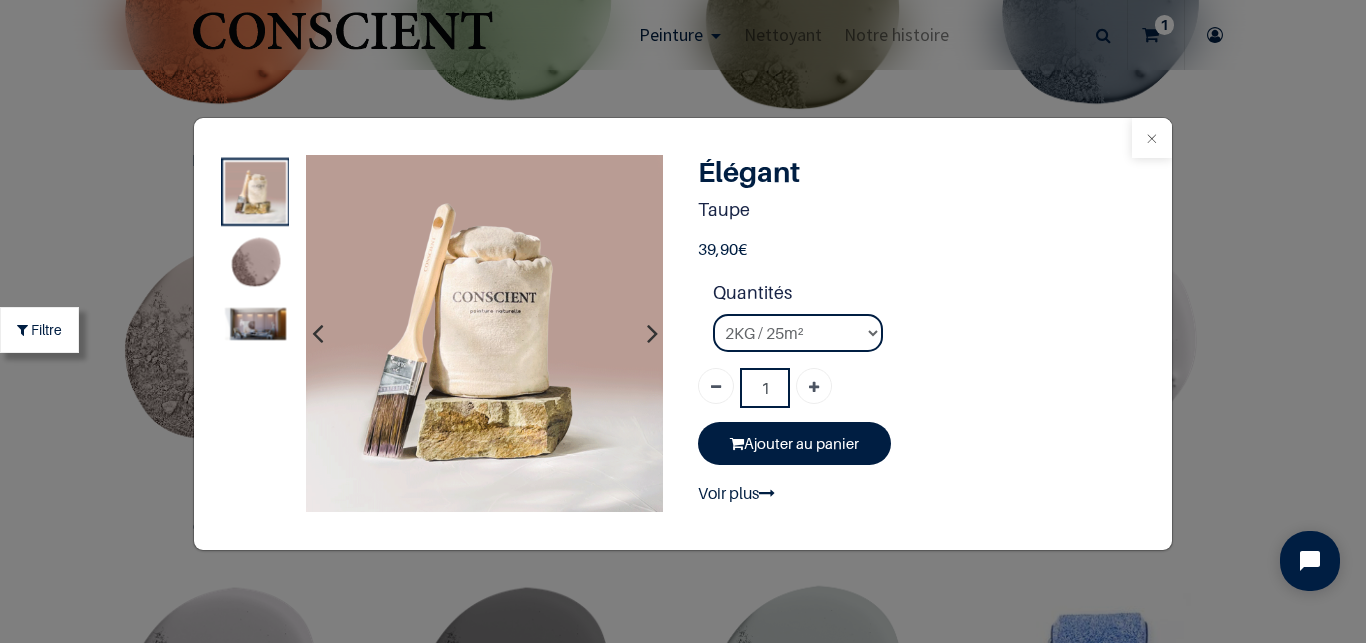click at bounding box center (1152, 138) 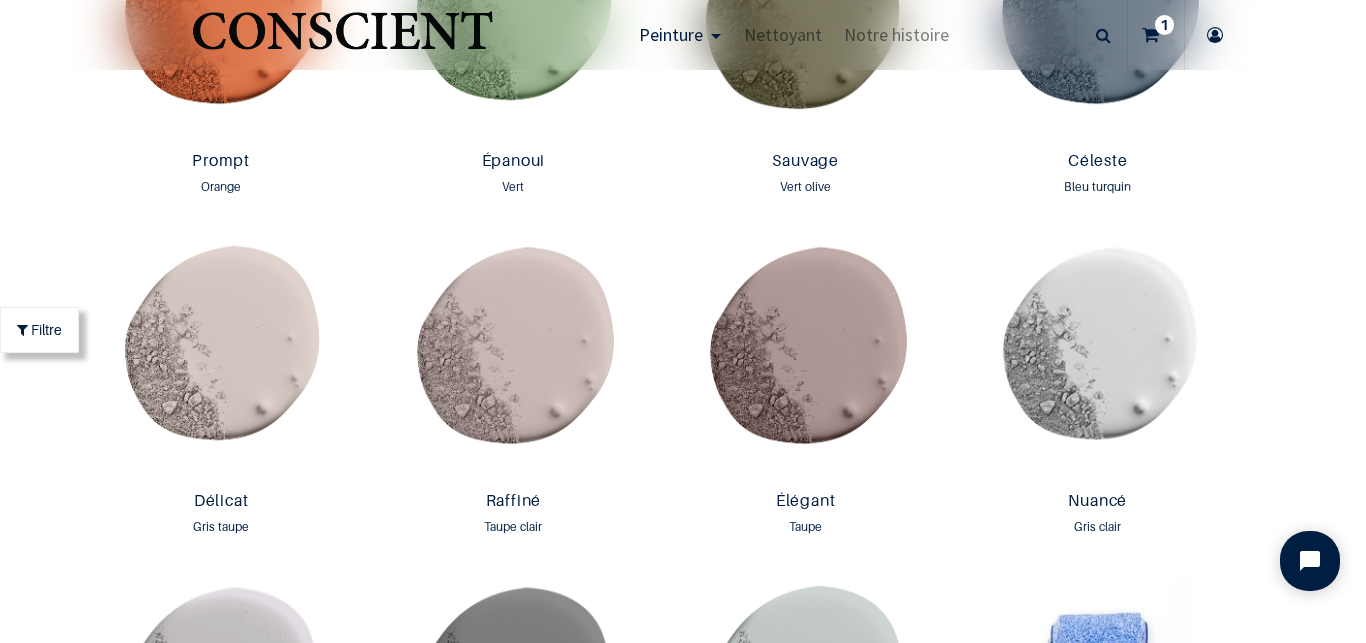 scroll, scrollTop: 2936, scrollLeft: 0, axis: vertical 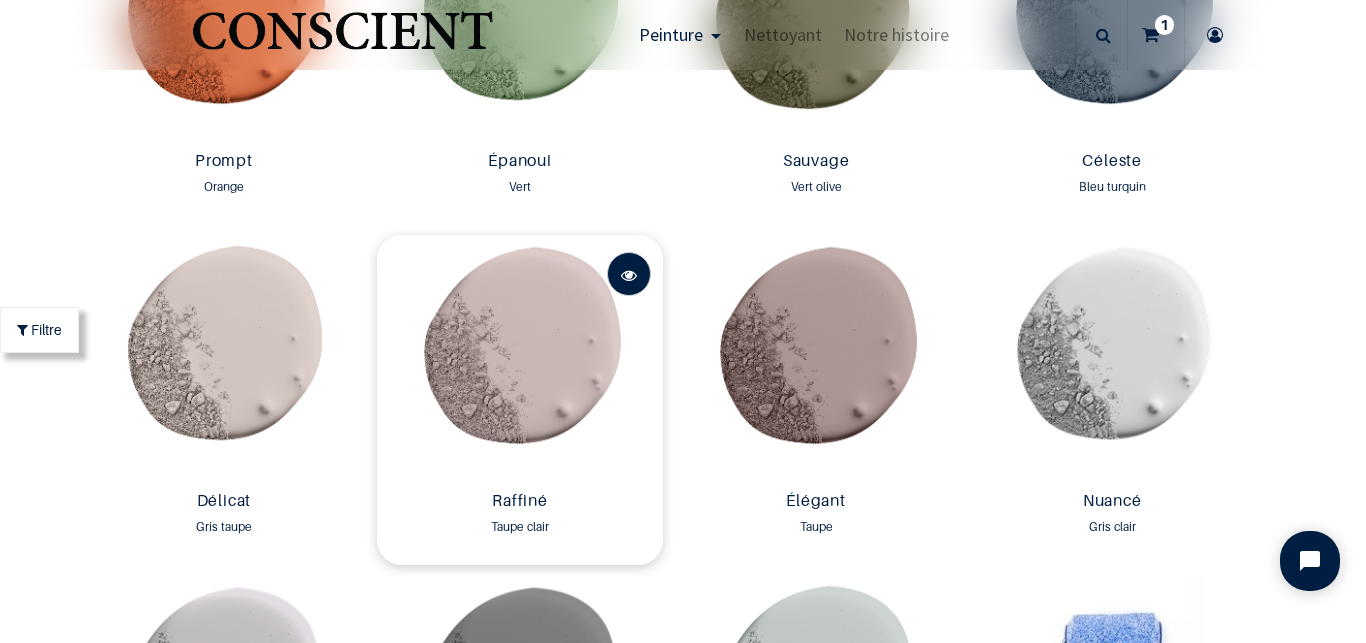 click at bounding box center [629, 275] 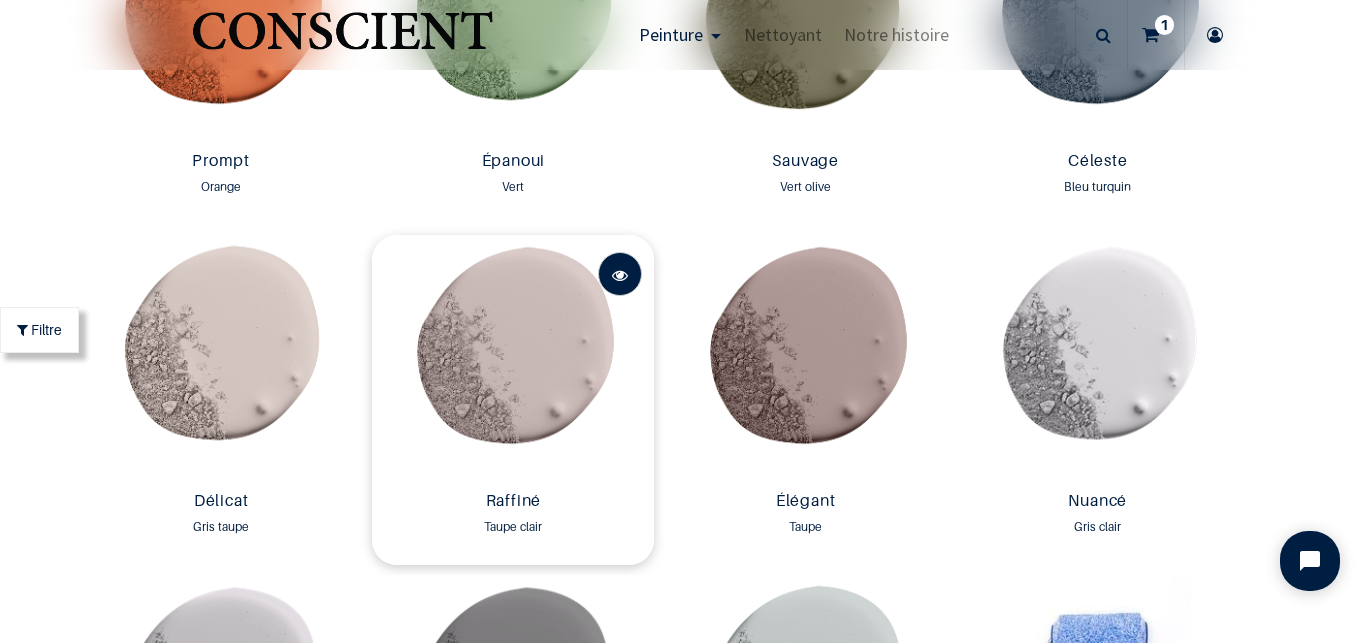 scroll, scrollTop: 2936, scrollLeft: 0, axis: vertical 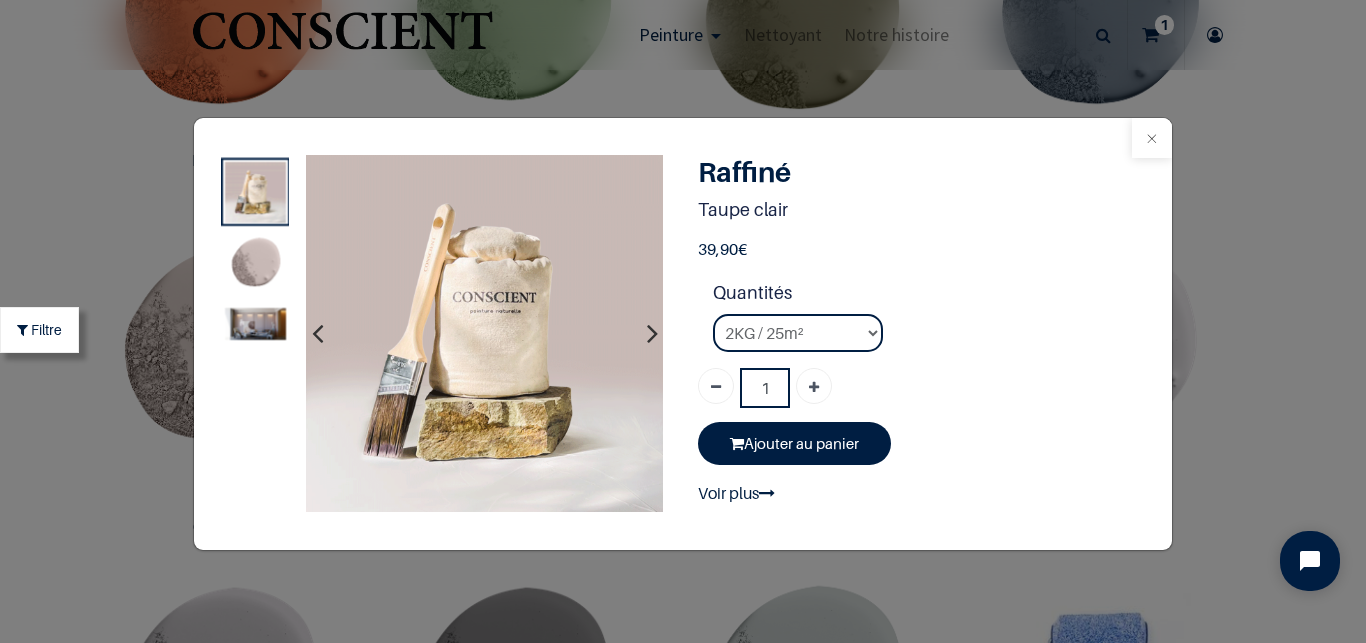 click at bounding box center (1152, 138) 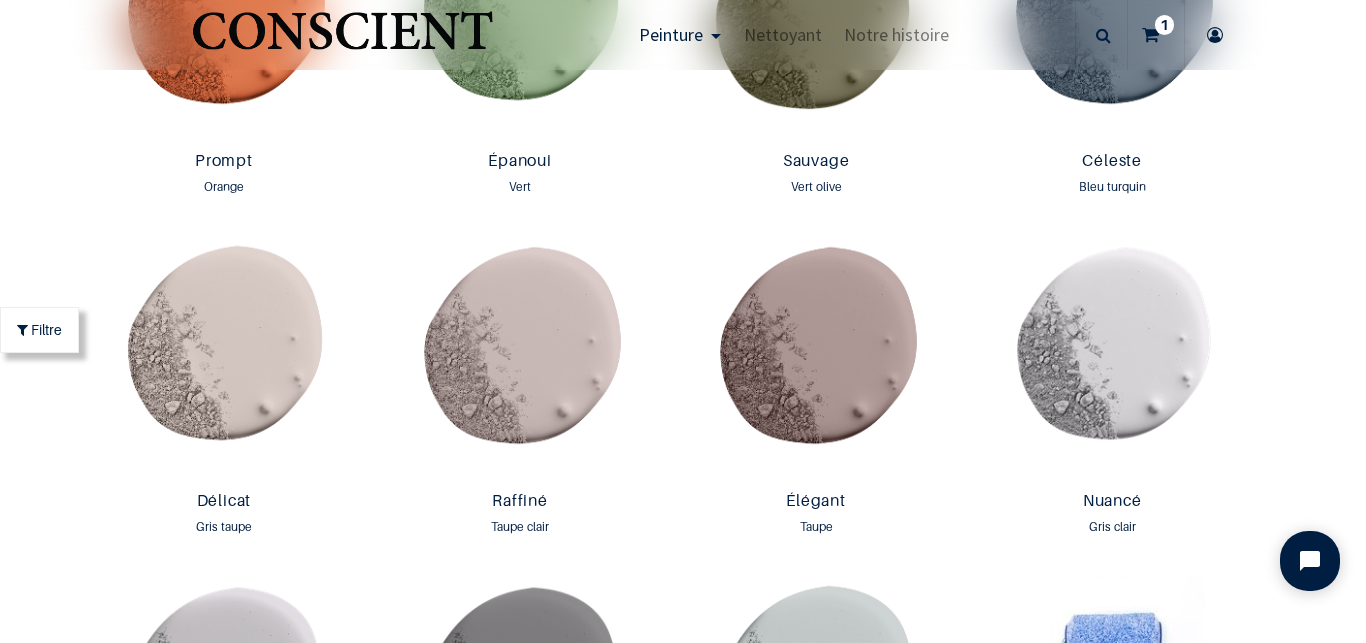 scroll, scrollTop: 2936, scrollLeft: 0, axis: vertical 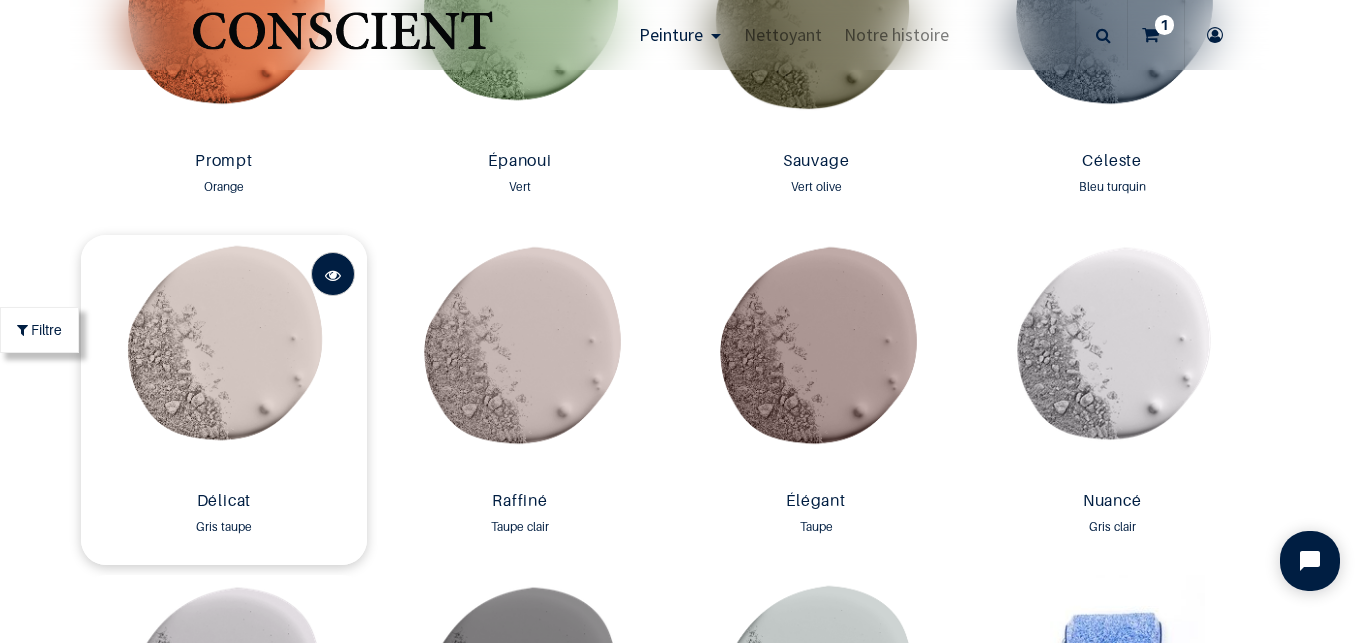click at bounding box center (333, 275) 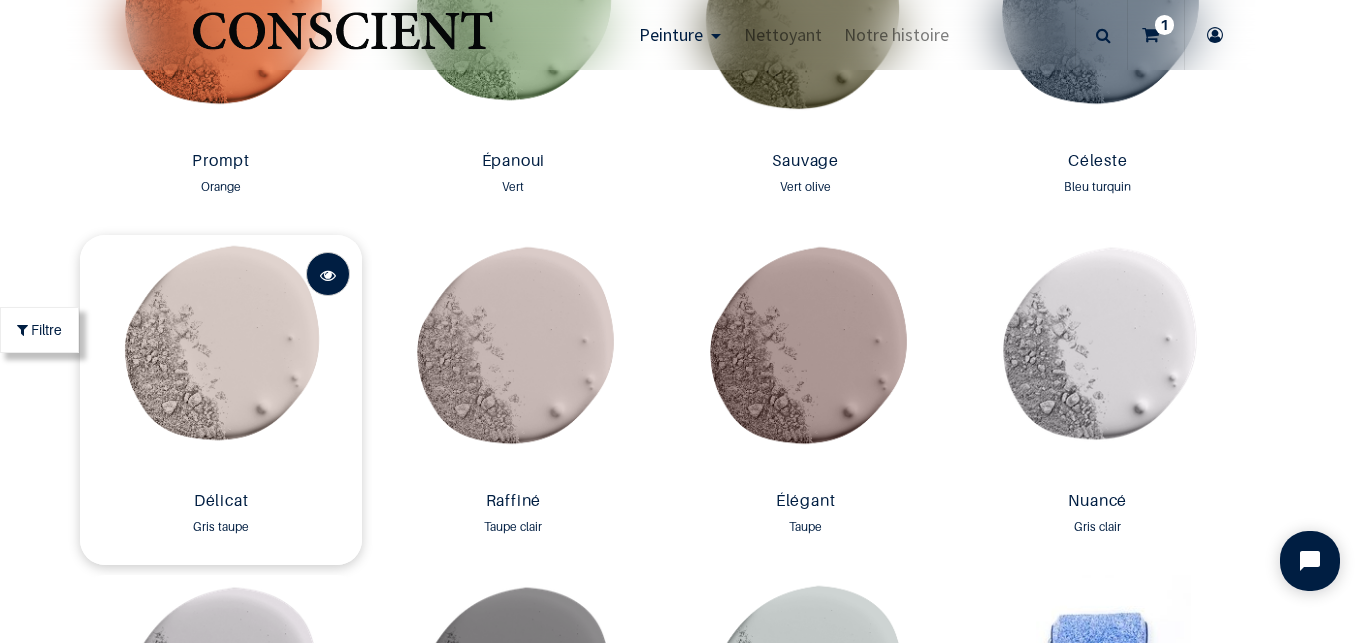 scroll, scrollTop: 2936, scrollLeft: 0, axis: vertical 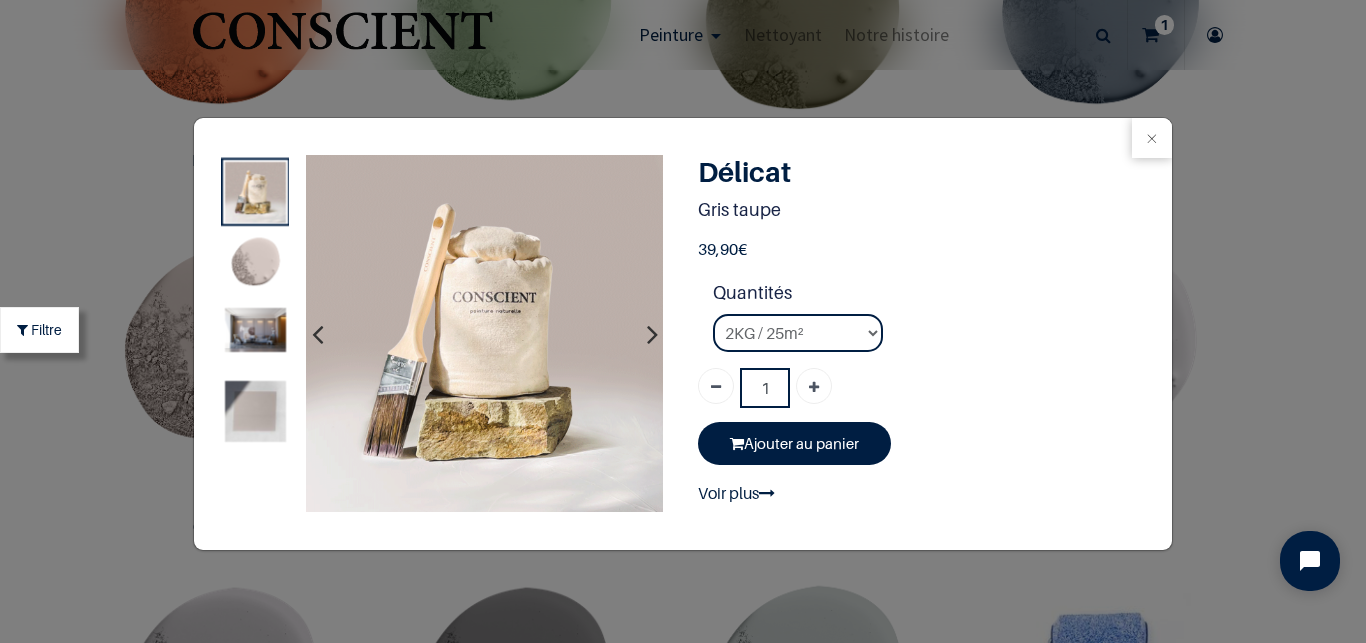 click at bounding box center [256, 411] 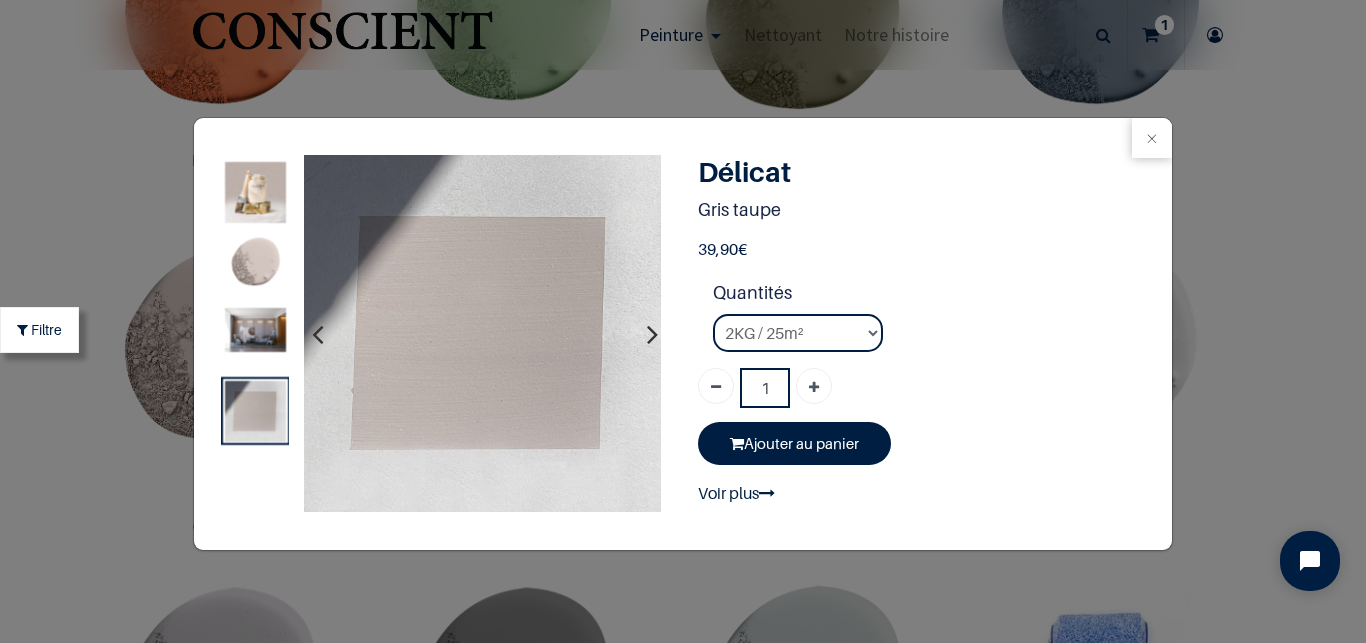 click at bounding box center (256, 330) 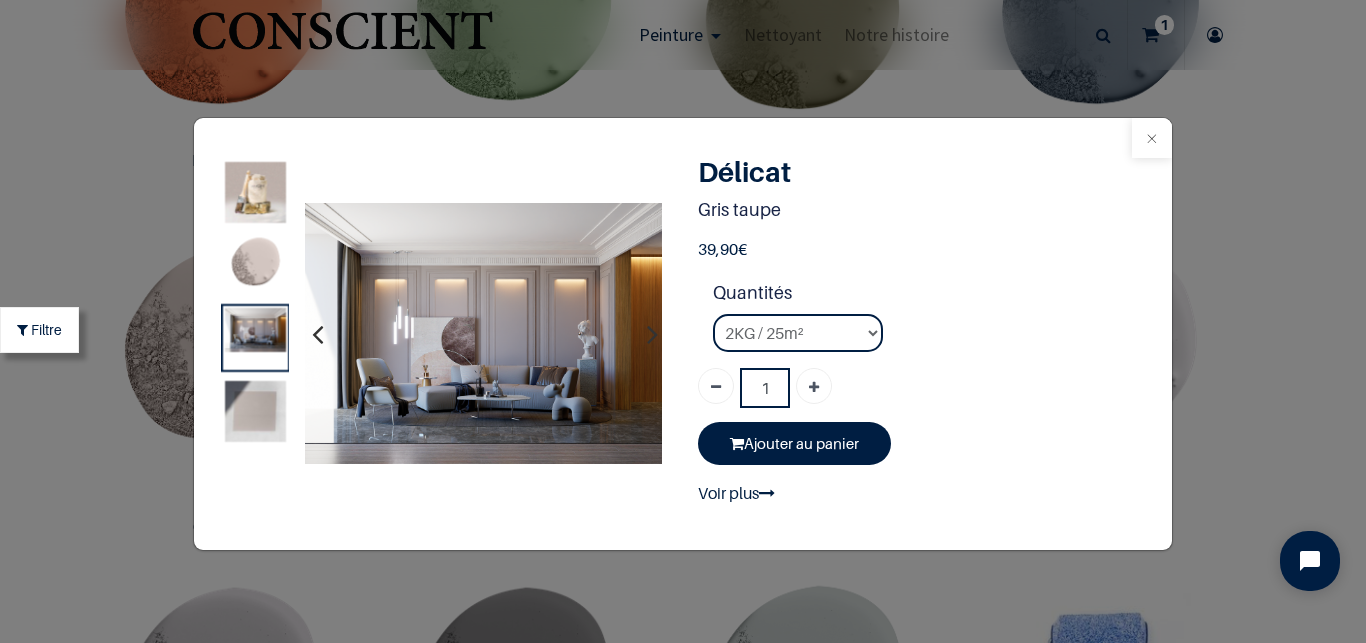 click at bounding box center [1152, 138] 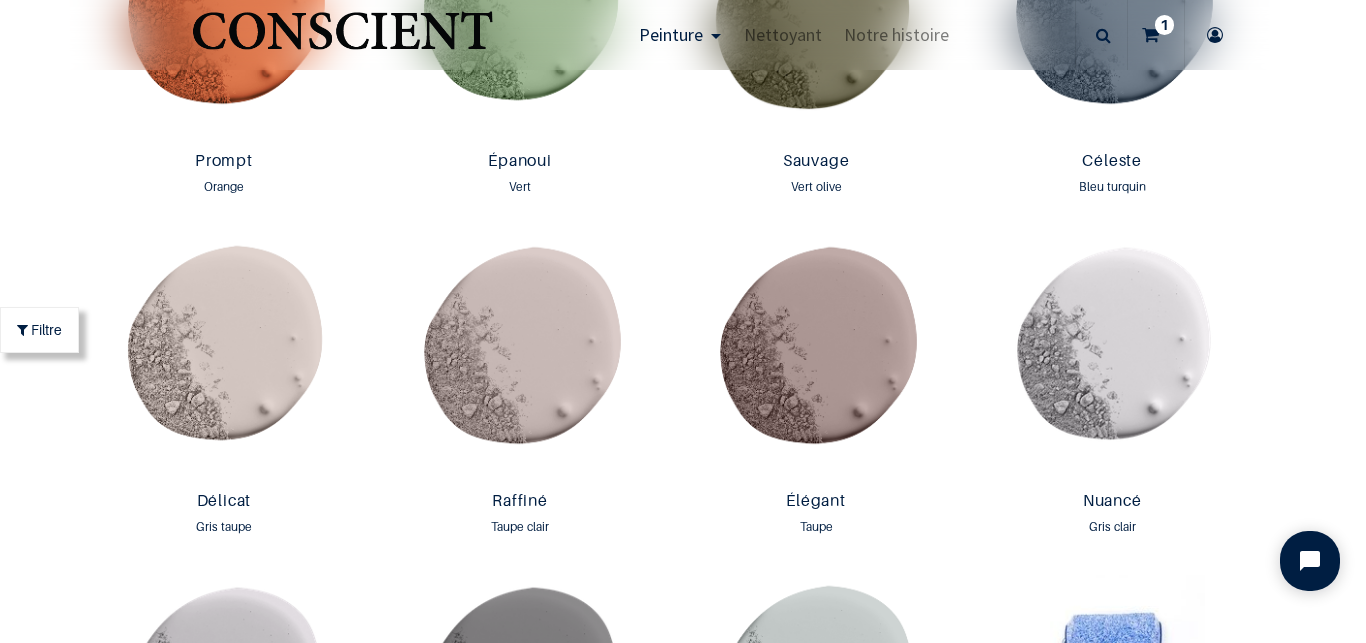 scroll, scrollTop: 2936, scrollLeft: 0, axis: vertical 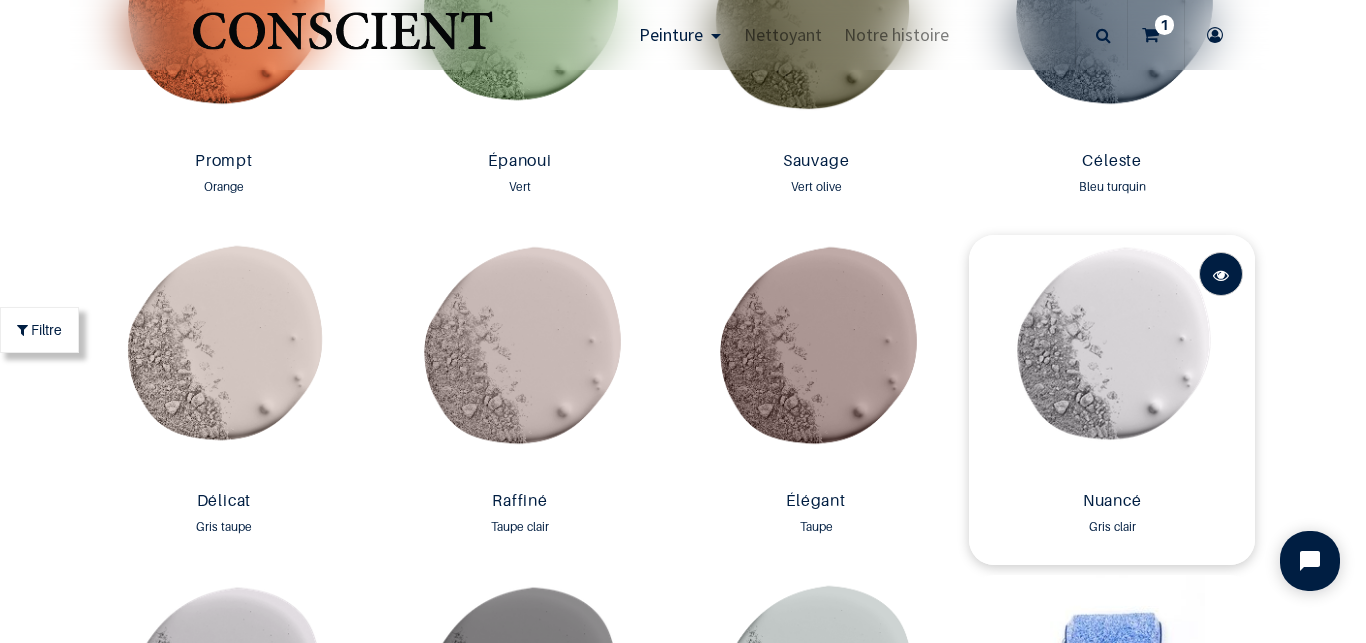 click at bounding box center (1221, 275) 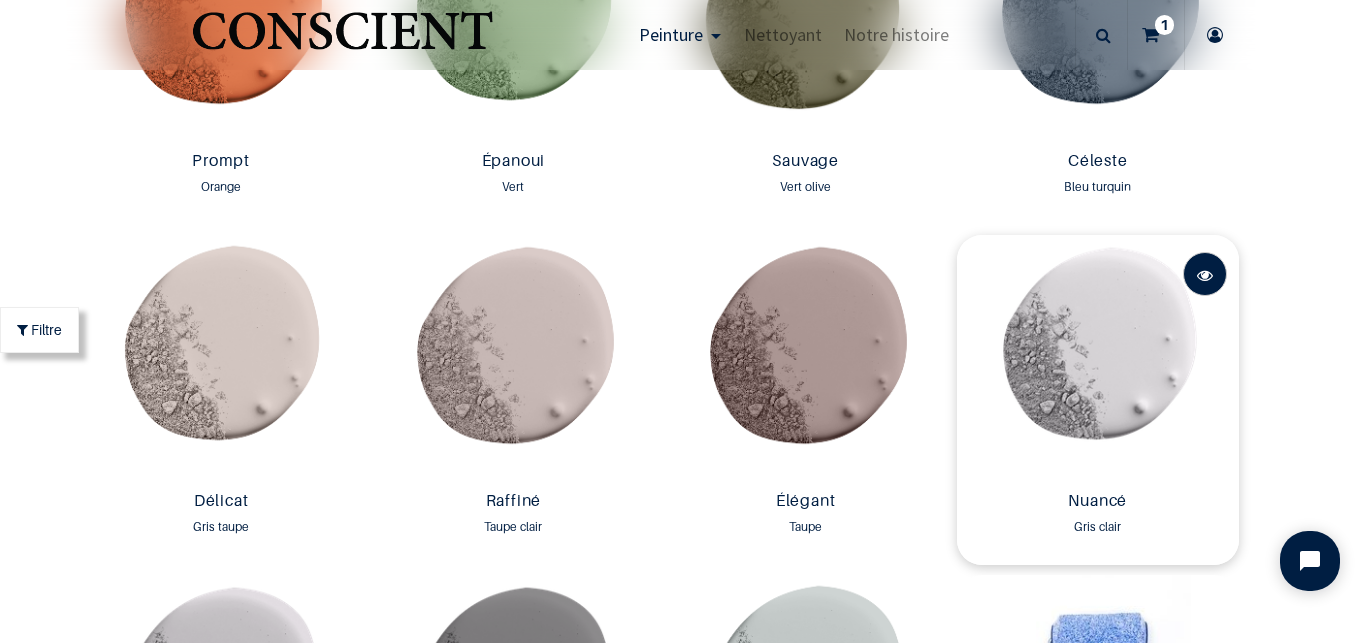 scroll, scrollTop: 2936, scrollLeft: 0, axis: vertical 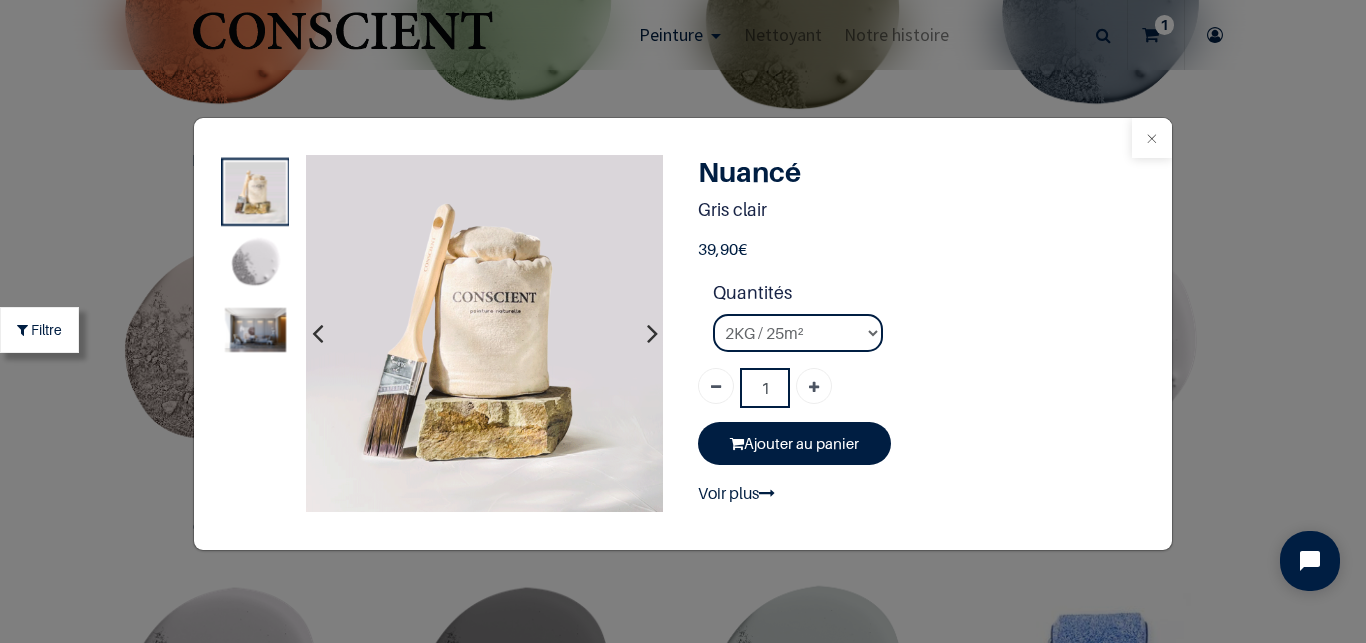 click at bounding box center (1152, 138) 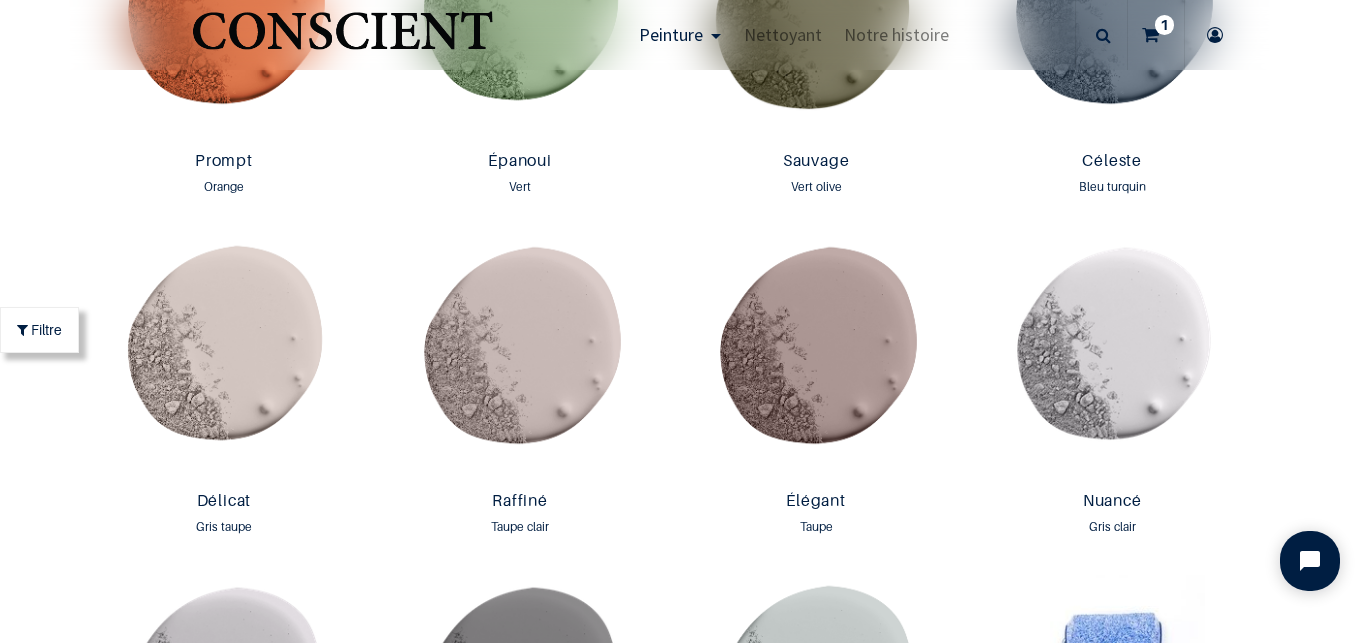 scroll, scrollTop: 2936, scrollLeft: 0, axis: vertical 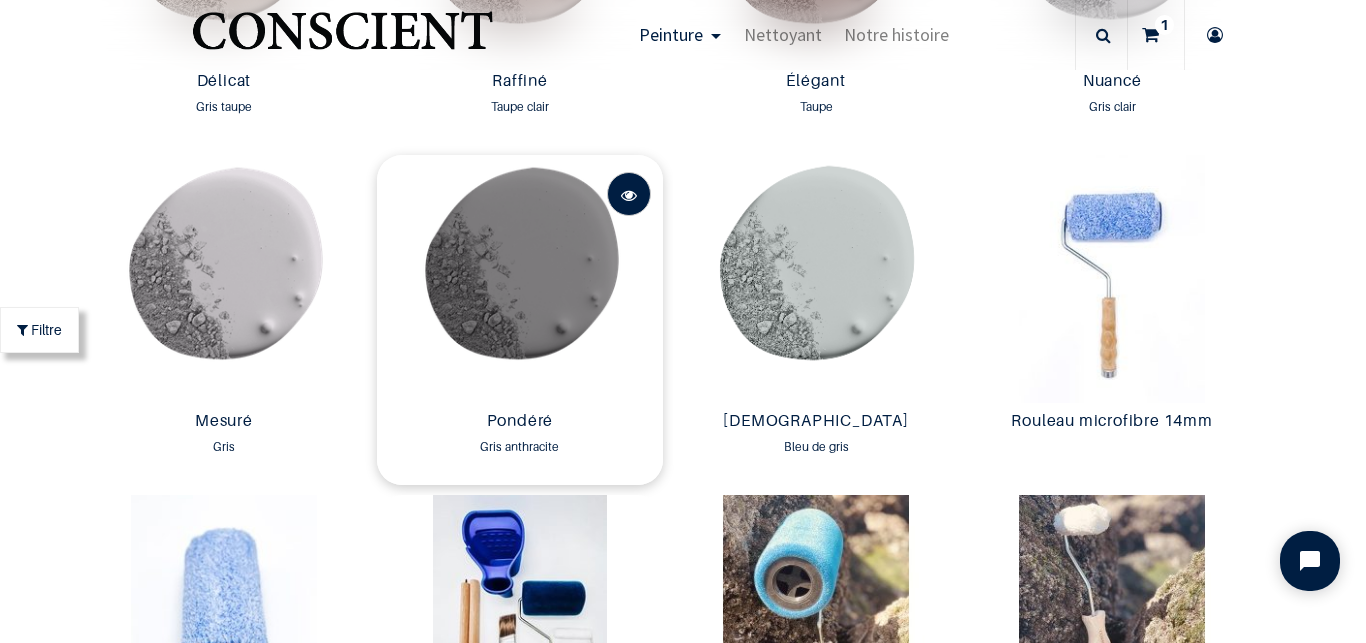 click at bounding box center [629, 195] 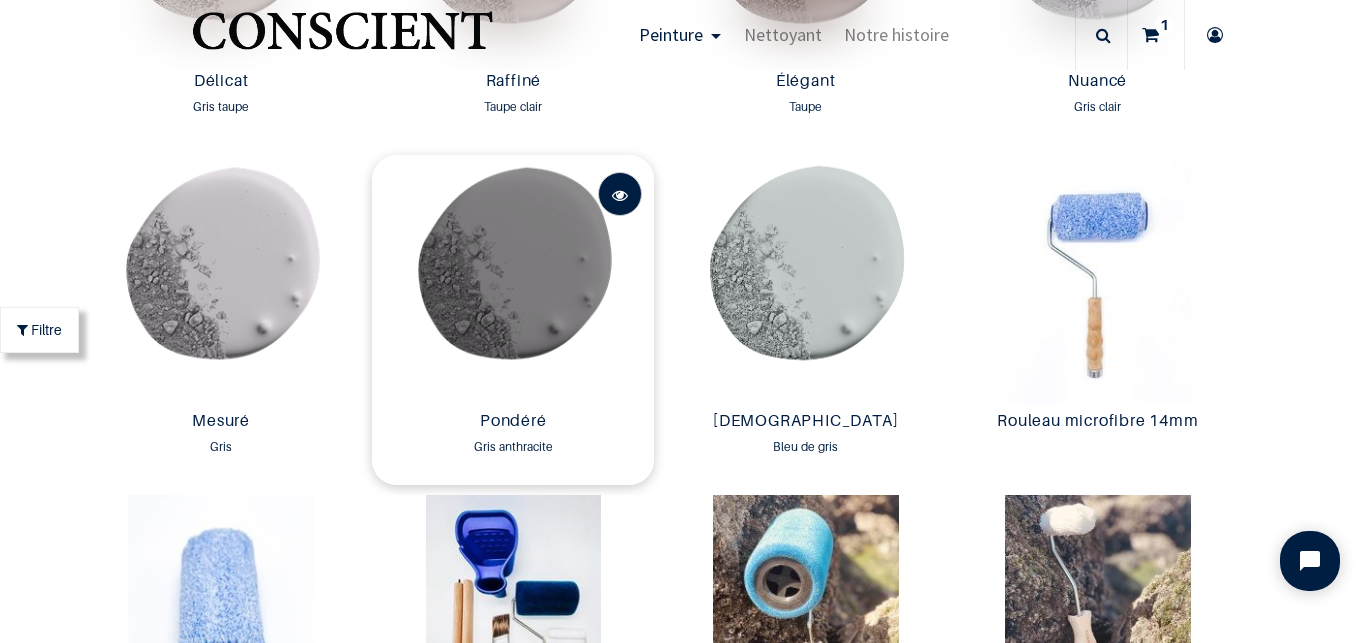scroll, scrollTop: 3356, scrollLeft: 0, axis: vertical 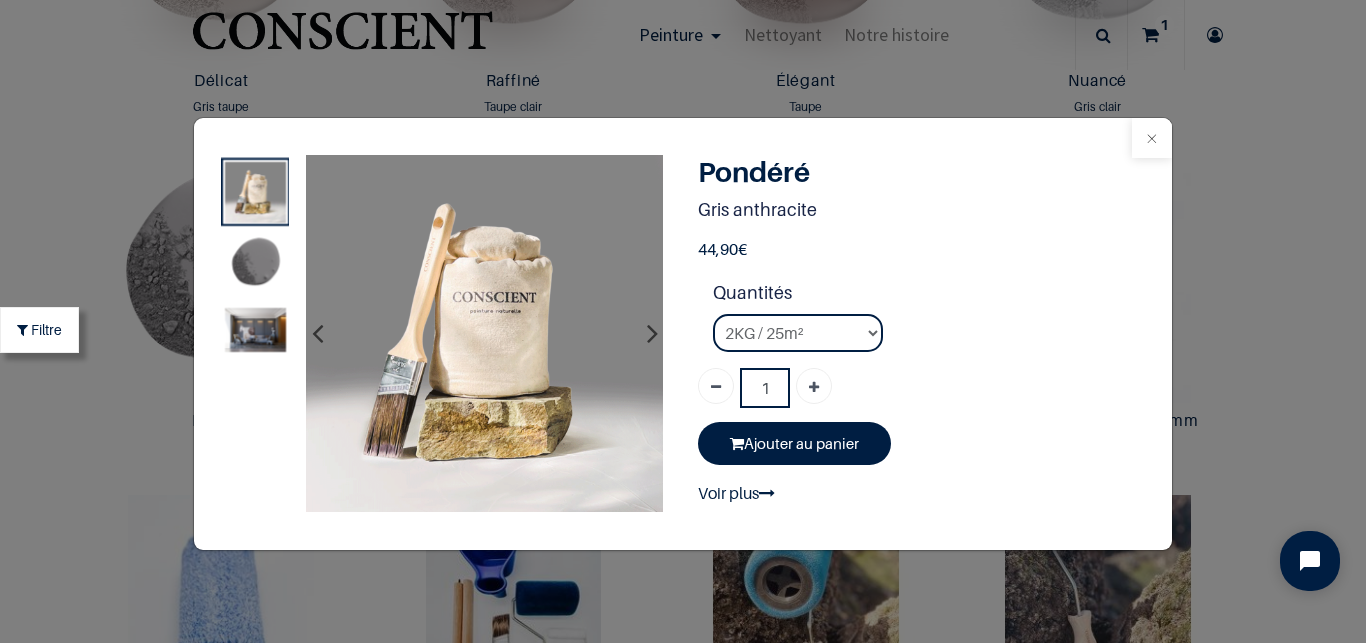 click at bounding box center (1152, 138) 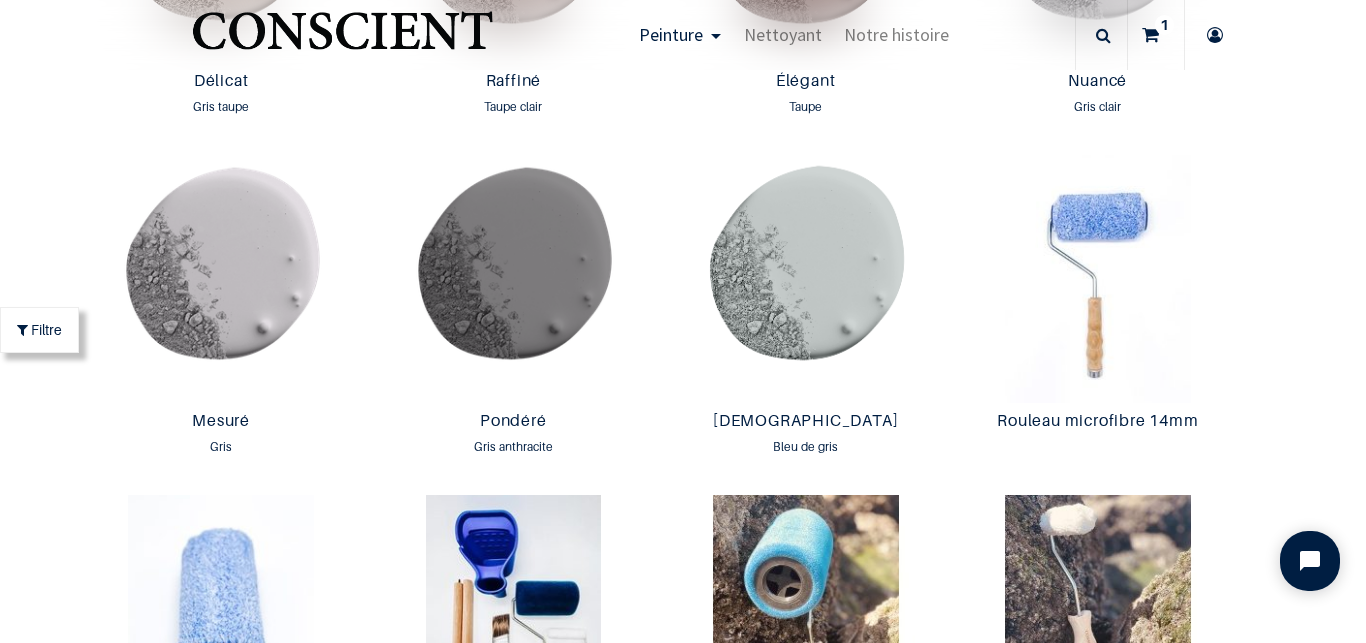 click at bounding box center [1152, 88] 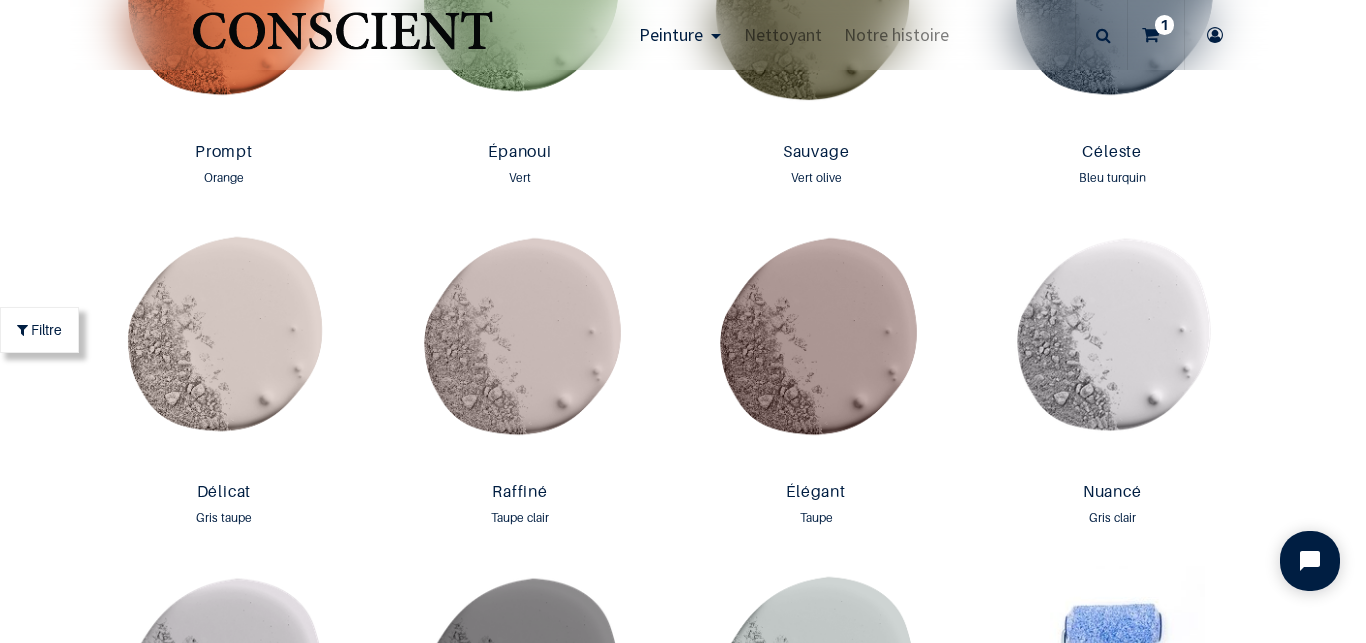 scroll, scrollTop: 2936, scrollLeft: 0, axis: vertical 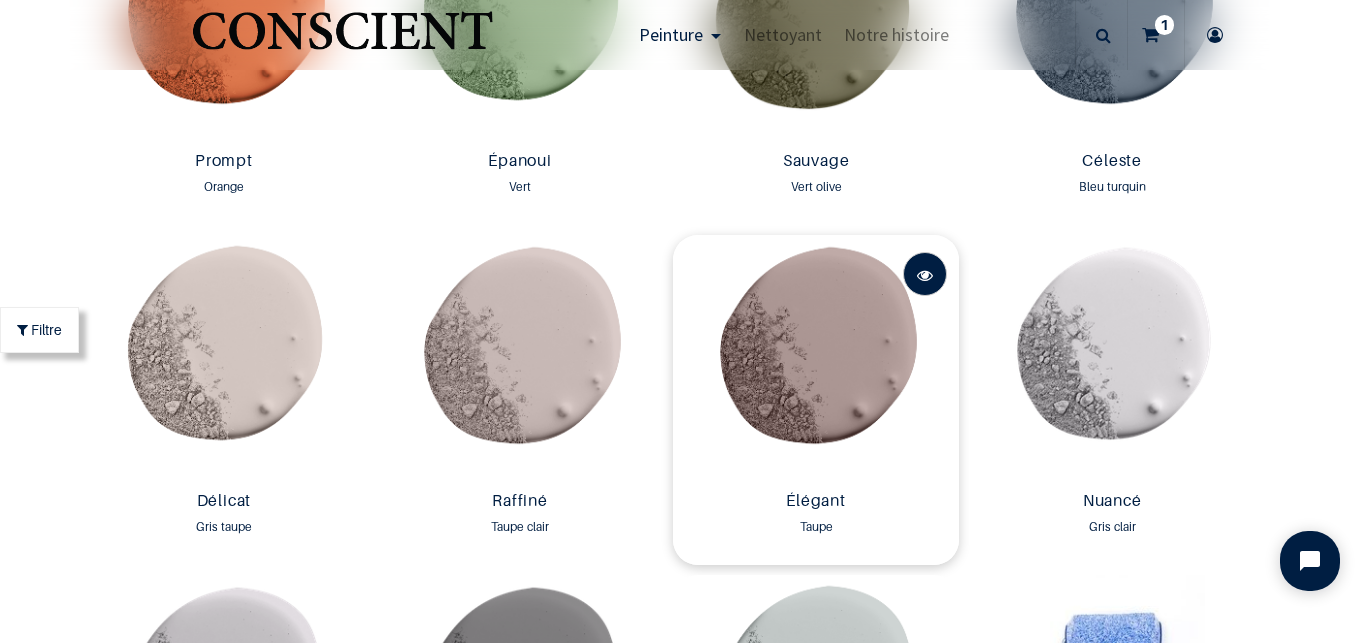 click at bounding box center (925, 275) 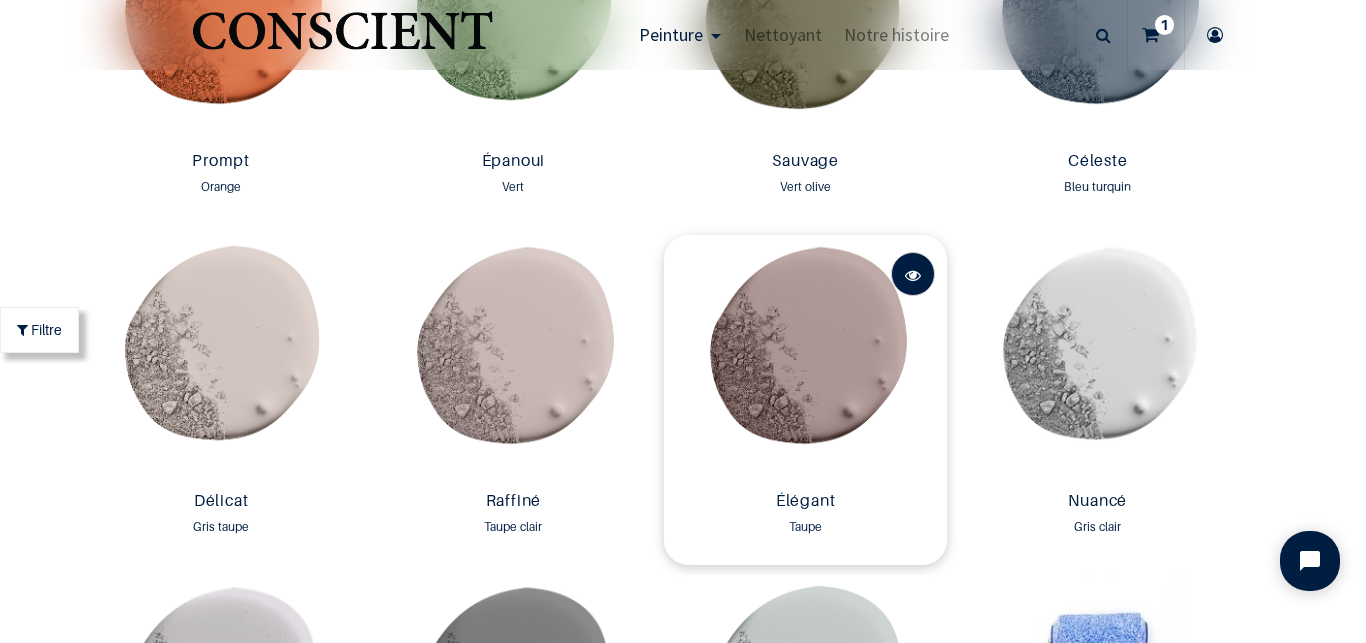 scroll, scrollTop: 2936, scrollLeft: 0, axis: vertical 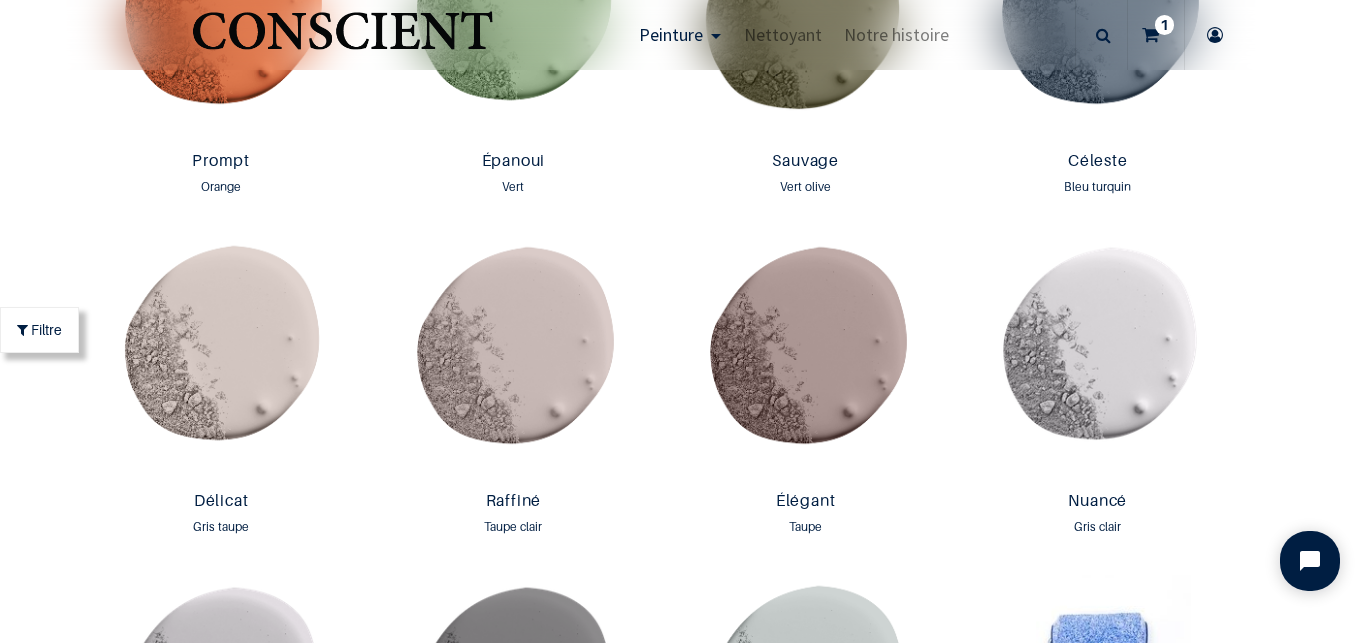 click on "1" at bounding box center [0, 0] 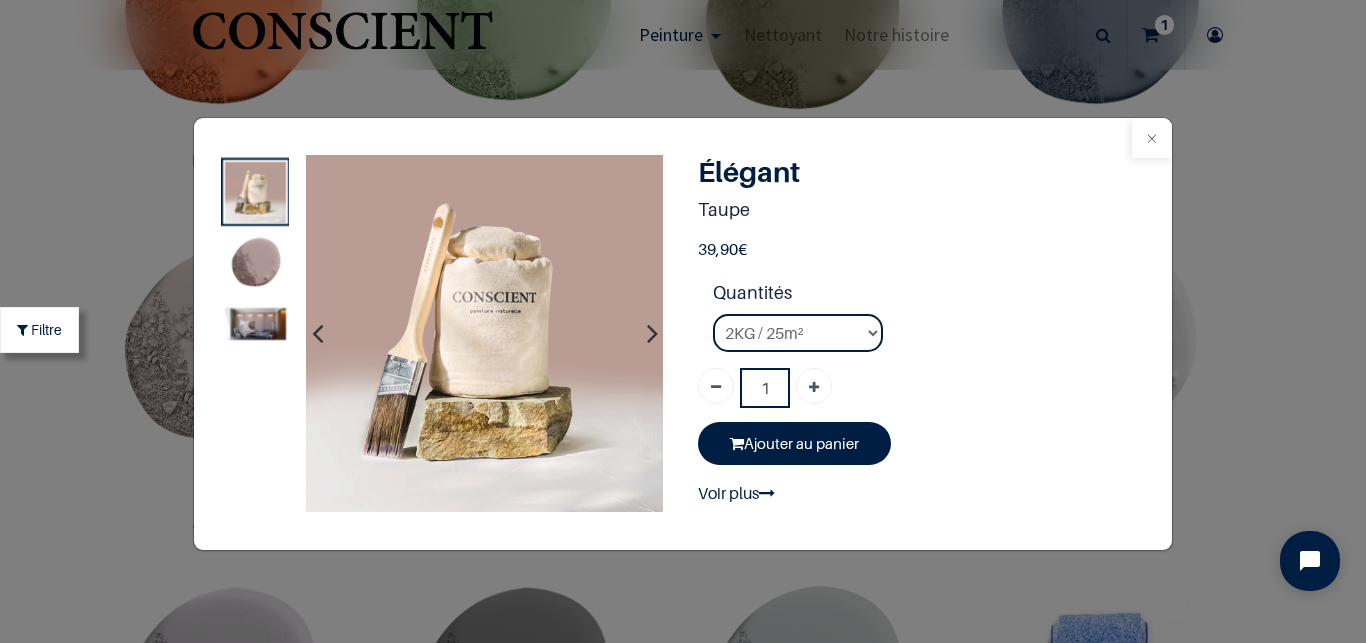 click at bounding box center [1152, 138] 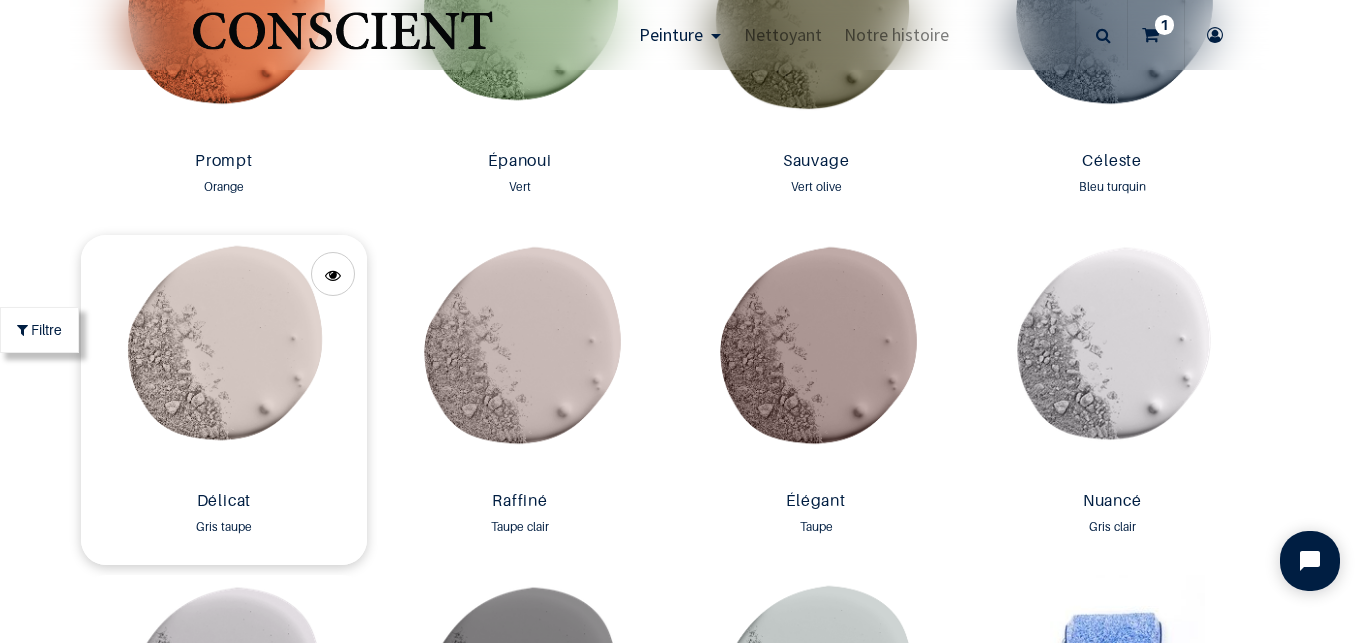 scroll, scrollTop: 2936, scrollLeft: 0, axis: vertical 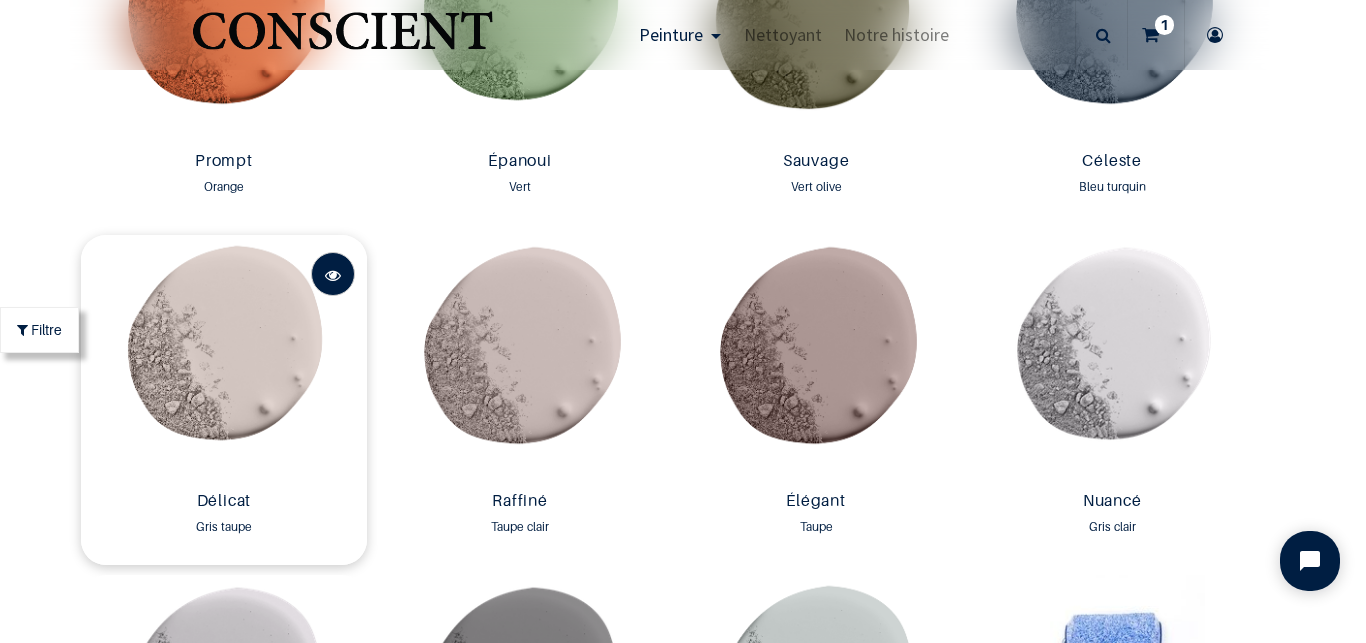click at bounding box center [333, 275] 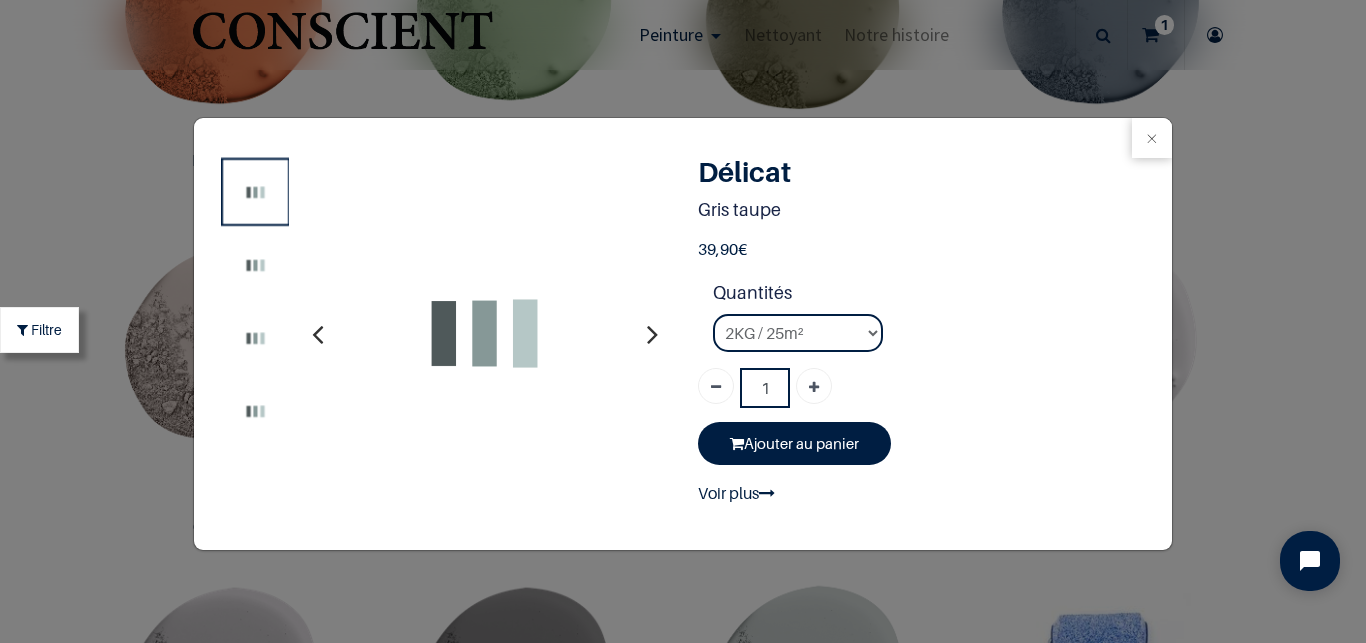 click at bounding box center [1152, 138] 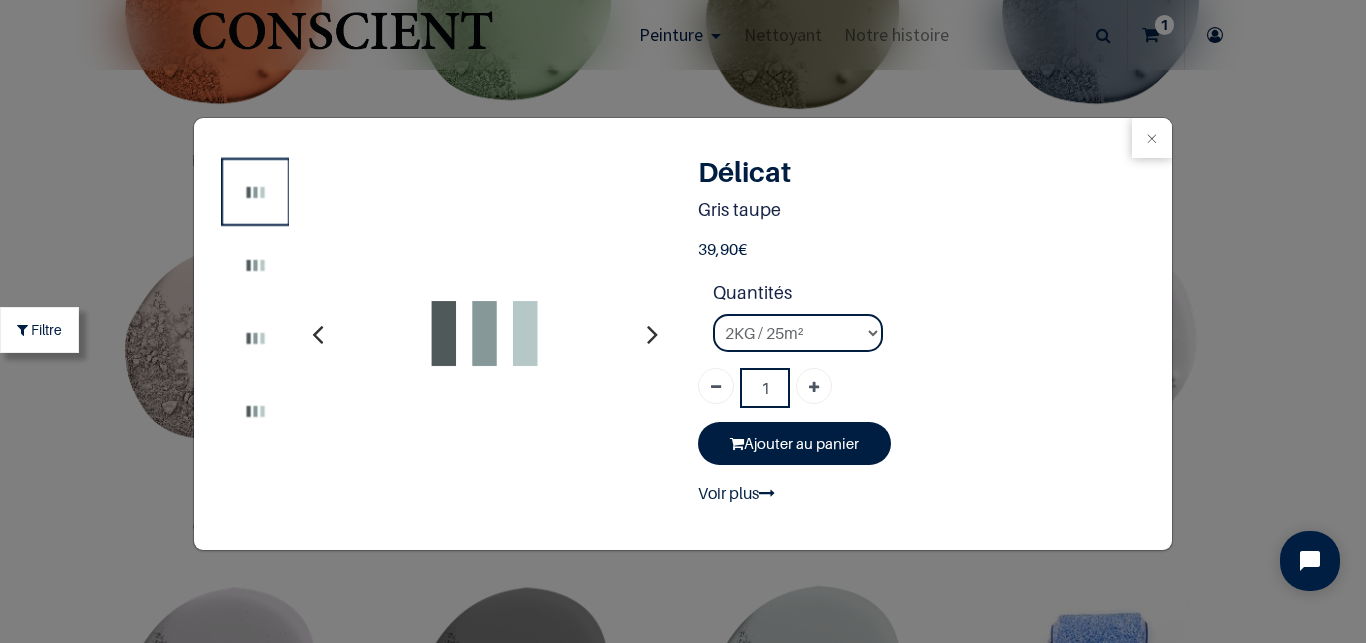 click on "39.9" at bounding box center (683, 321) 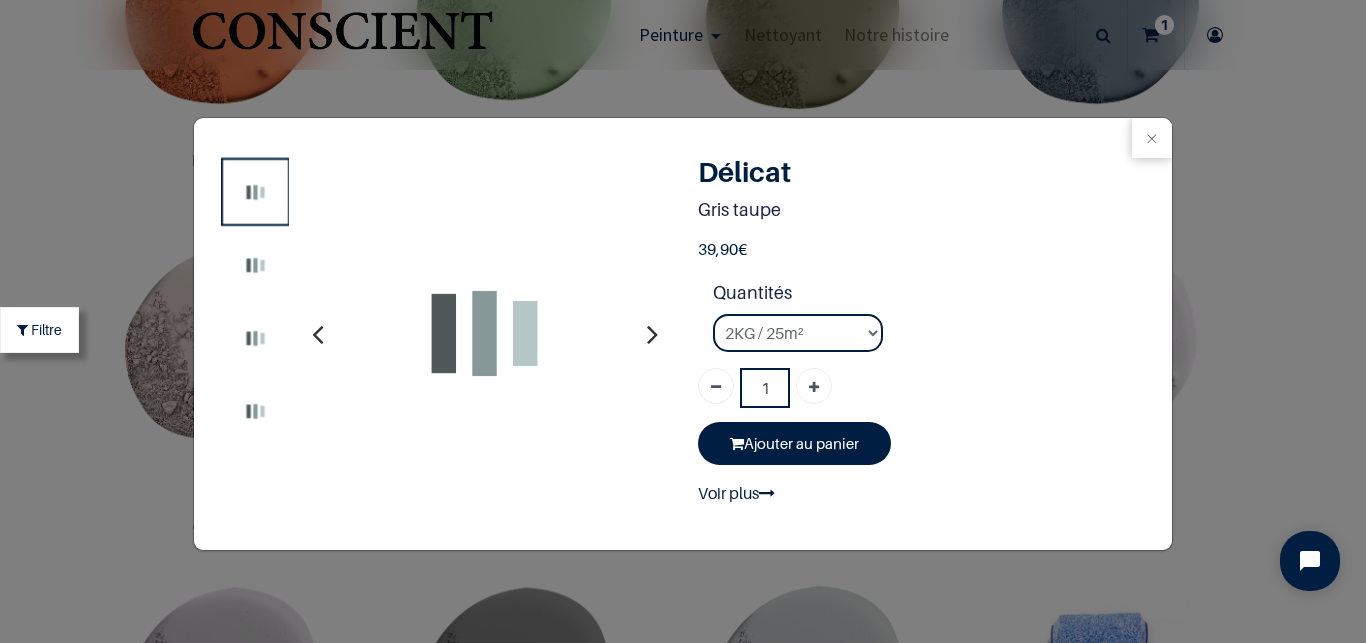 click at bounding box center [1152, 138] 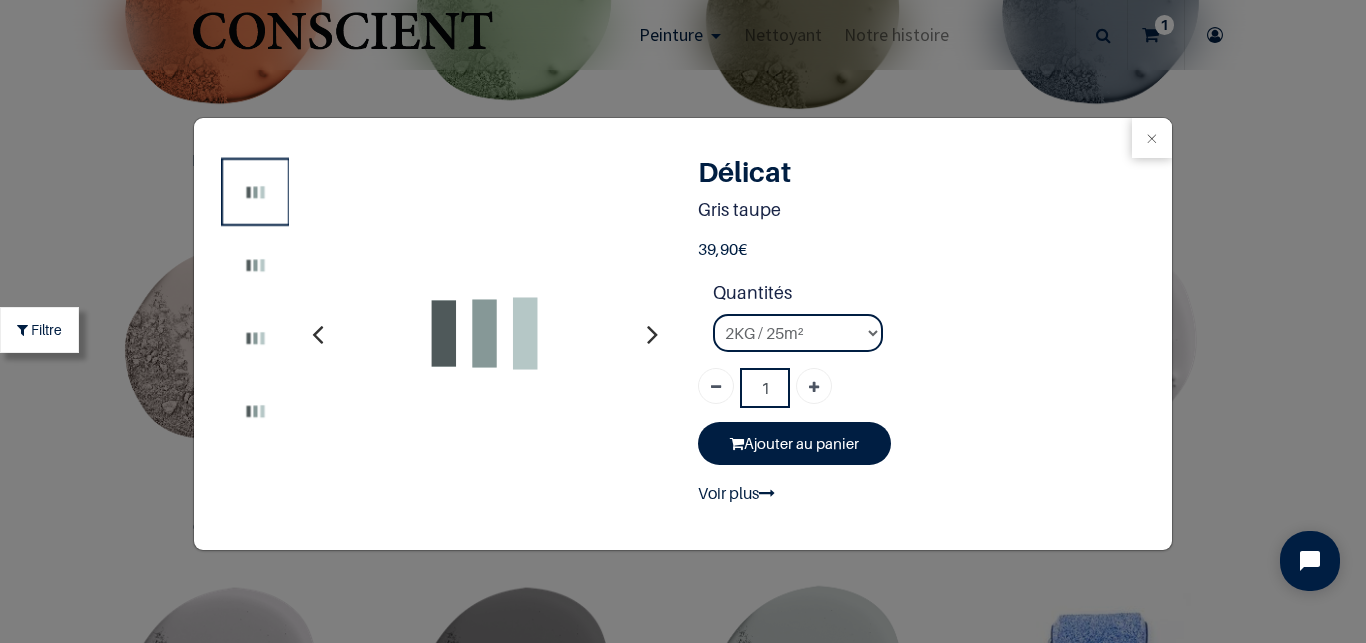 click at bounding box center (1152, 138) 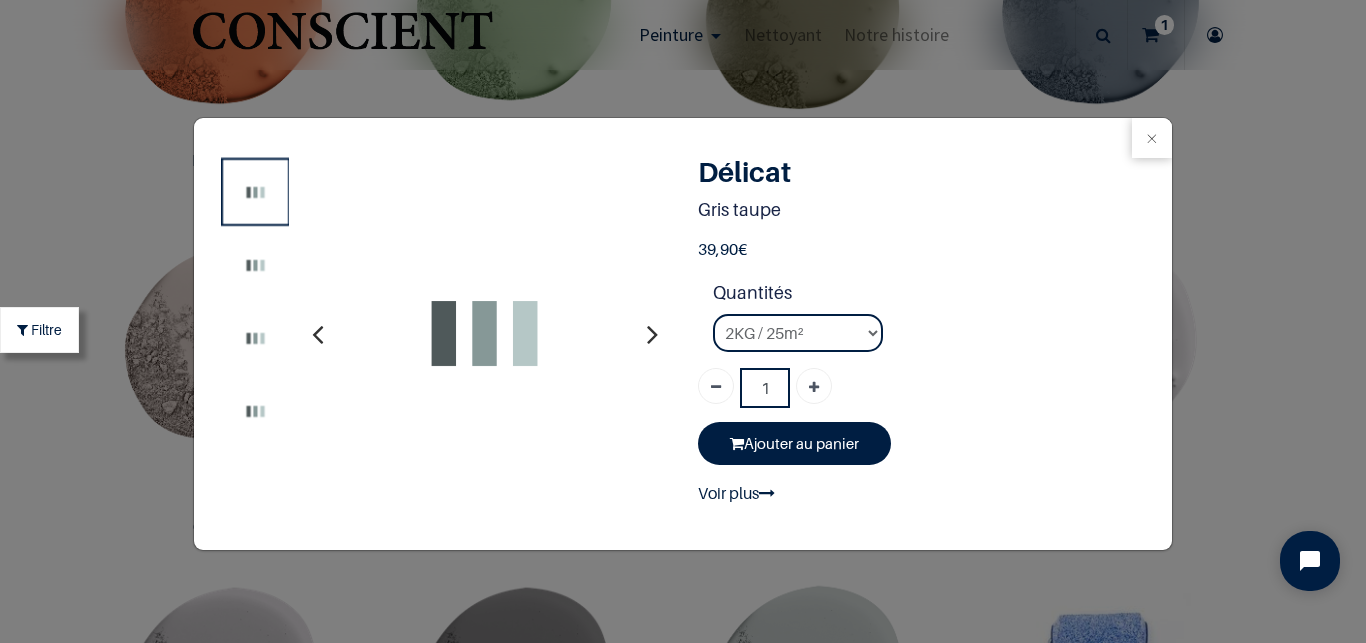 click at bounding box center [1152, 138] 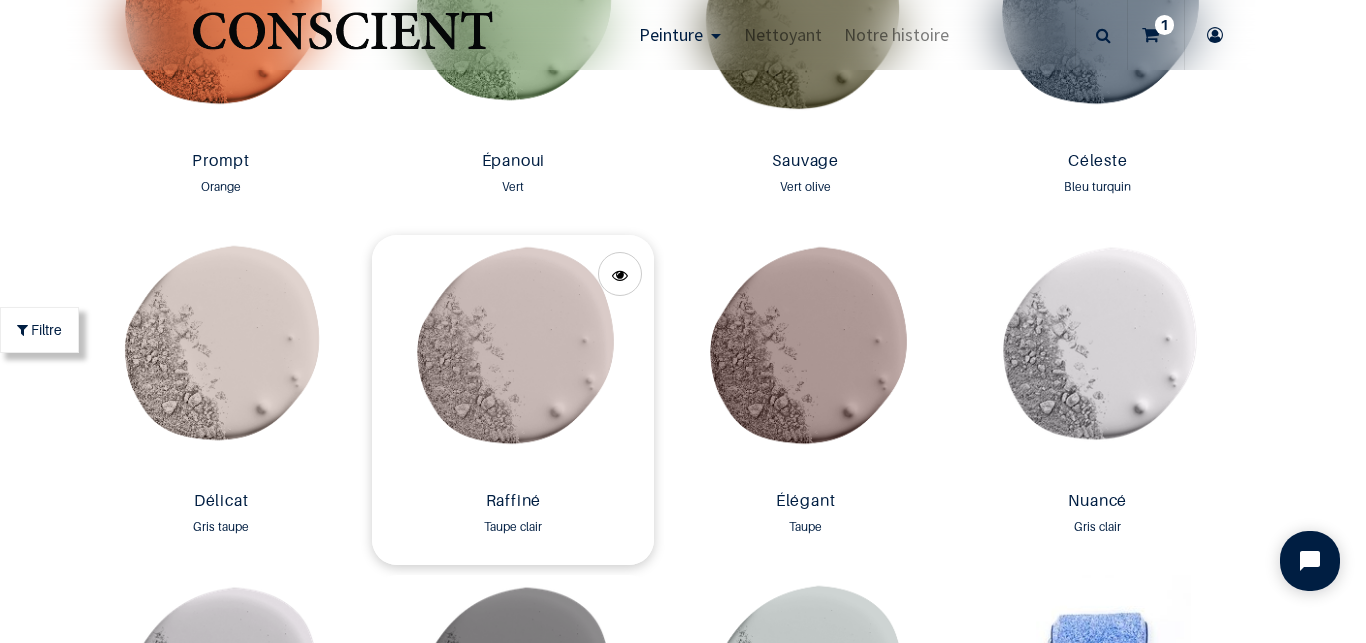 click at bounding box center [1152, 88] 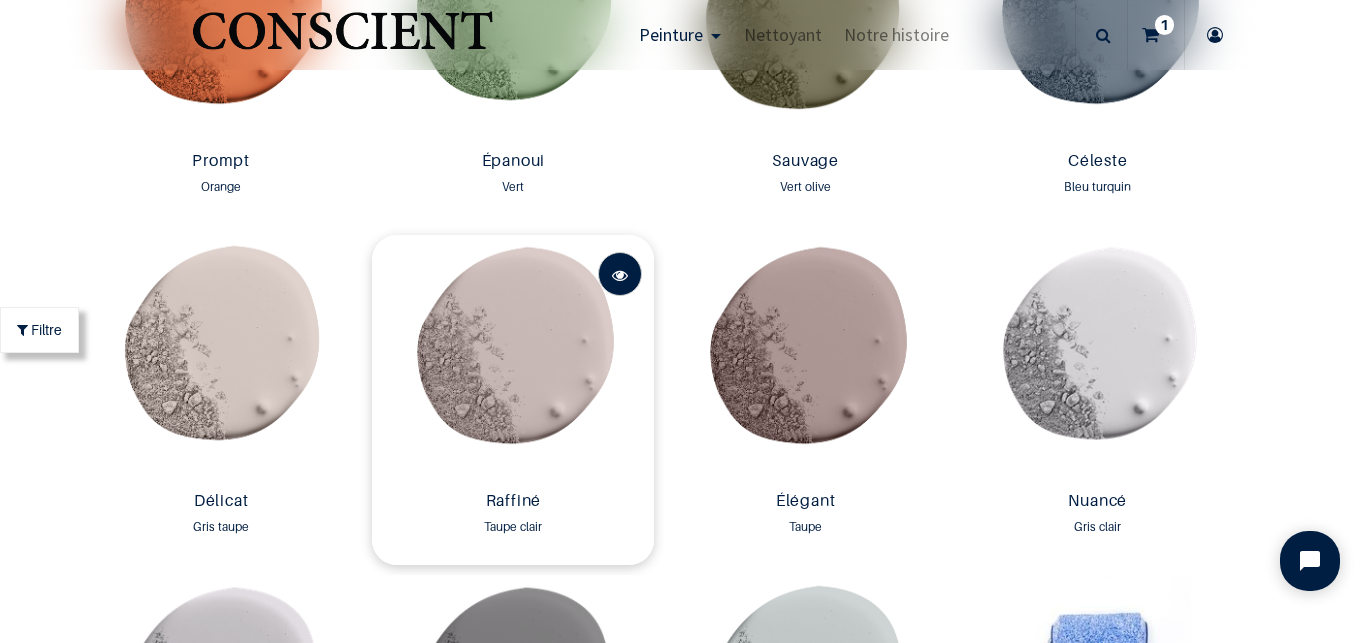 click at bounding box center [620, 275] 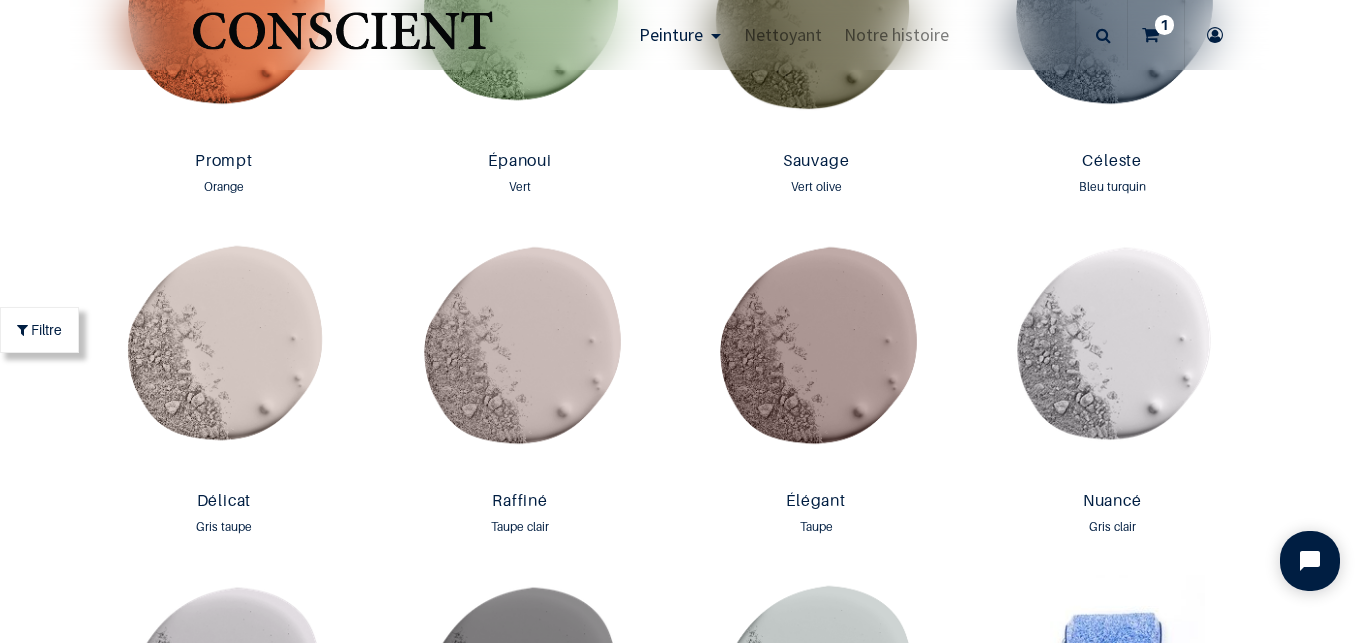 scroll, scrollTop: 2936, scrollLeft: 0, axis: vertical 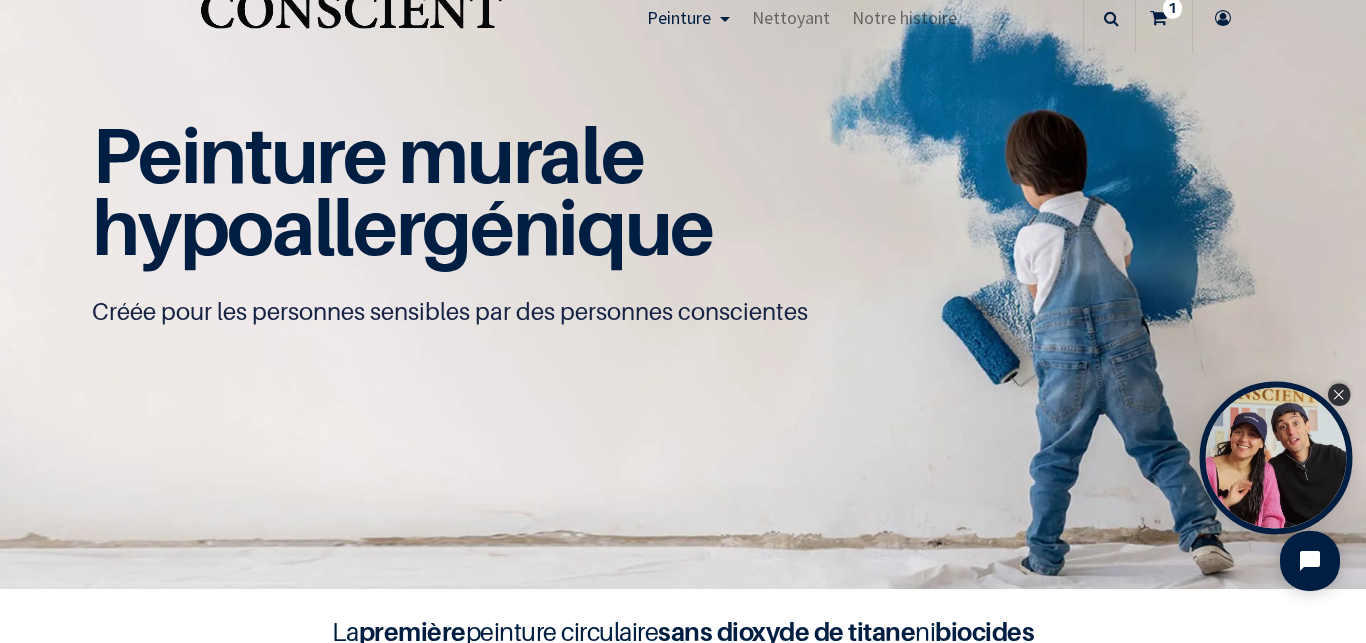 click 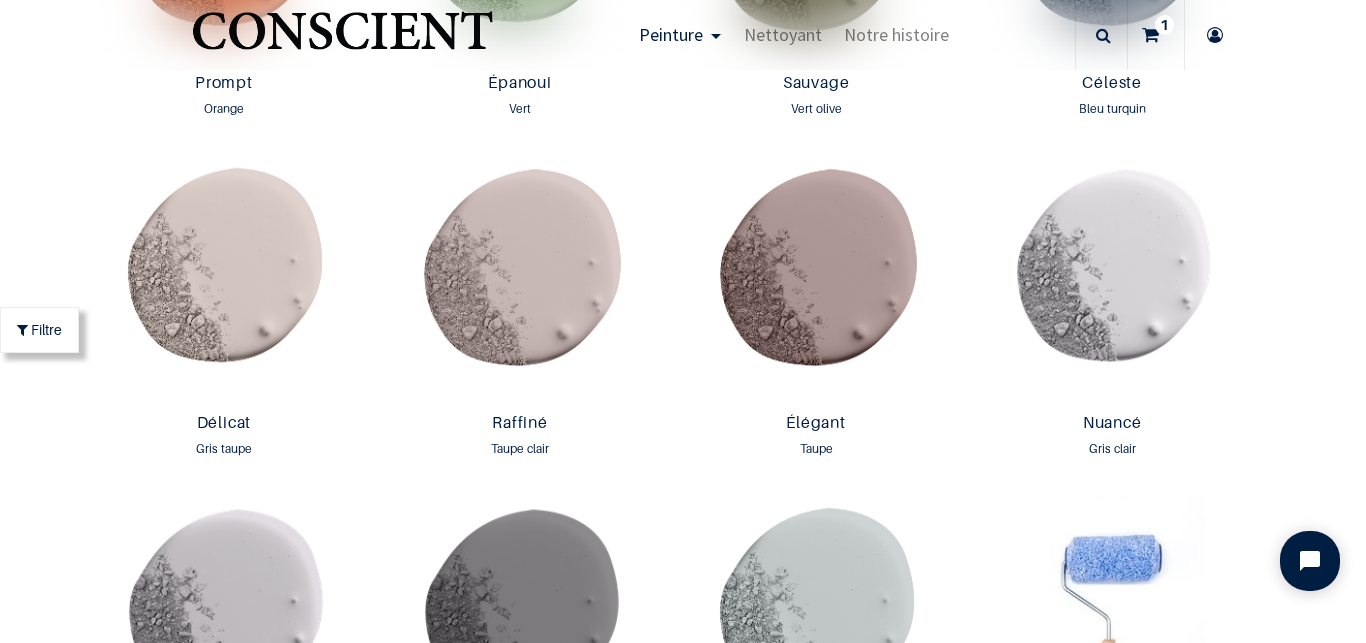 scroll, scrollTop: 2947, scrollLeft: 0, axis: vertical 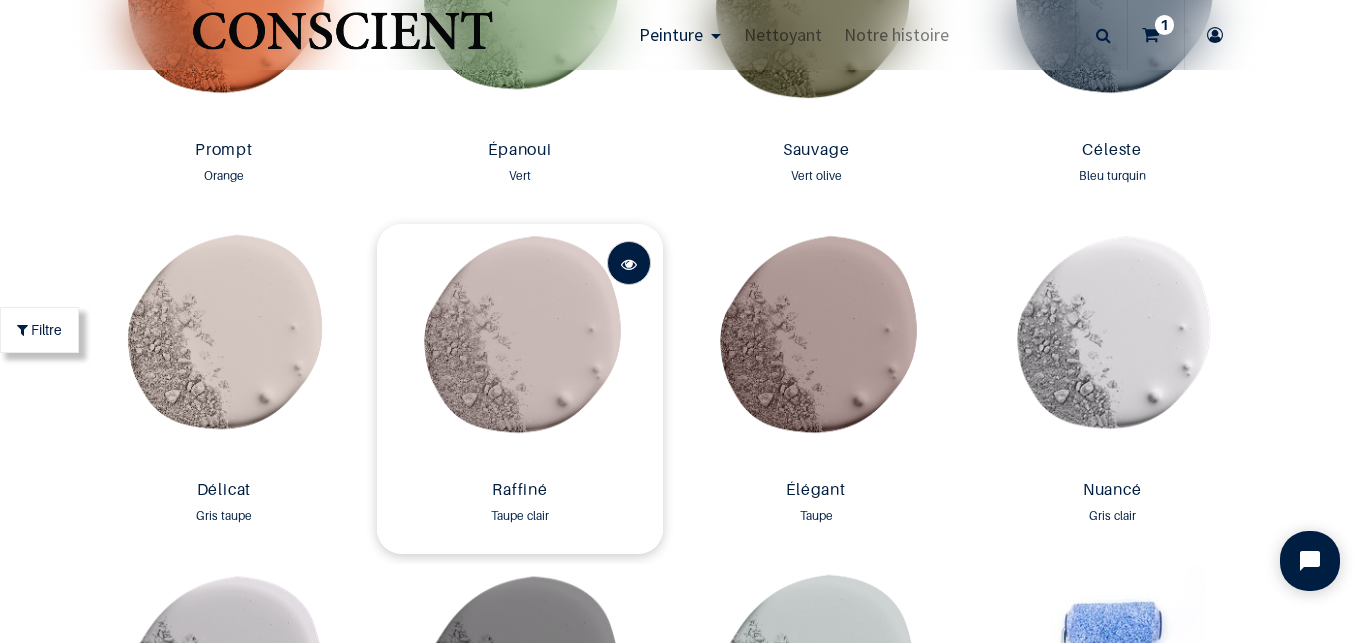 click at bounding box center (629, 264) 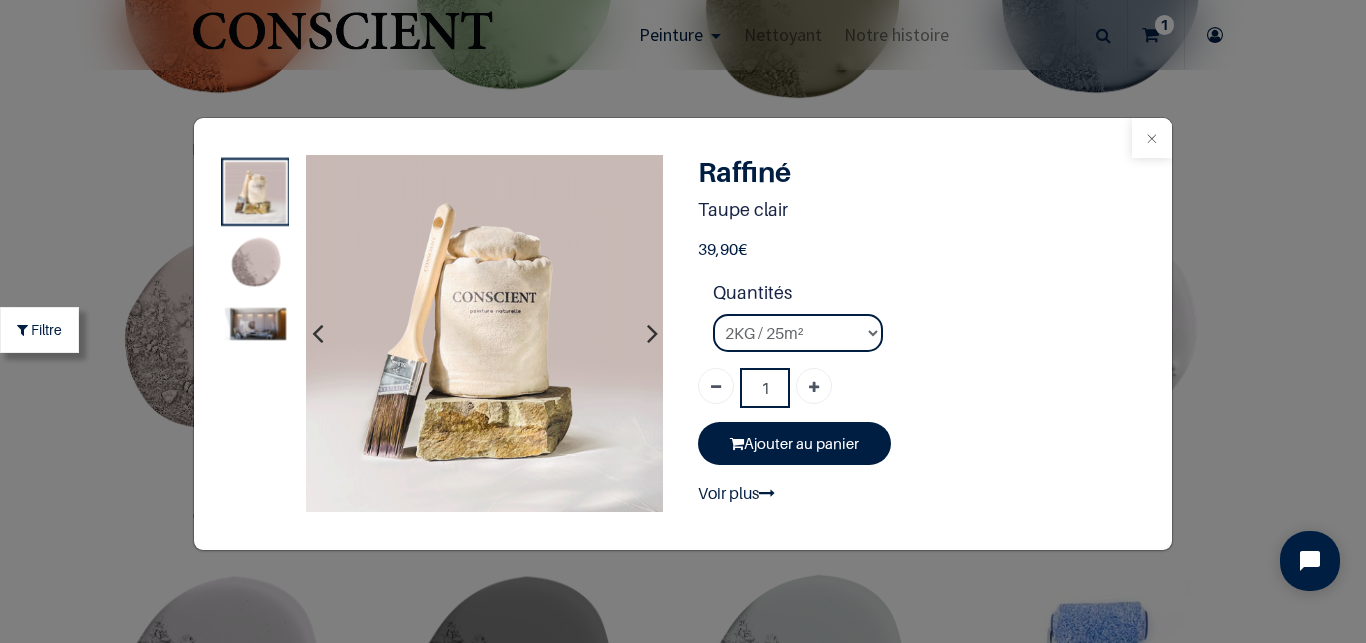 click at bounding box center [1152, 138] 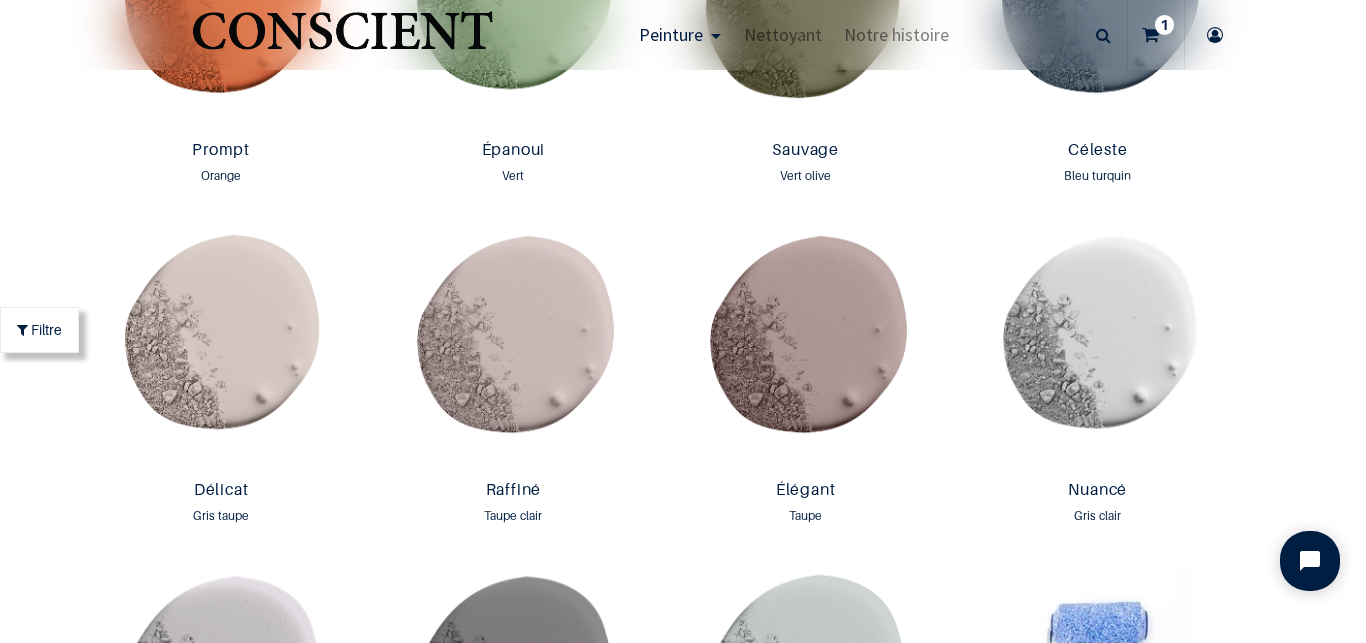 scroll, scrollTop: 2947, scrollLeft: 0, axis: vertical 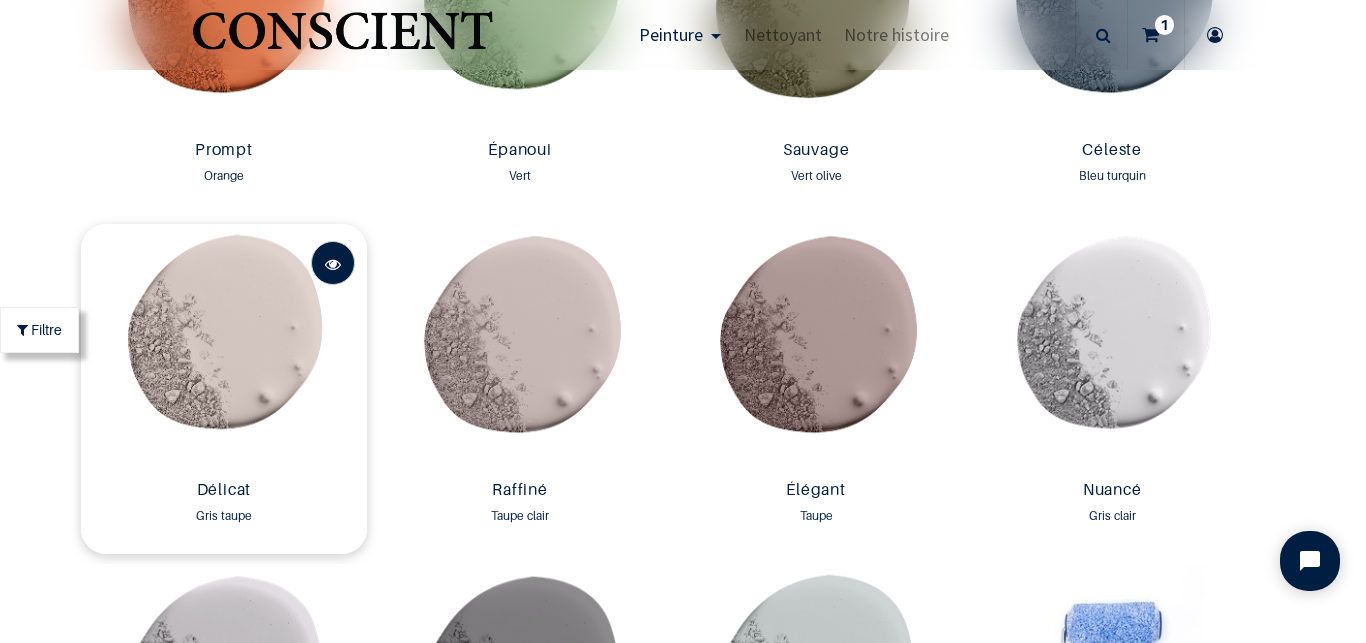click at bounding box center [333, 264] 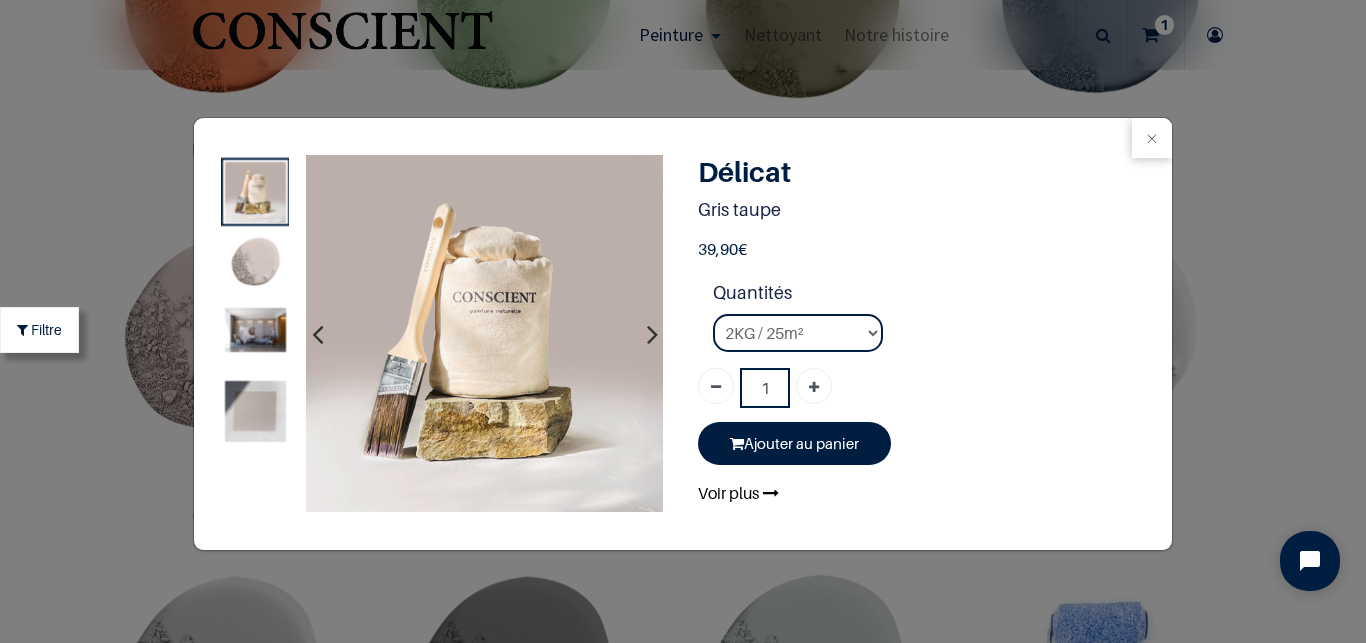 click on "Voir plus" at bounding box center [736, 493] 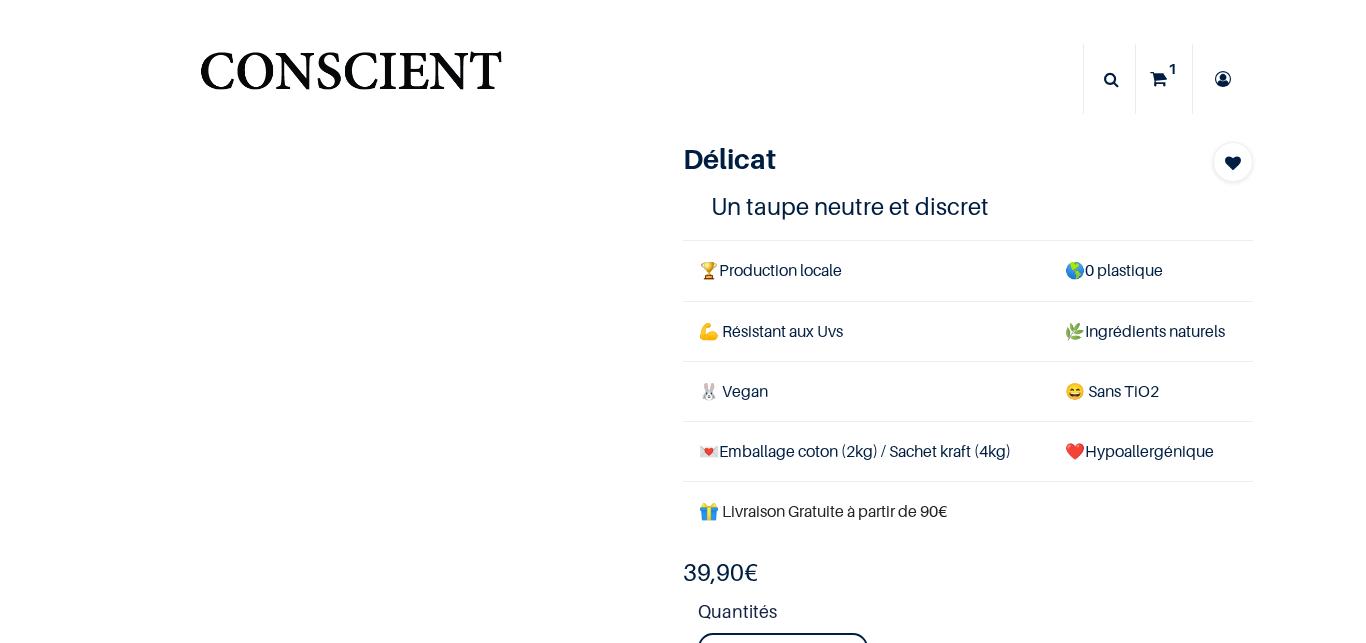 scroll, scrollTop: 0, scrollLeft: 0, axis: both 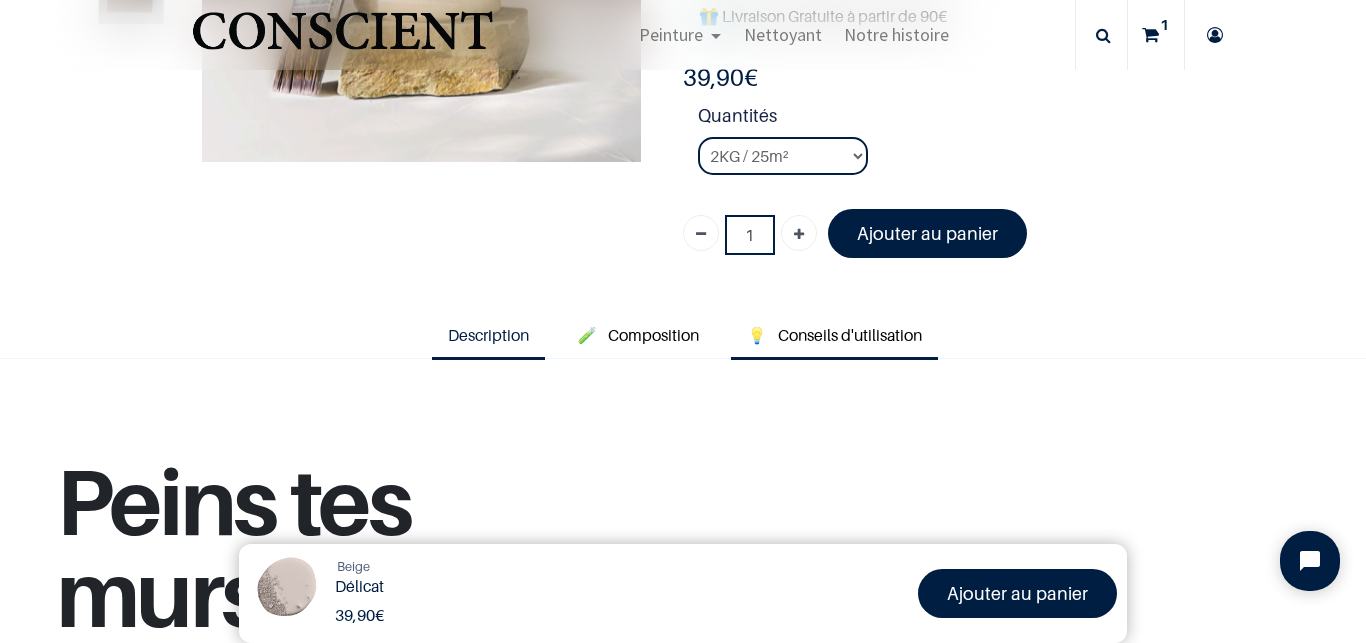 click on "Conseils d'utilisation" at bounding box center (850, 335) 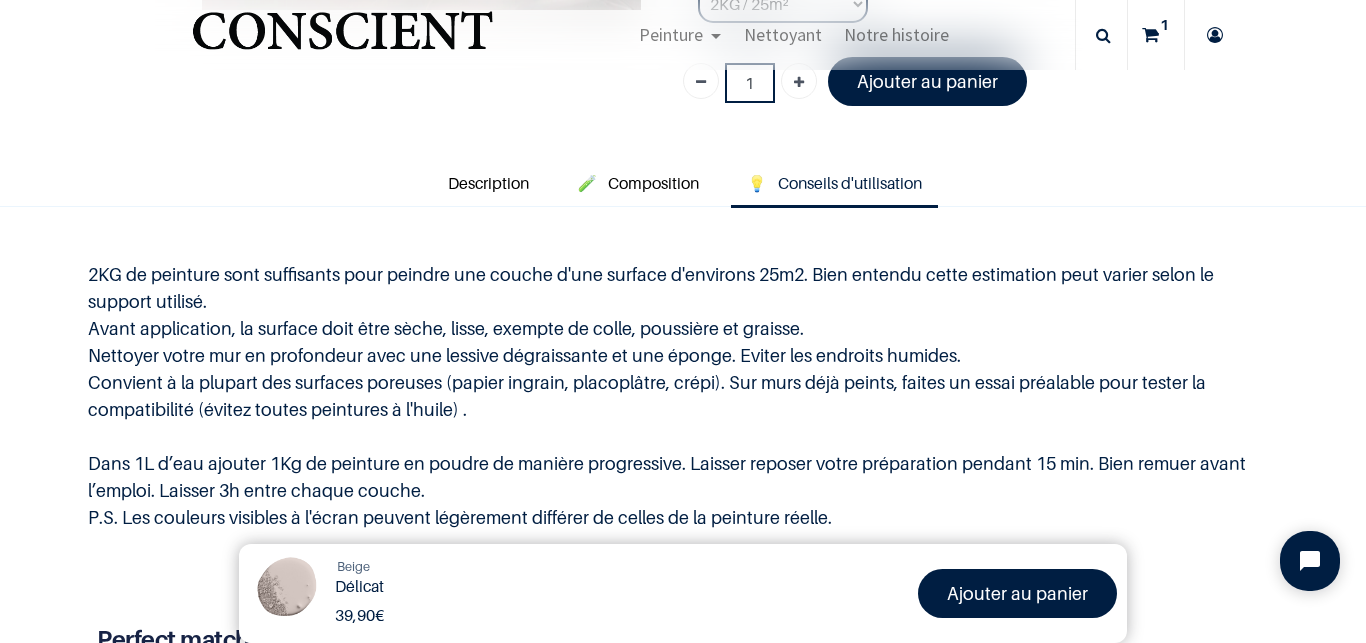 scroll, scrollTop: 545, scrollLeft: 0, axis: vertical 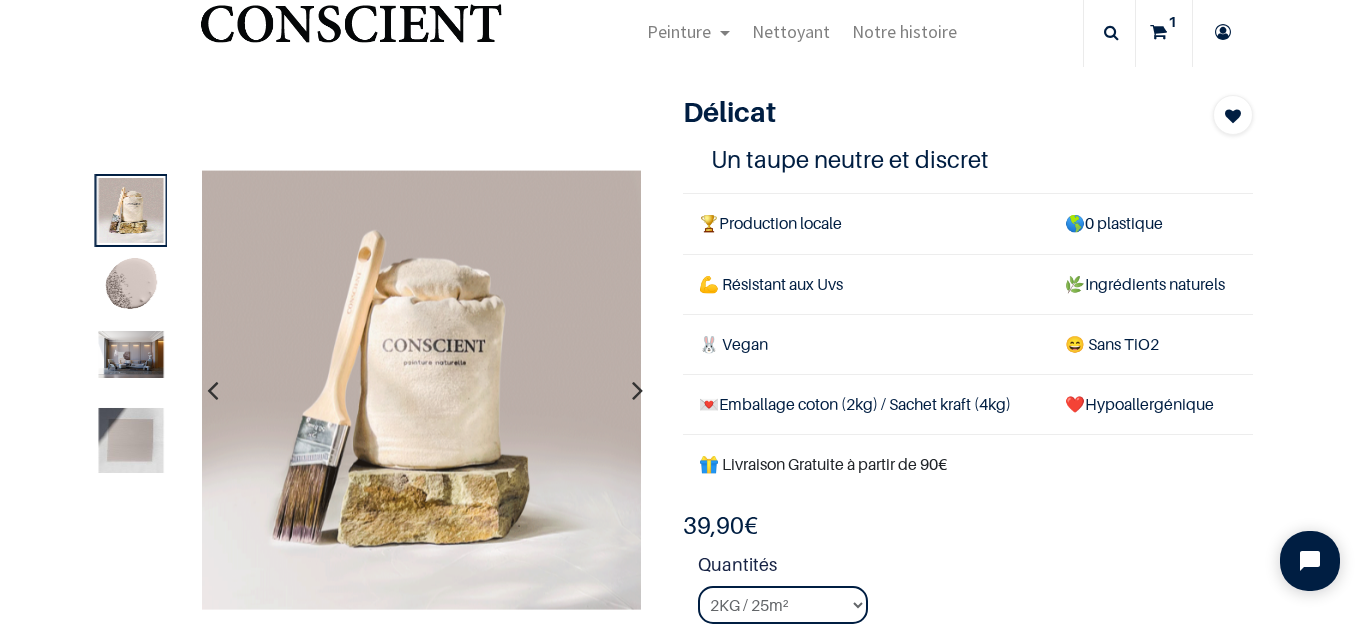click at bounding box center (1223, 32) 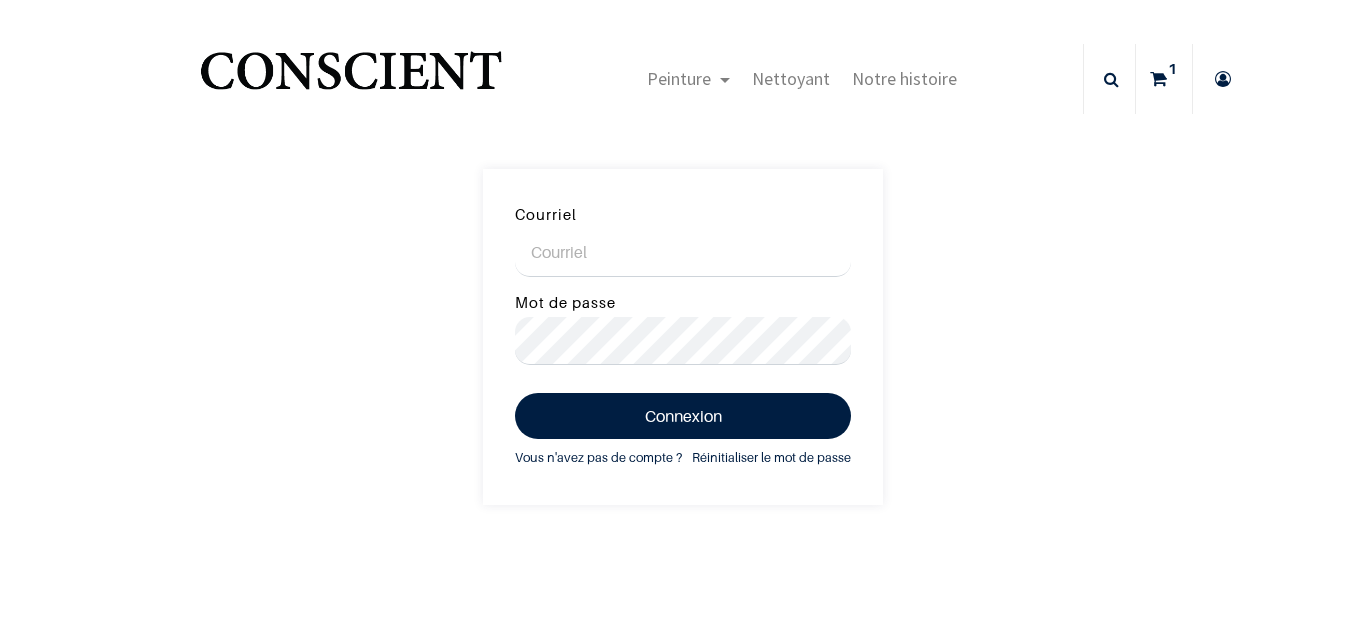 scroll, scrollTop: 0, scrollLeft: 0, axis: both 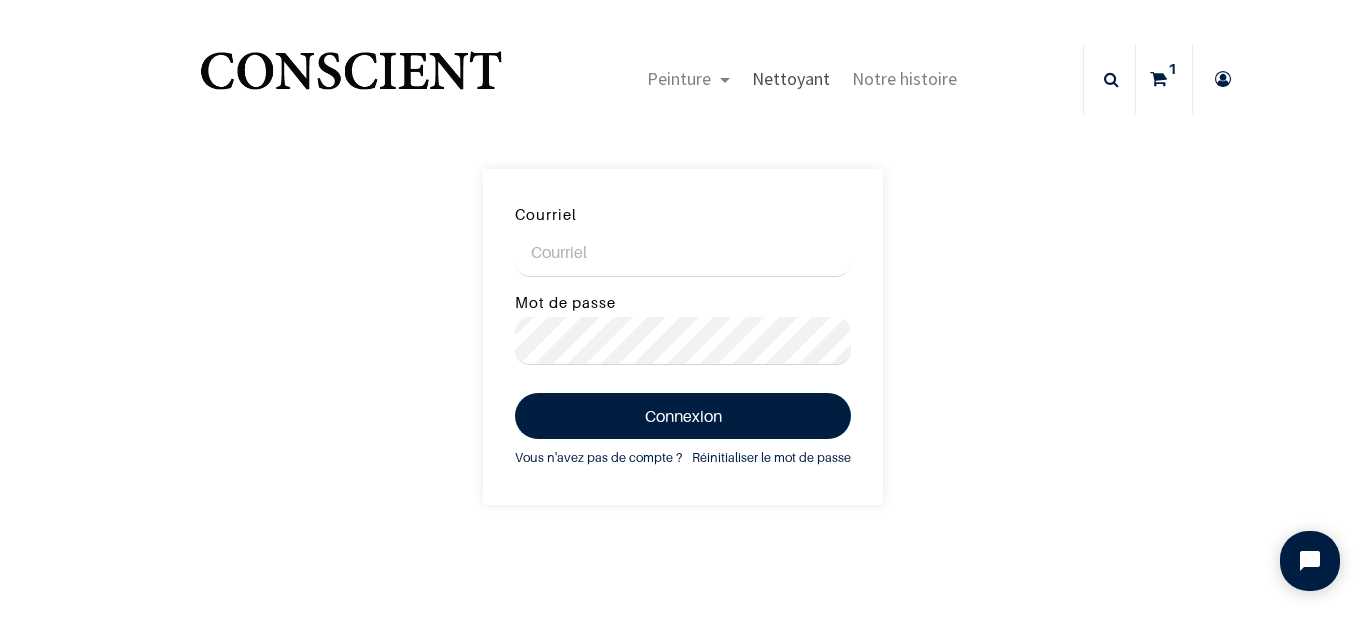 click on "Nettoyant" at bounding box center (791, 78) 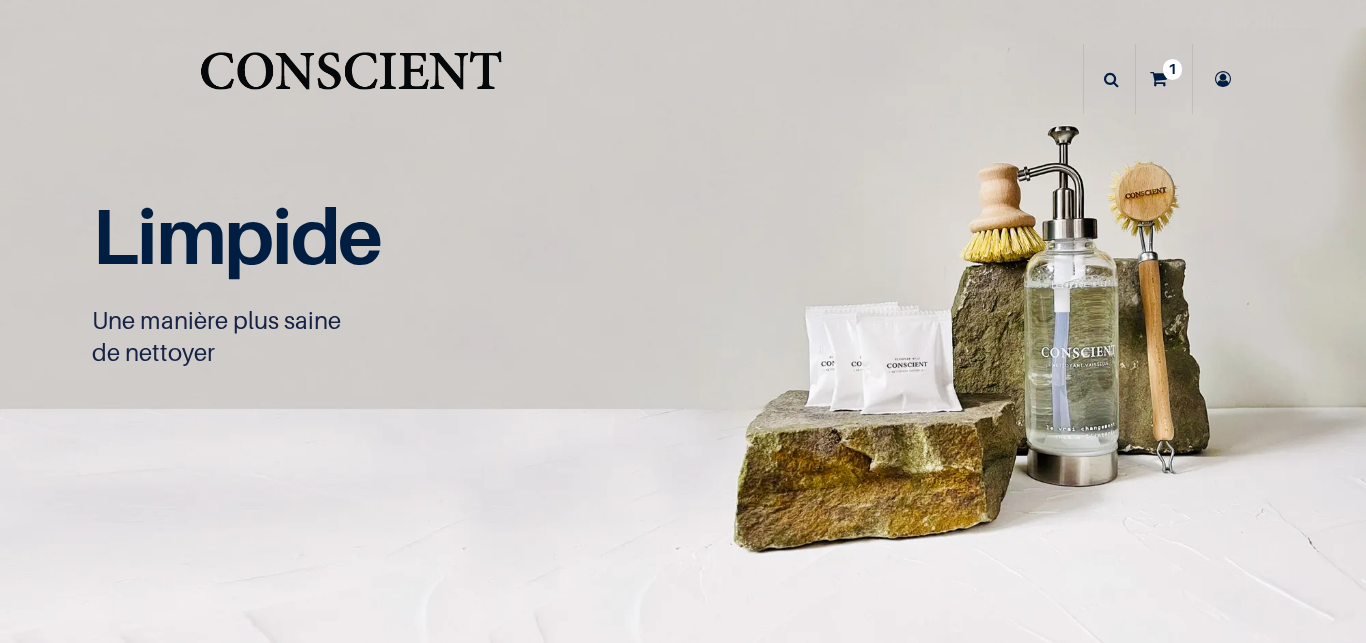 scroll, scrollTop: 0, scrollLeft: 0, axis: both 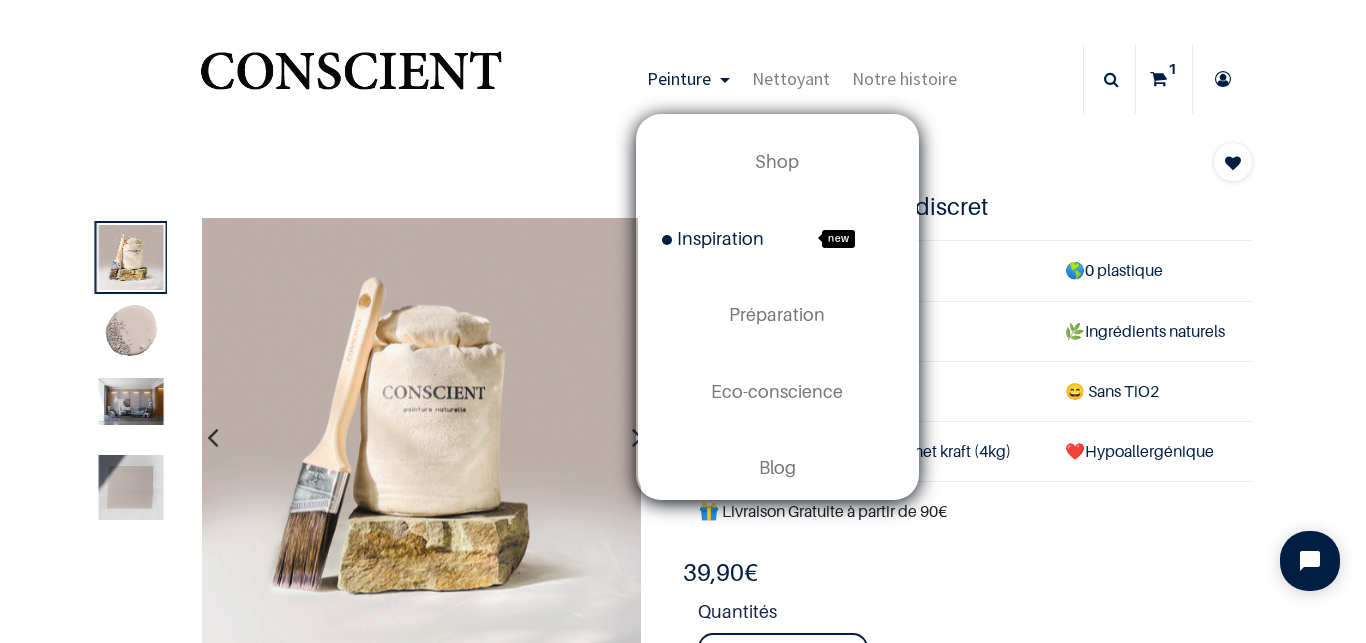 click on "Inspiration" at bounding box center [713, 238] 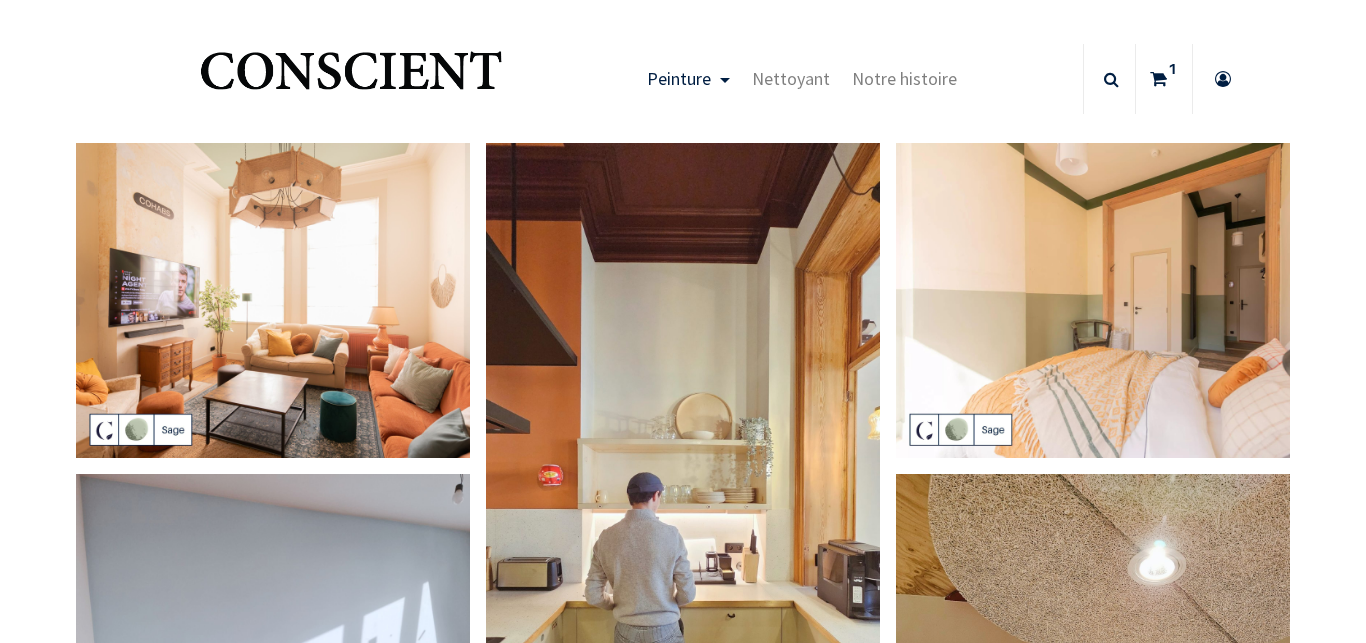 scroll, scrollTop: 0, scrollLeft: 0, axis: both 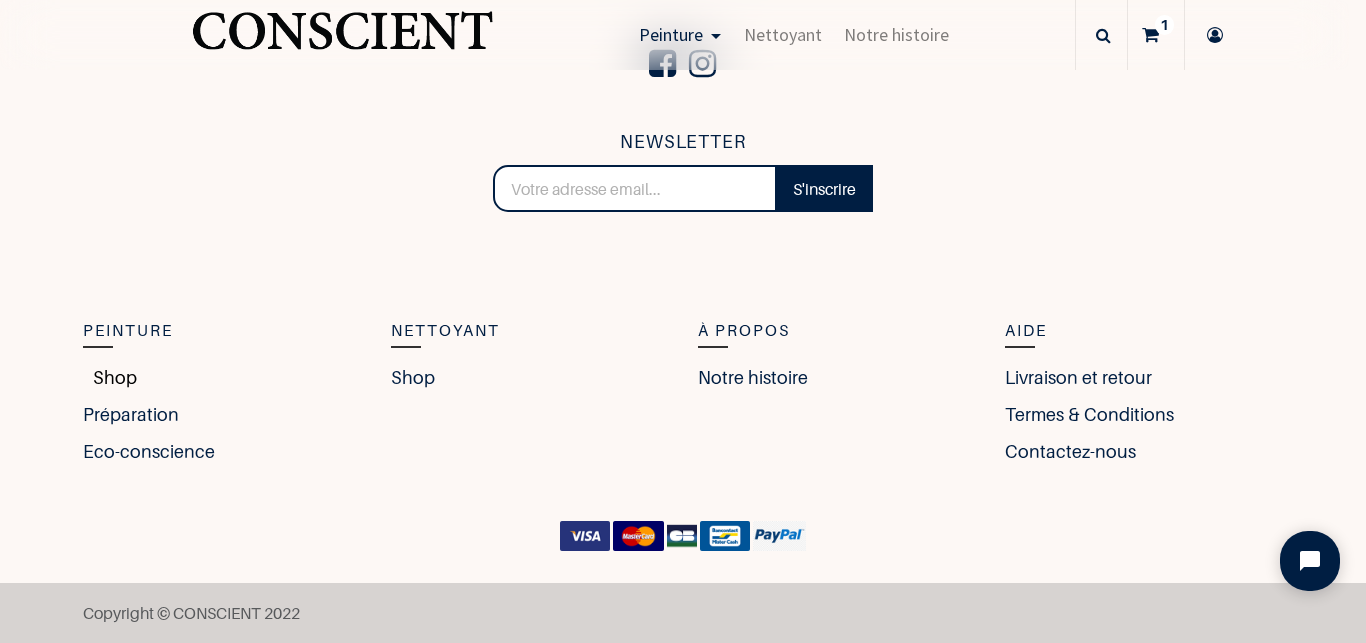 click on "Shop" at bounding box center [110, 377] 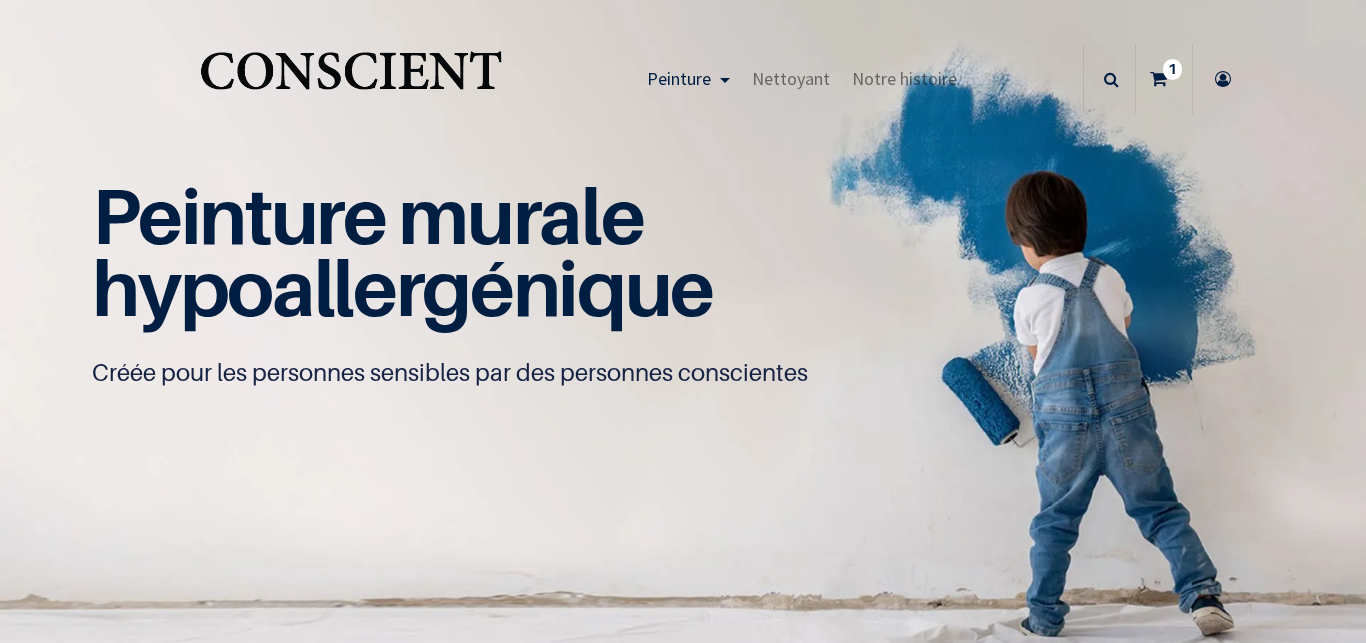 scroll, scrollTop: 0, scrollLeft: 0, axis: both 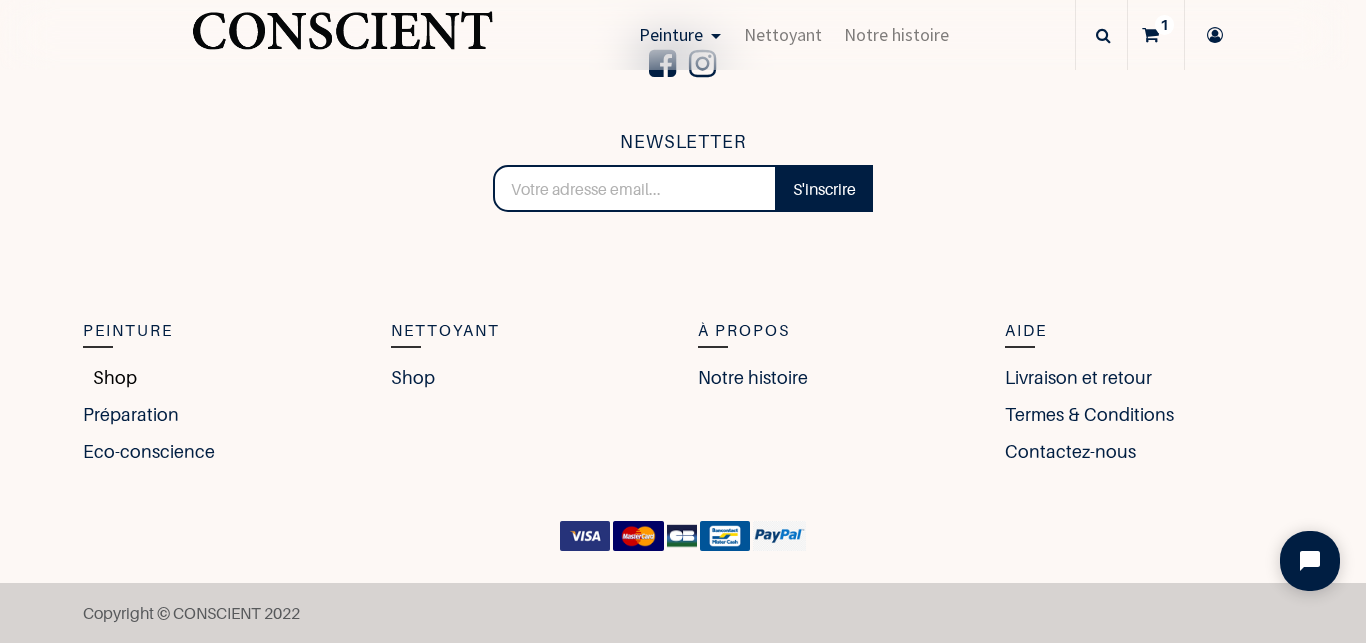 click on "Shop" at bounding box center [110, 377] 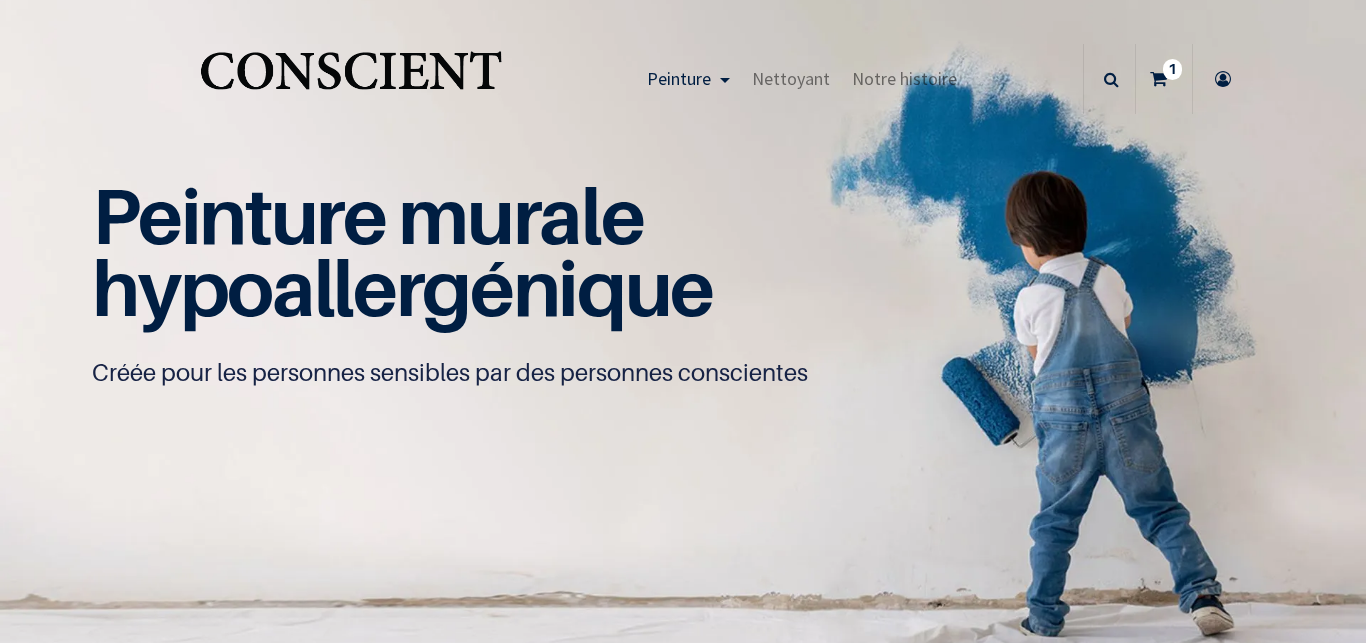 scroll, scrollTop: 0, scrollLeft: 0, axis: both 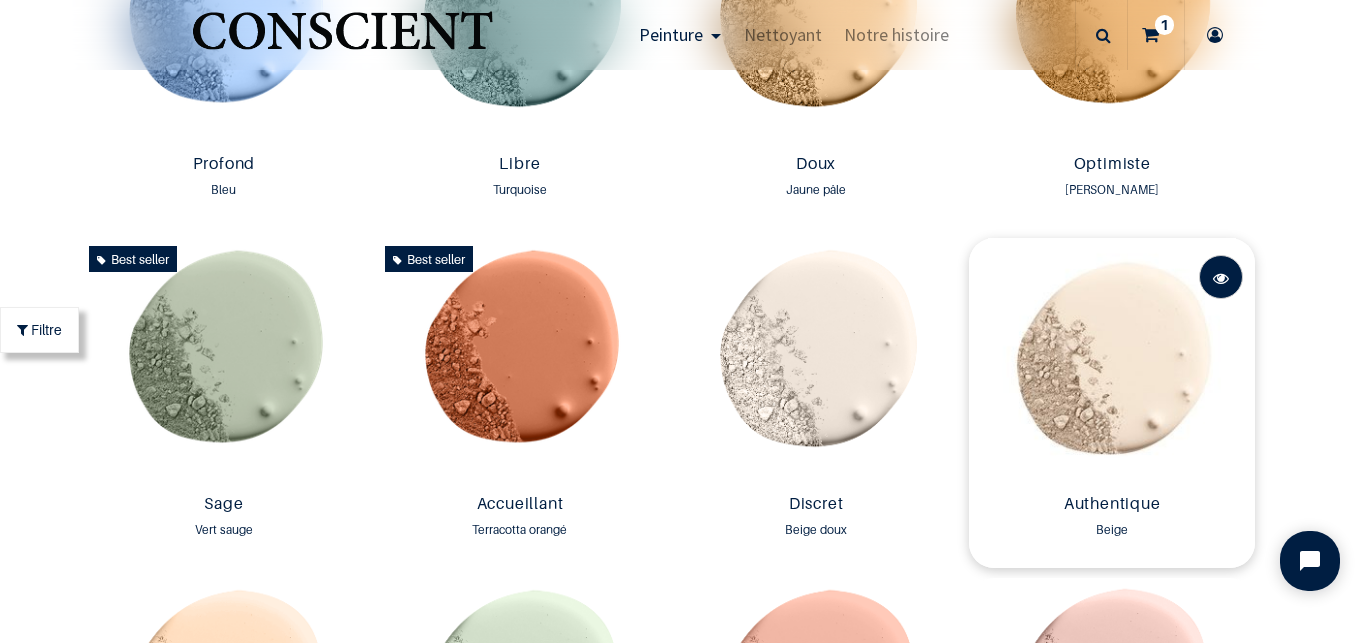 click at bounding box center (1221, 278) 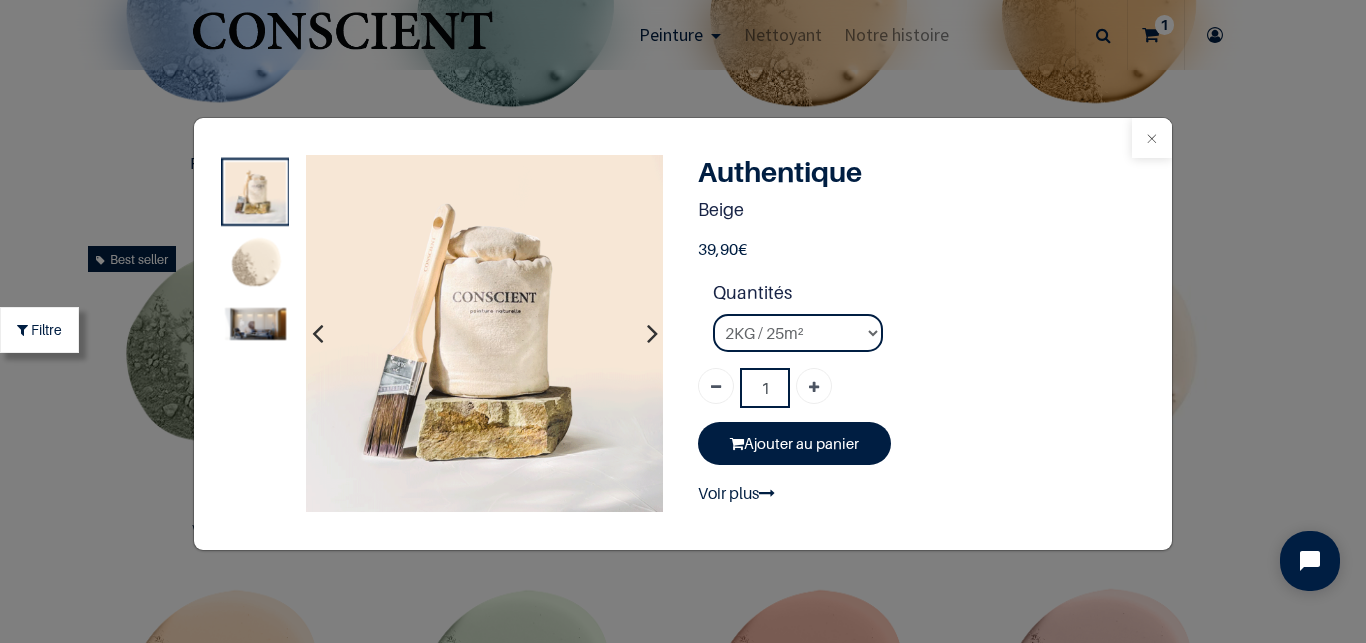 click at bounding box center [1152, 138] 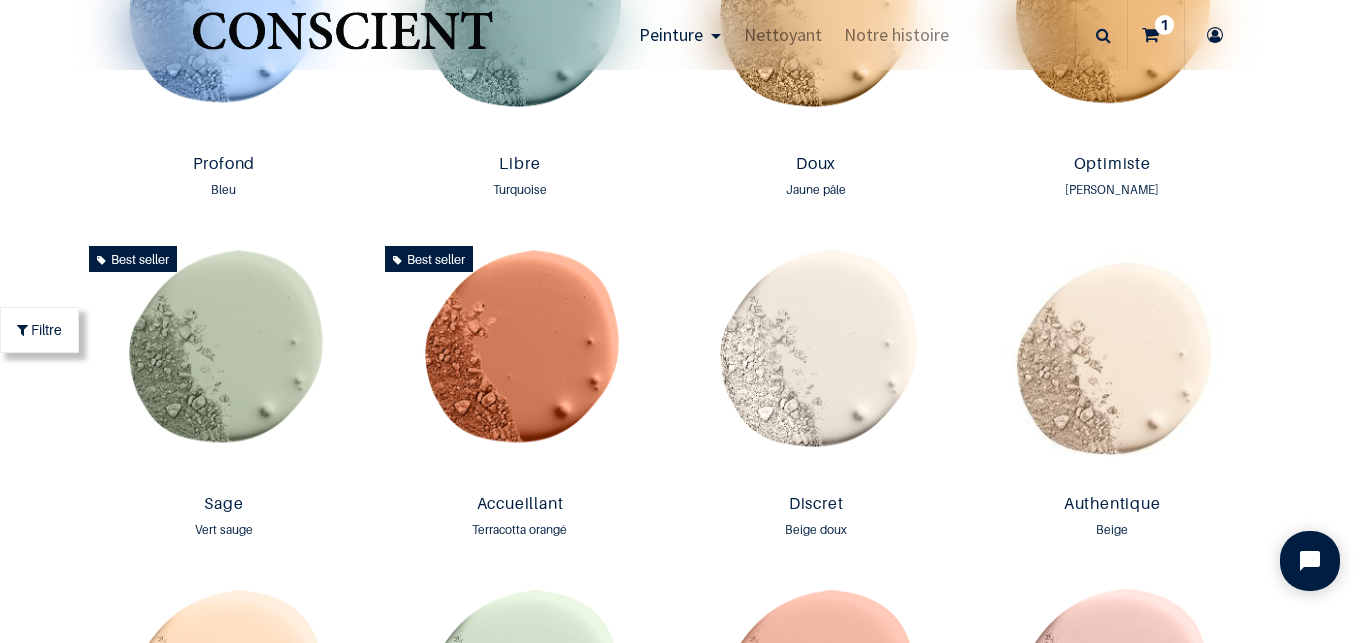 scroll, scrollTop: 1573, scrollLeft: 0, axis: vertical 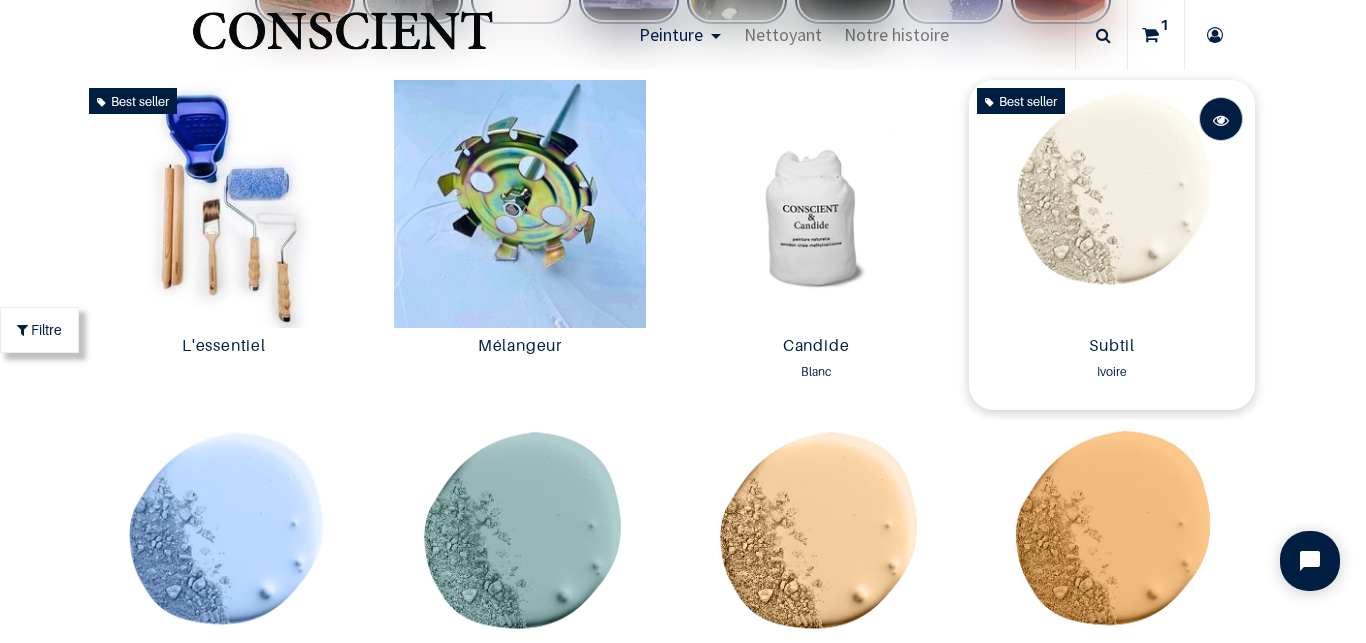 click at bounding box center (1221, 120) 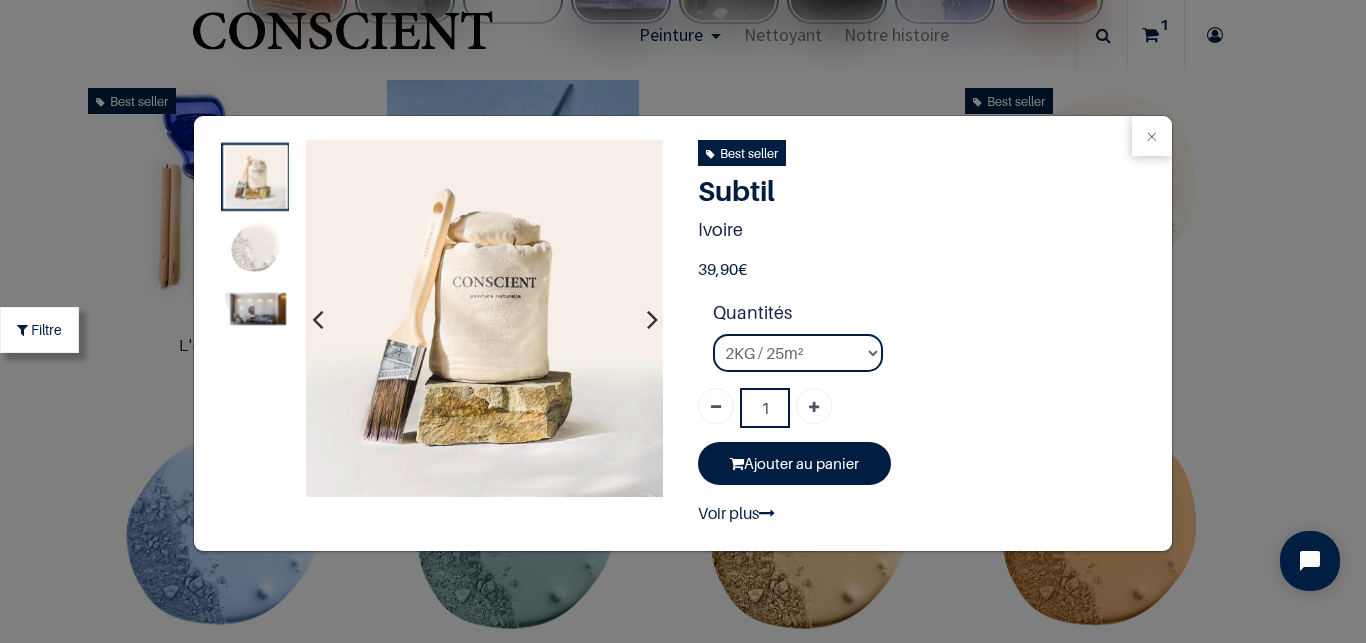 click at bounding box center [652, 319] 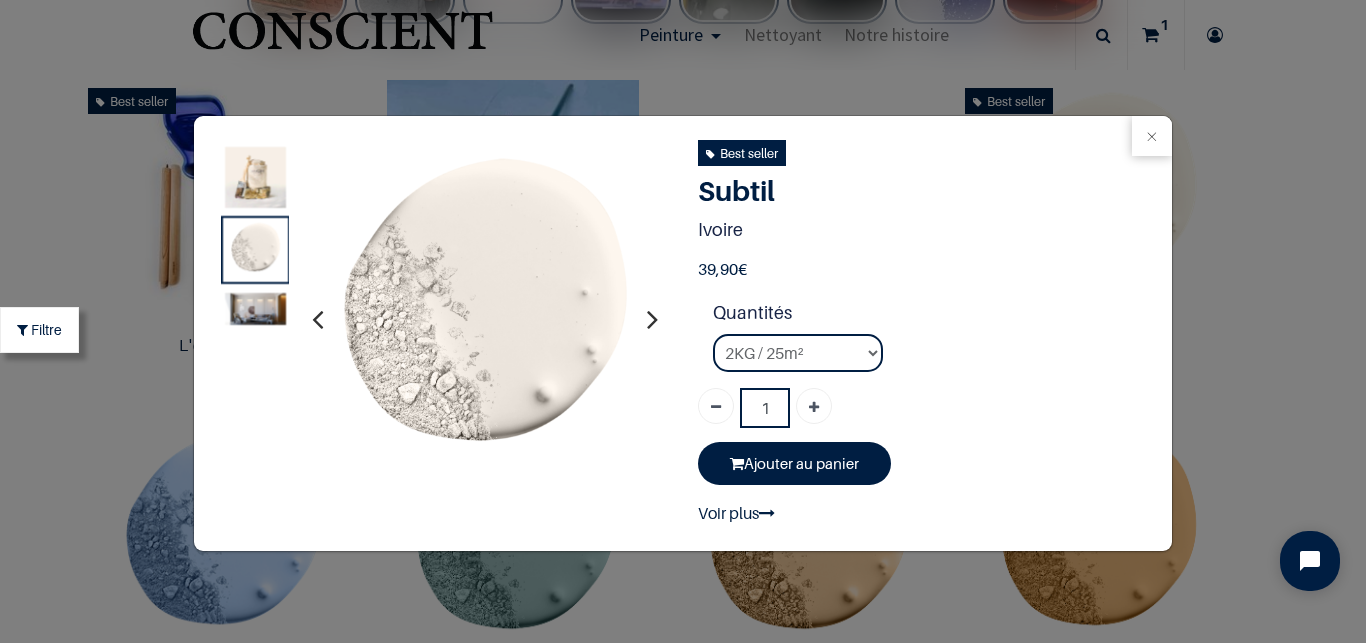 click at bounding box center [652, 319] 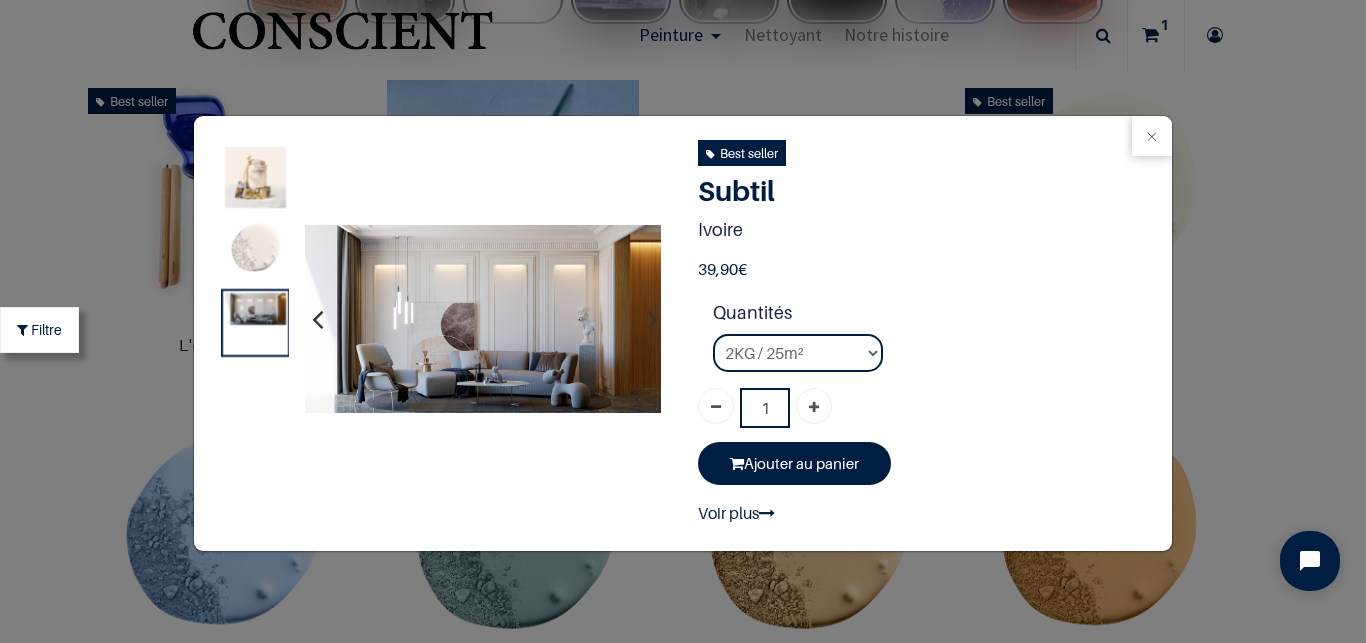 click at bounding box center [317, 319] 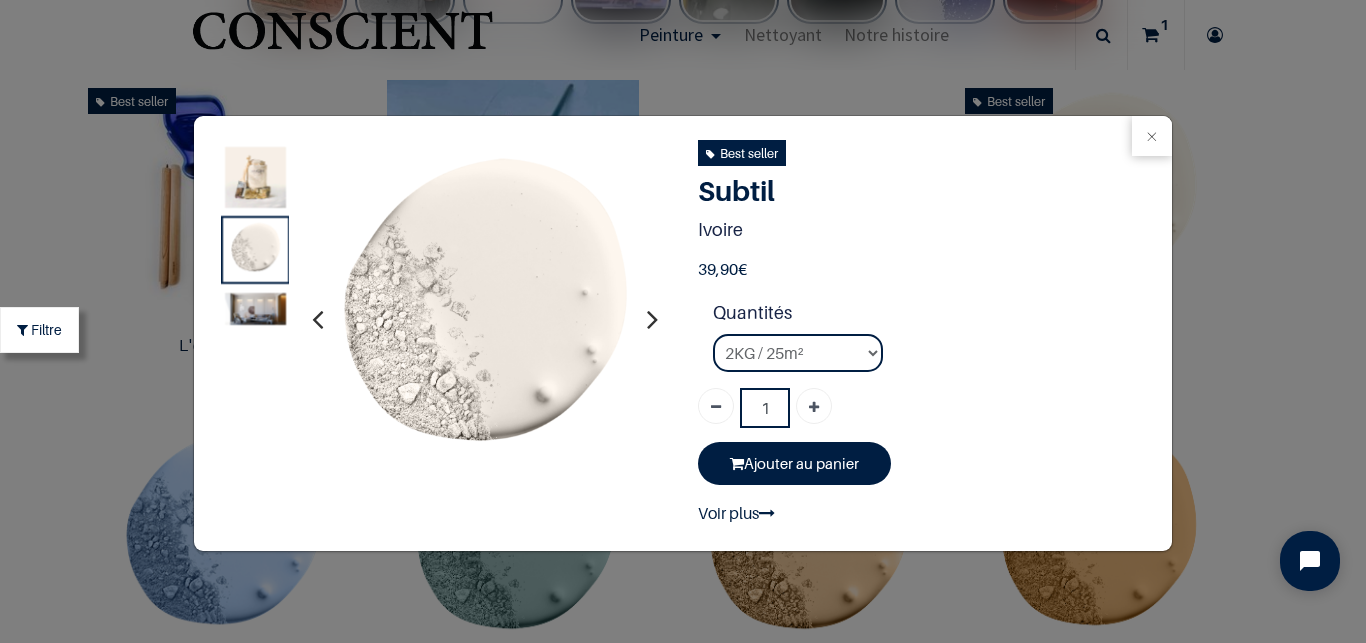 click at bounding box center (317, 319) 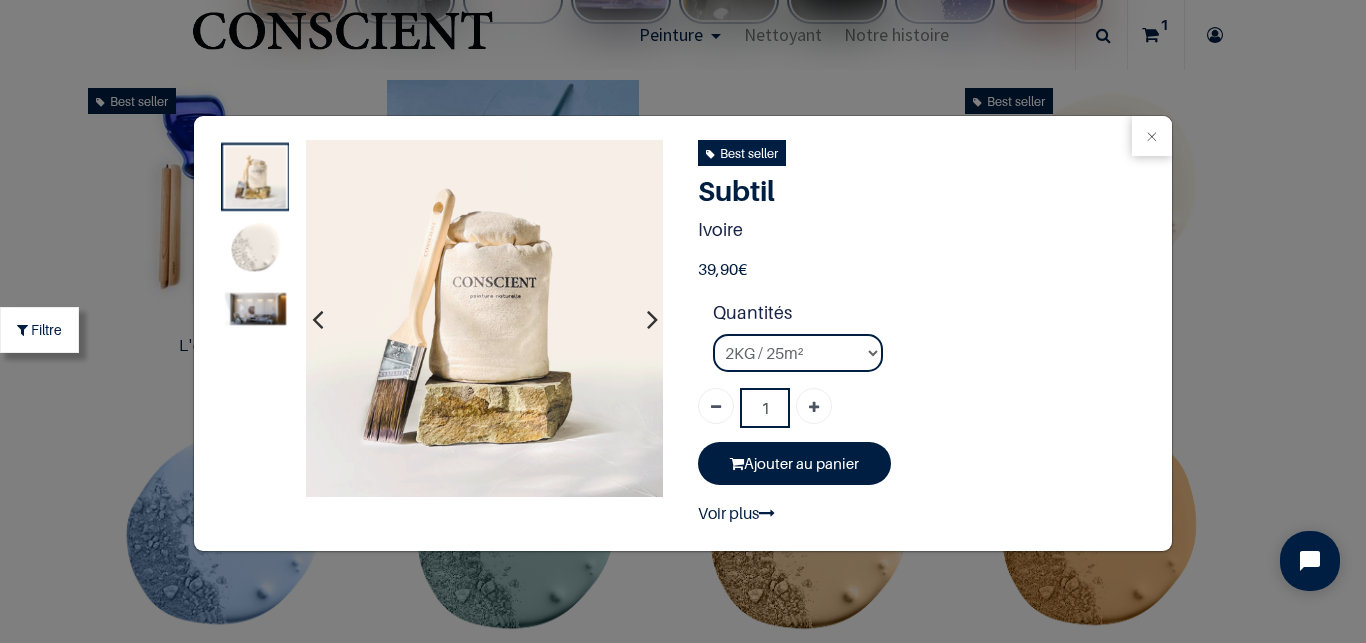 click at bounding box center (317, 319) 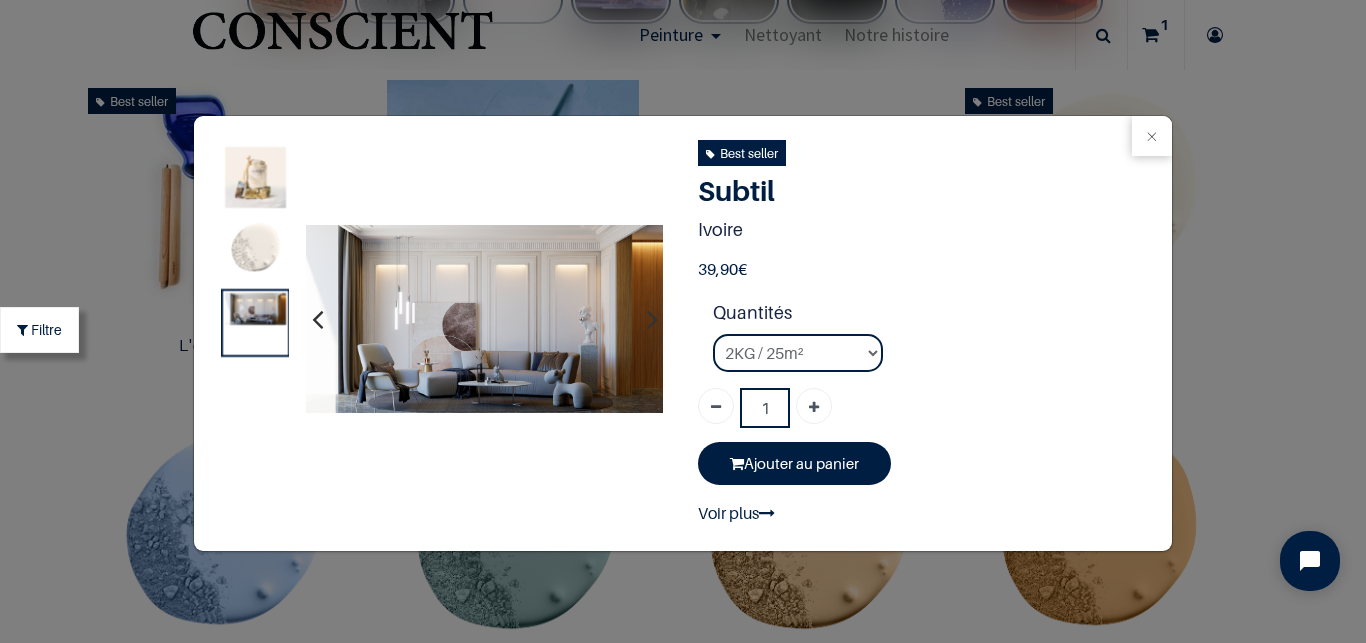 click at bounding box center (317, 319) 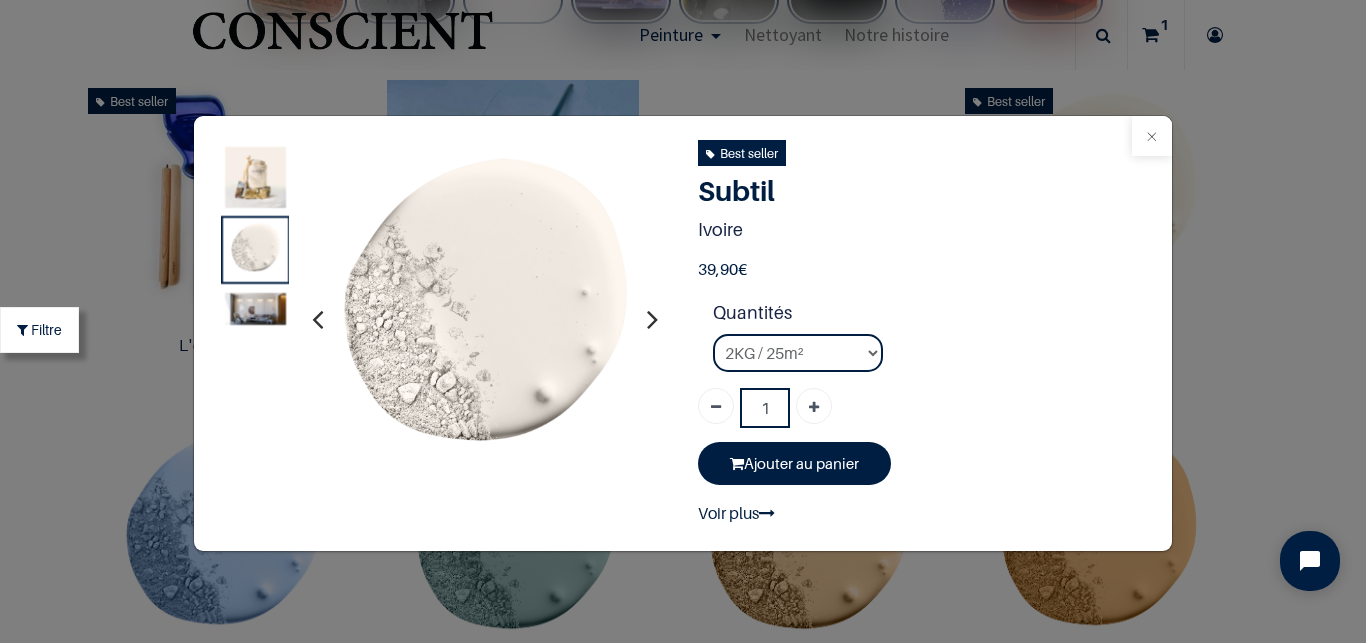 click at bounding box center (1152, 136) 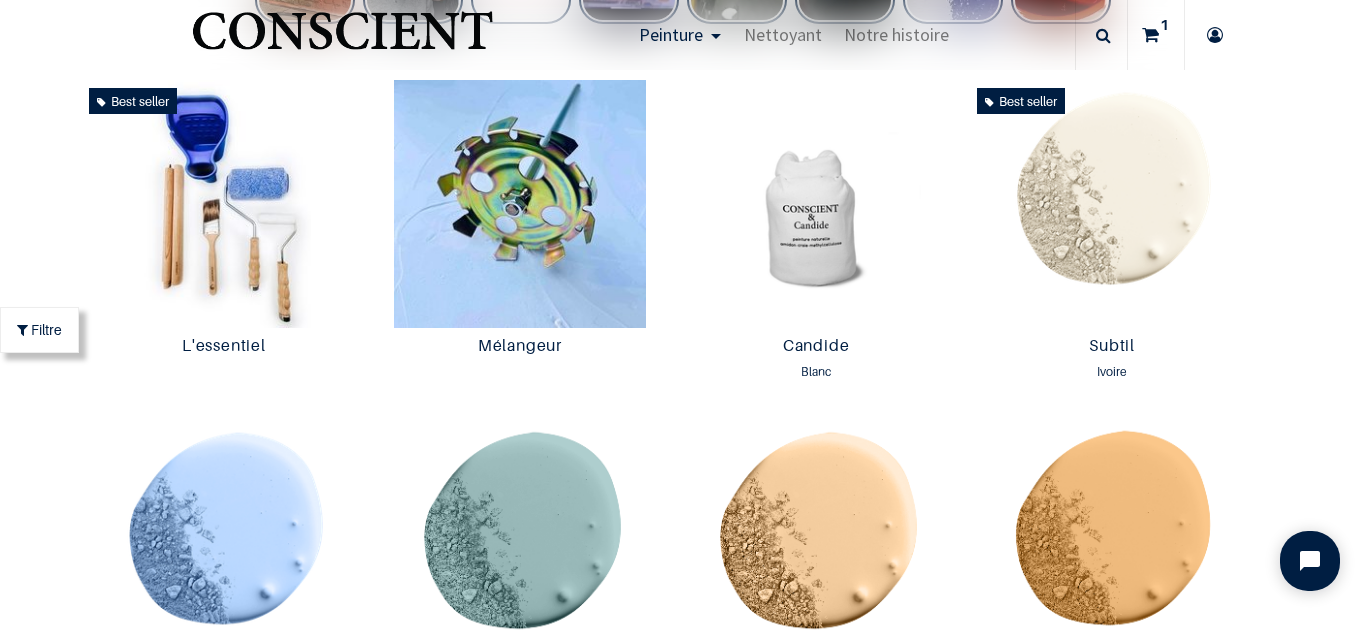 scroll, scrollTop: 1051, scrollLeft: 0, axis: vertical 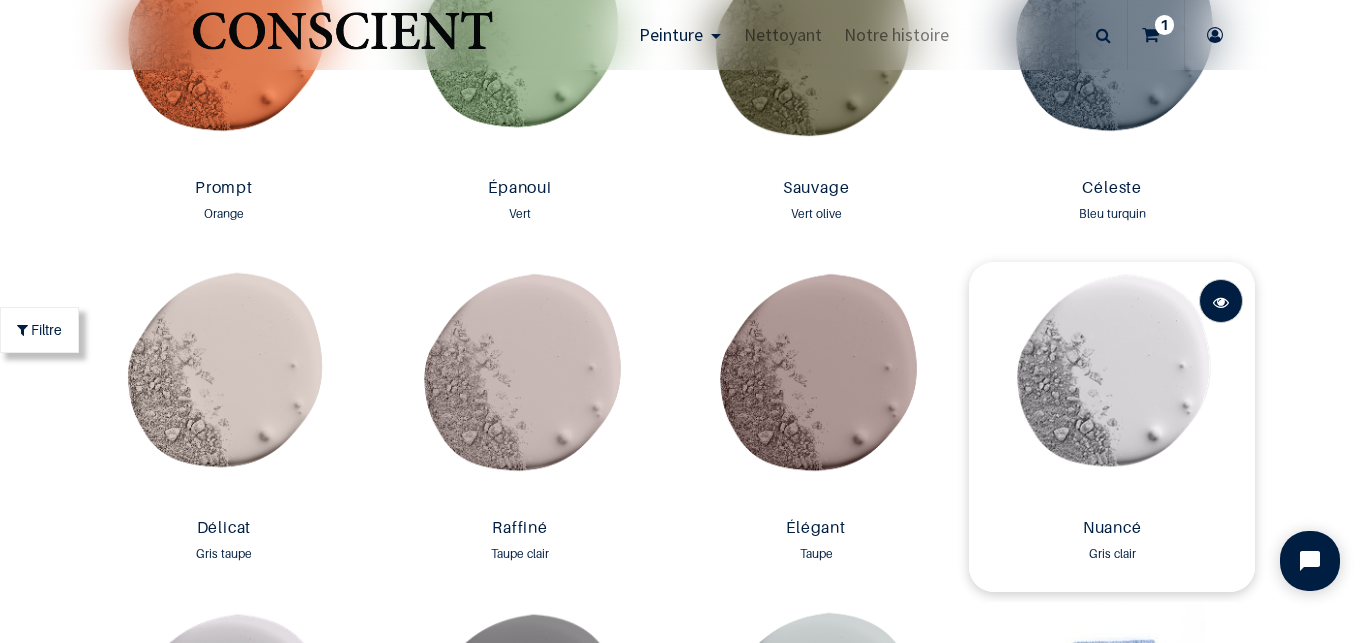 click at bounding box center [1221, 301] 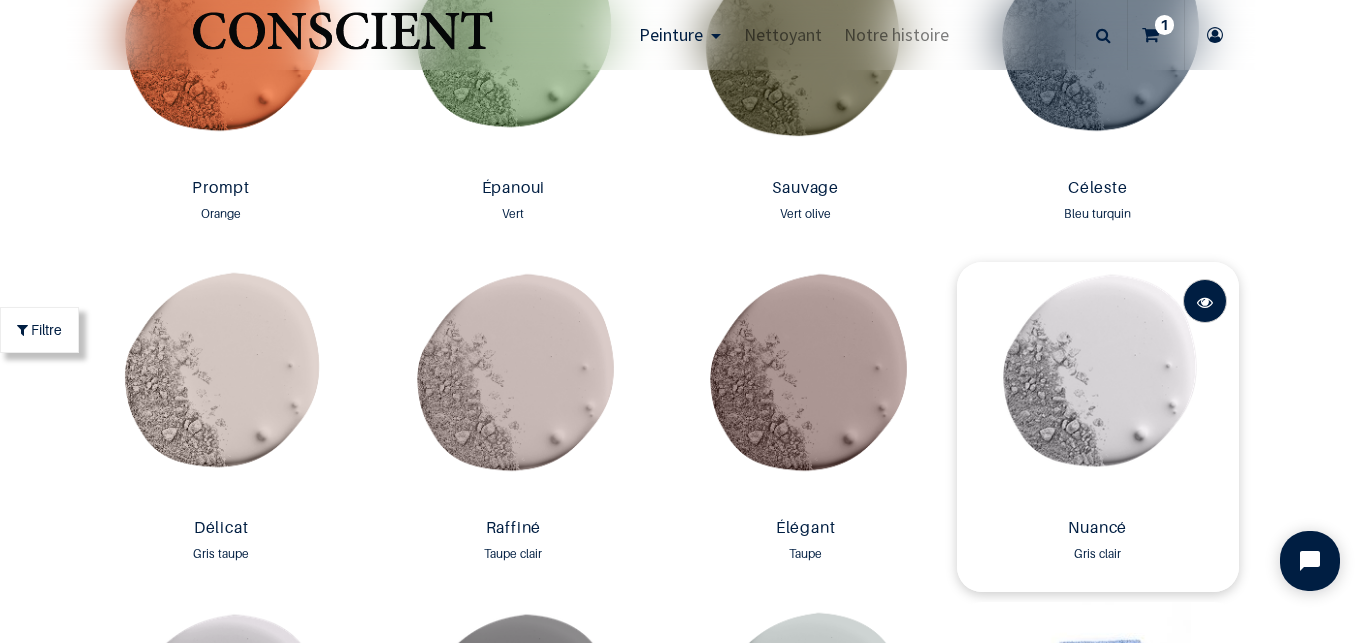scroll, scrollTop: 2909, scrollLeft: 0, axis: vertical 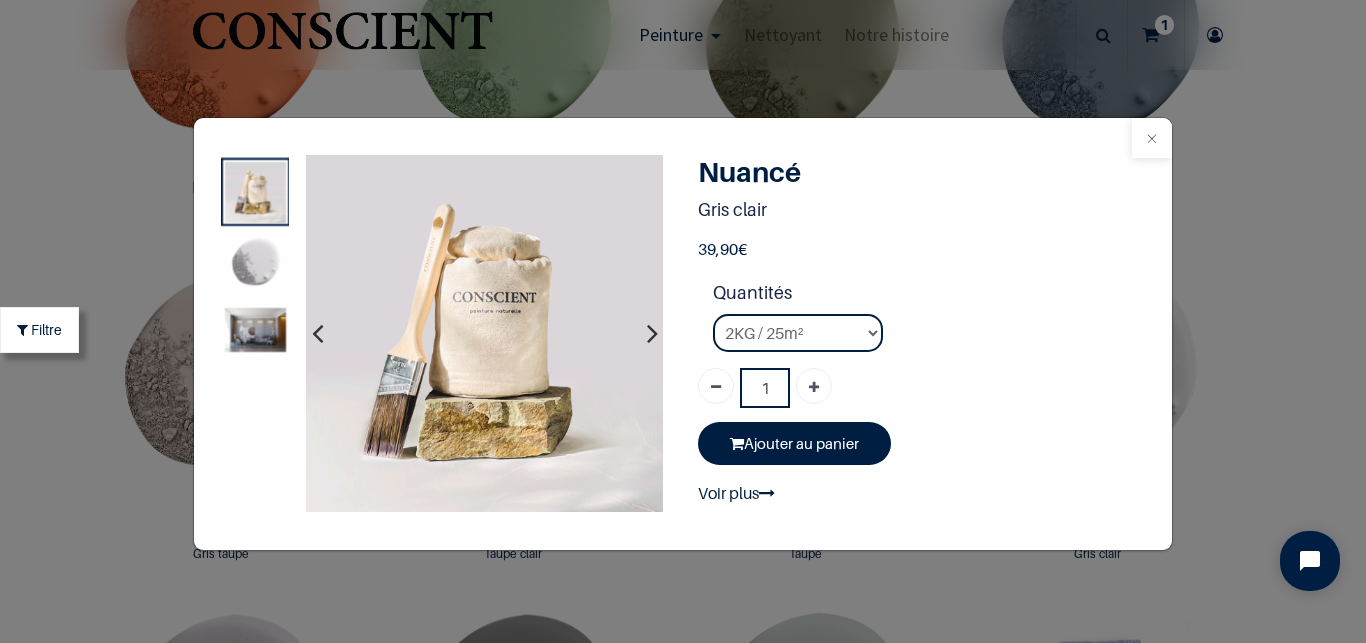 click at bounding box center (1152, 138) 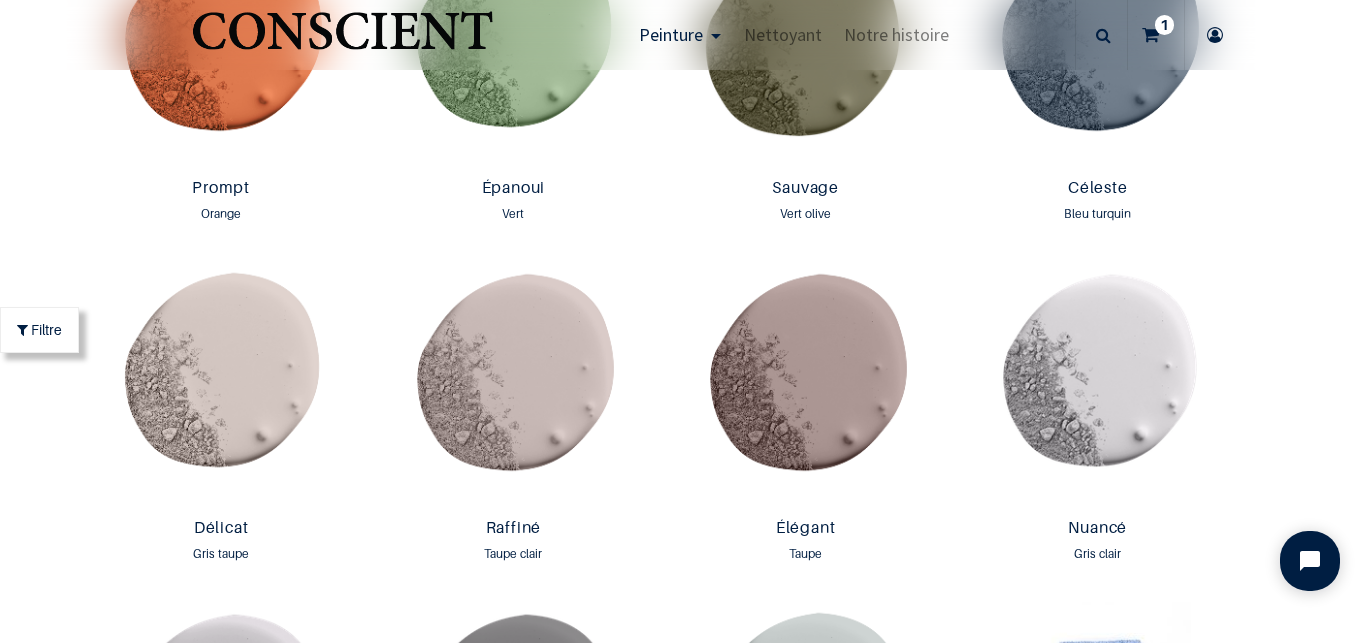 scroll, scrollTop: 2909, scrollLeft: 0, axis: vertical 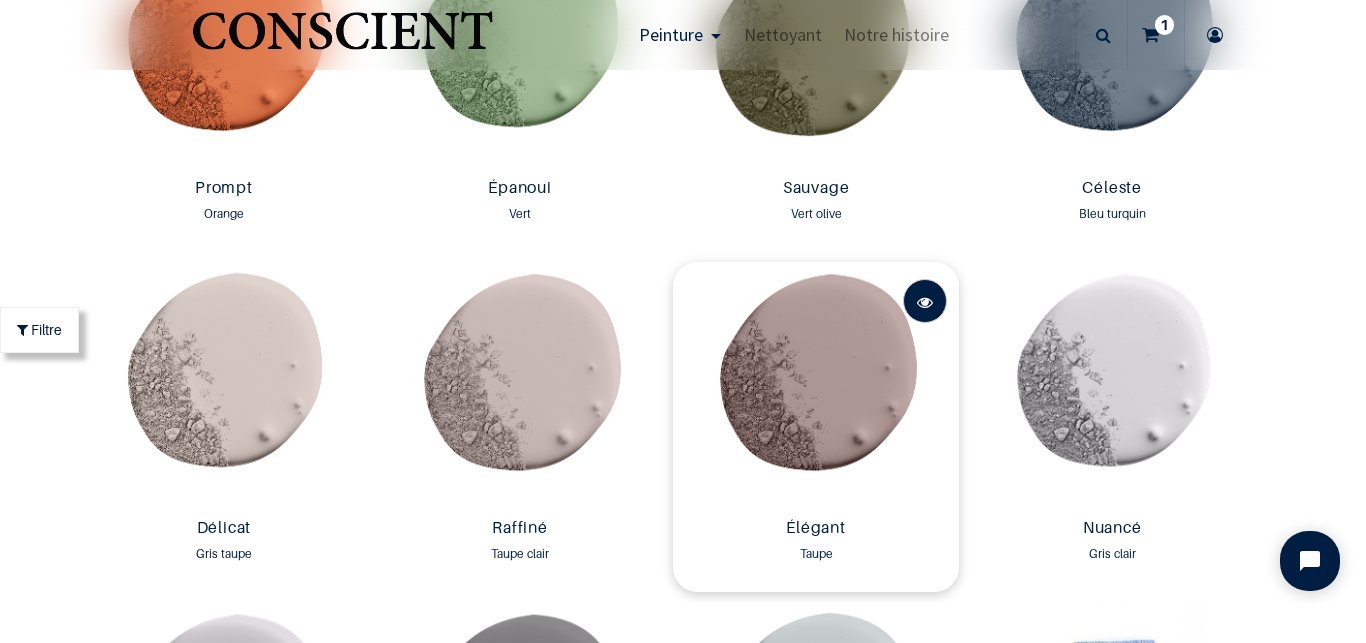 click at bounding box center [925, 302] 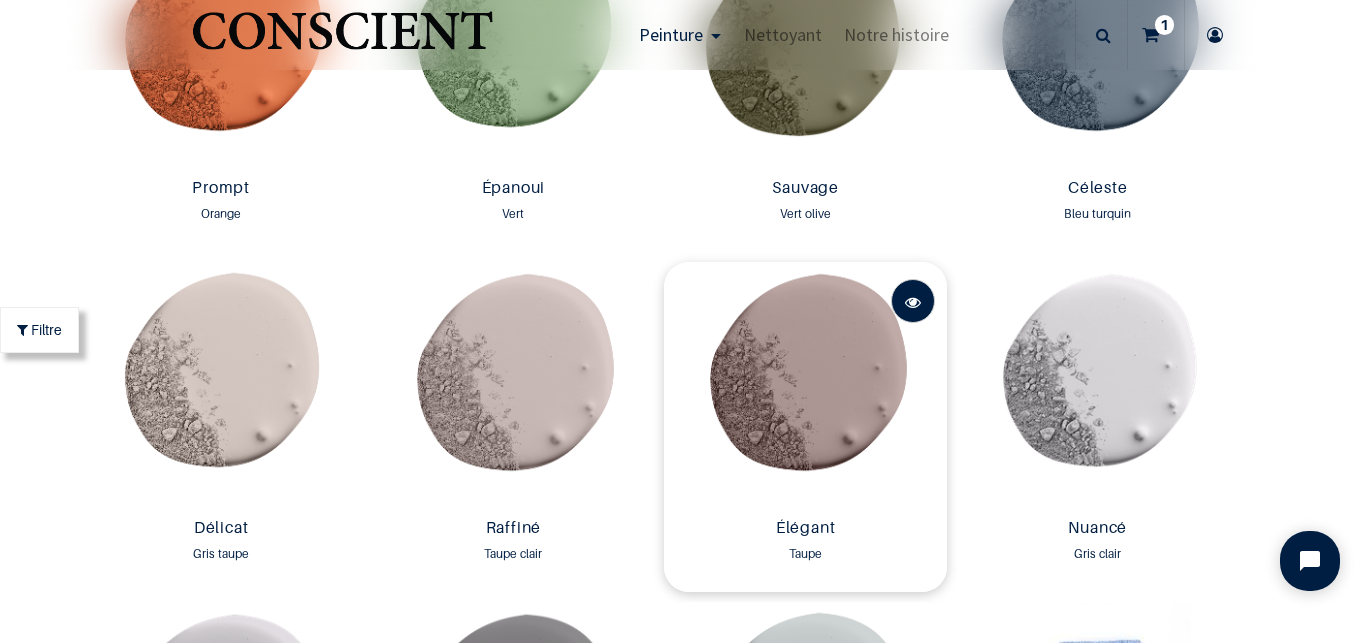 scroll, scrollTop: 2909, scrollLeft: 0, axis: vertical 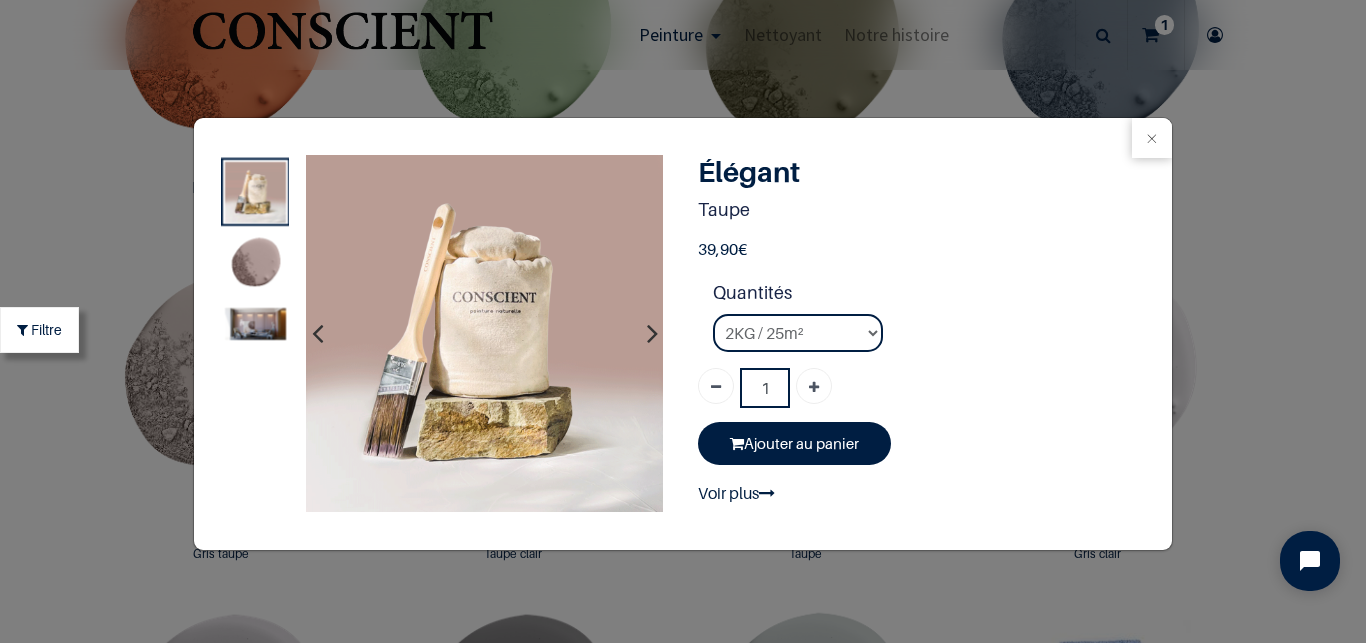 click at bounding box center (256, 324) 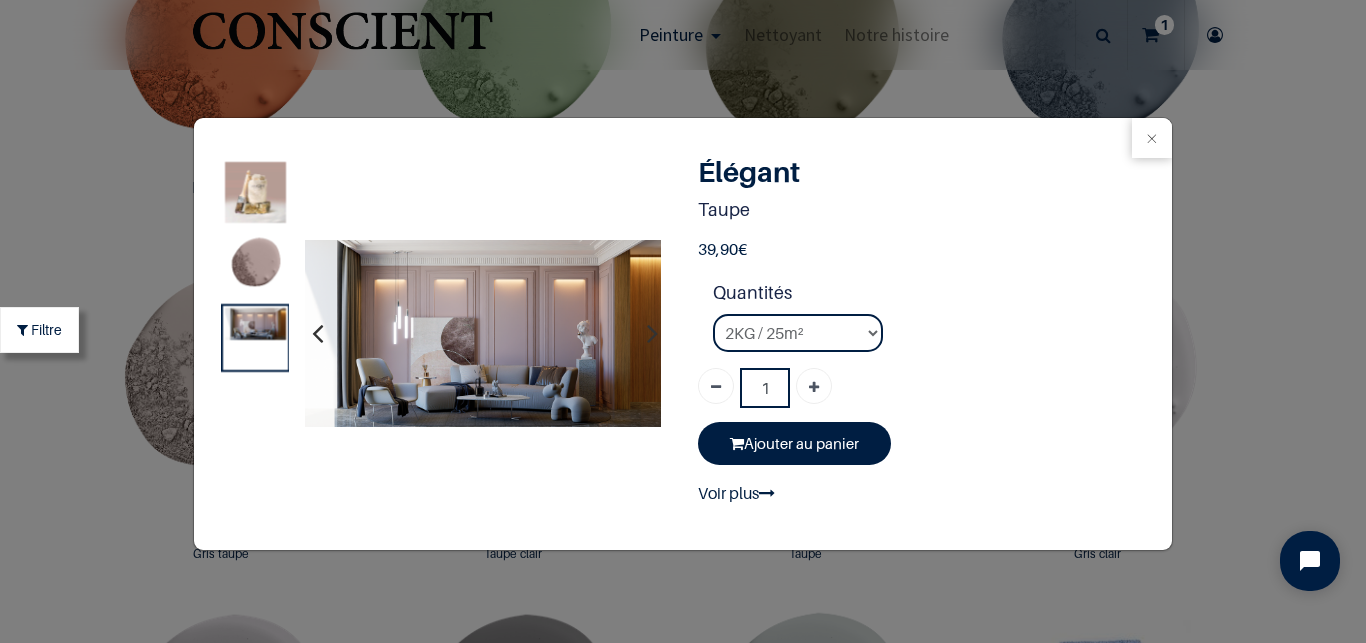 click at bounding box center (483, 333) 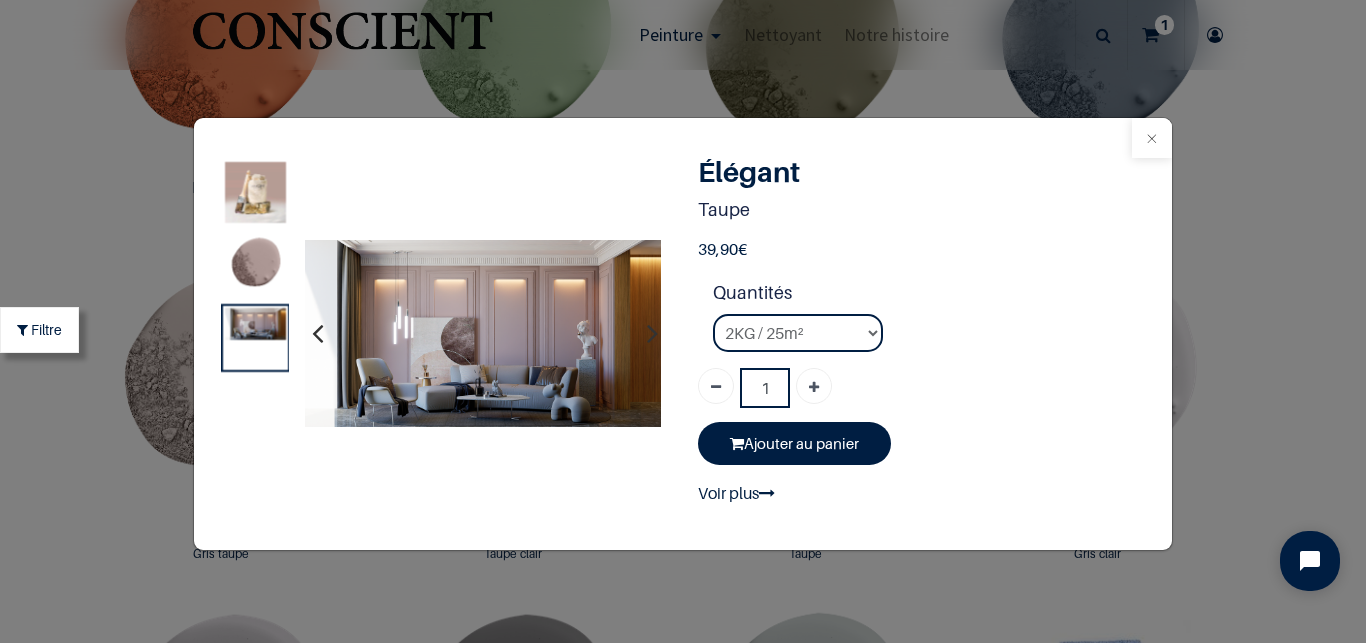click at bounding box center (1152, 138) 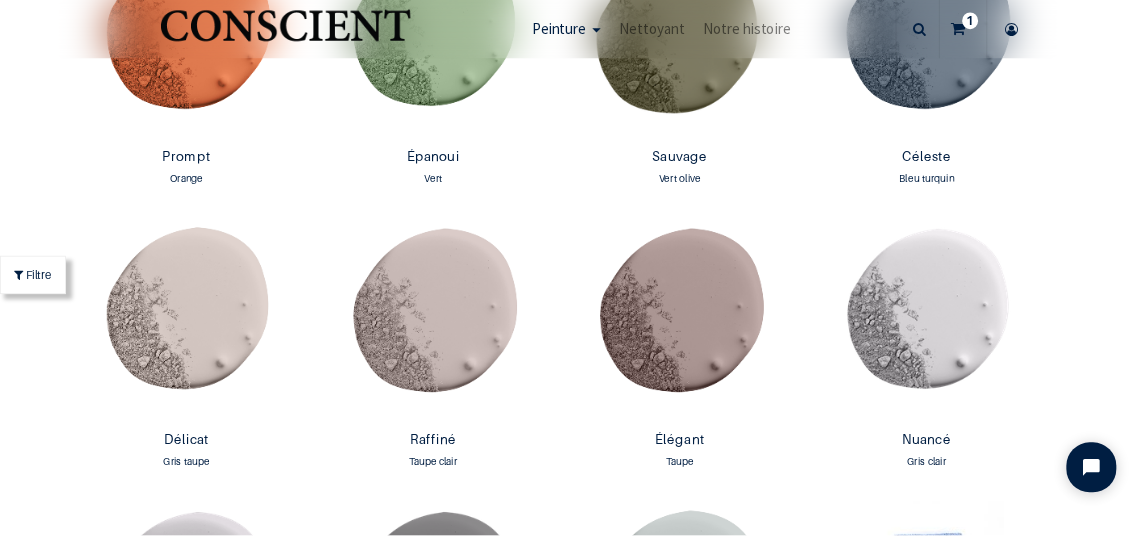 scroll, scrollTop: 2909, scrollLeft: 0, axis: vertical 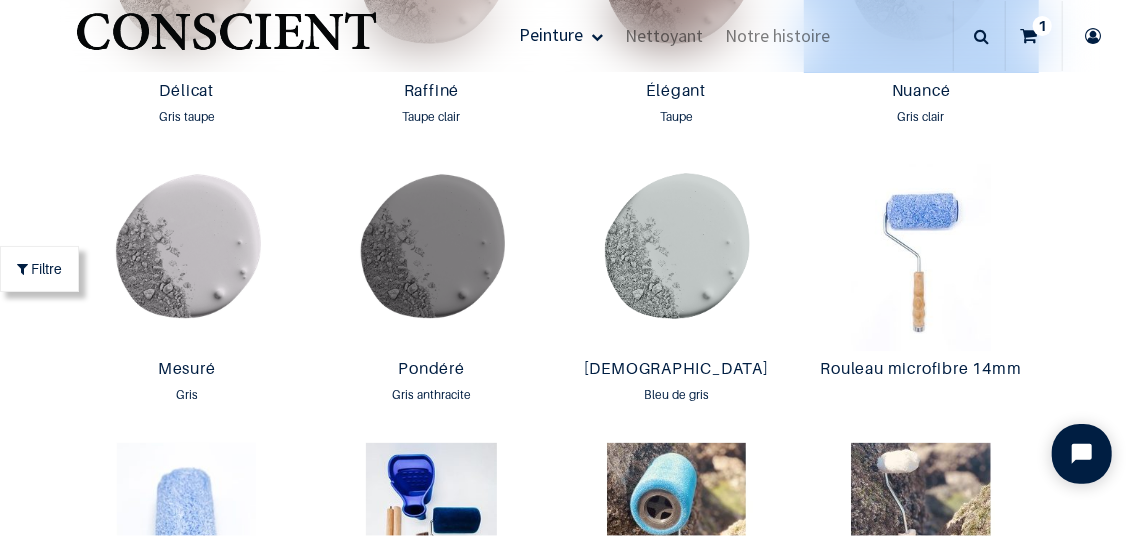 drag, startPoint x: 1293, startPoint y: 236, endPoint x: 1250, endPoint y: 347, distance: 119.03781 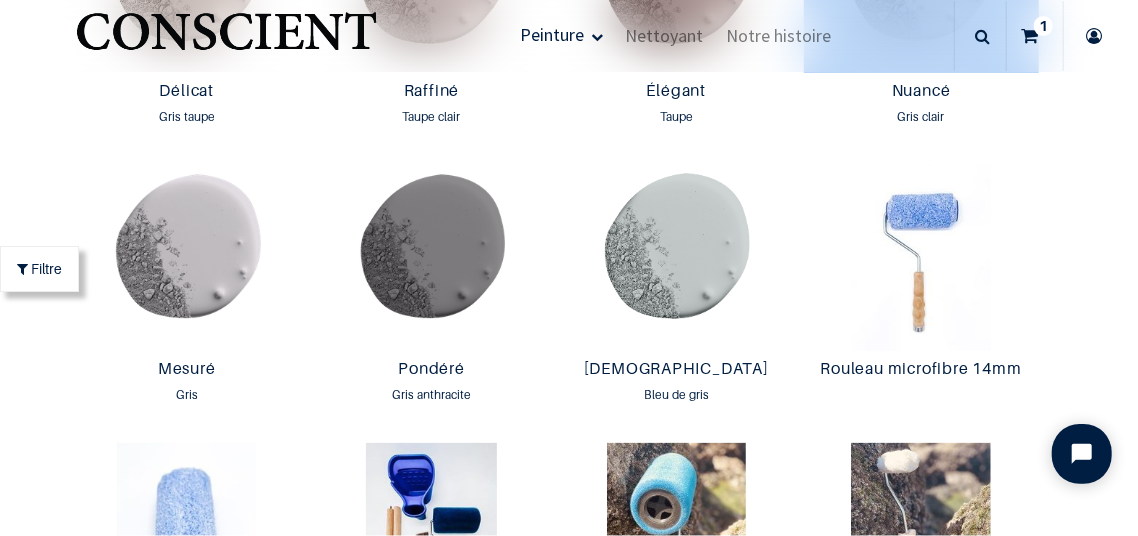 scroll, scrollTop: 2720, scrollLeft: 0, axis: vertical 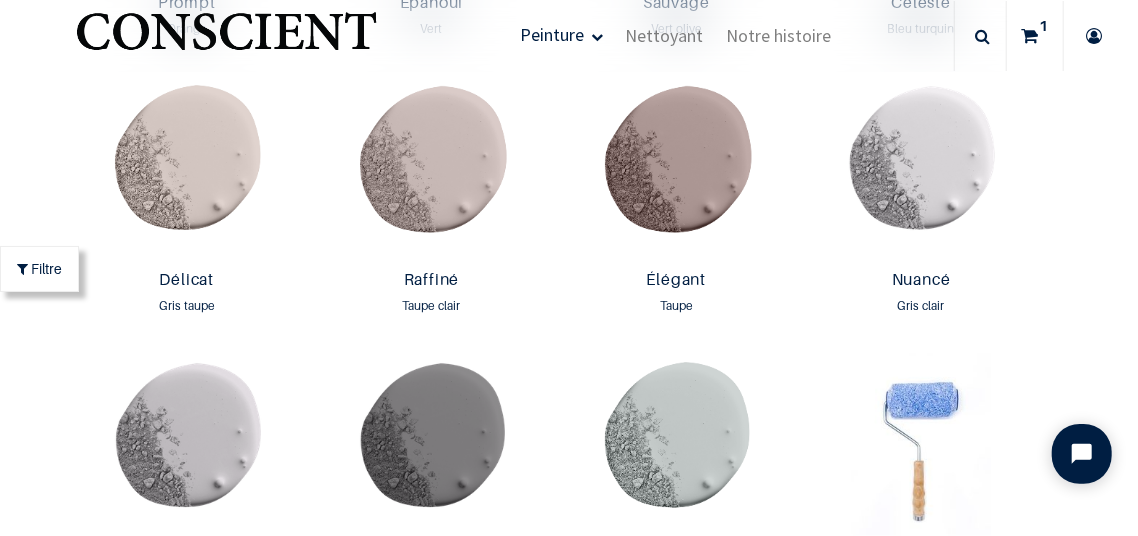 click on "Filtre
All
All
Peinture
Nettoyant
39
Product(s) Found
Supprimer les Filtres  :" at bounding box center [569, -200] 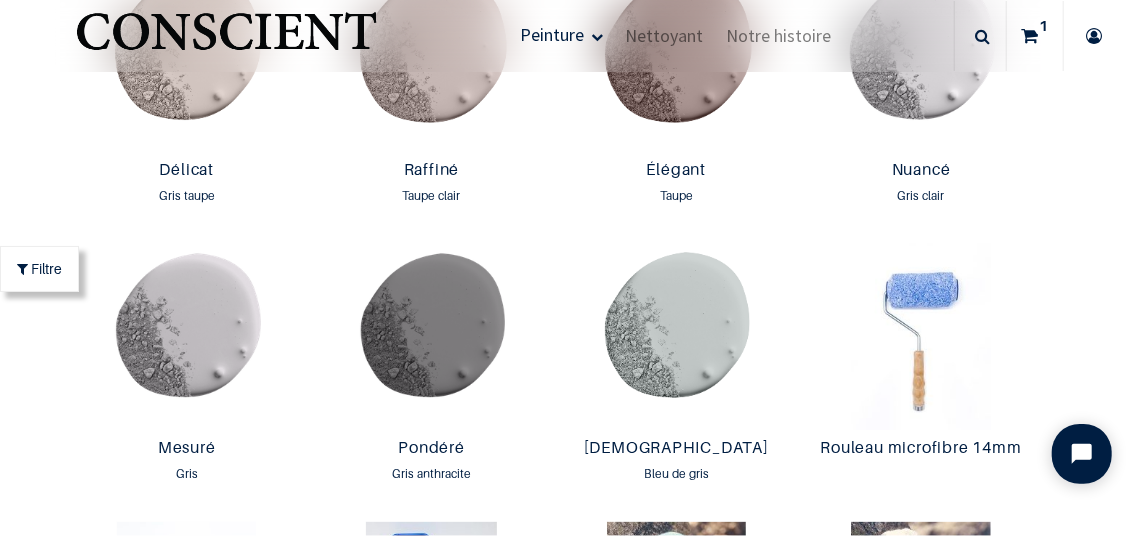 scroll, scrollTop: 2843, scrollLeft: 0, axis: vertical 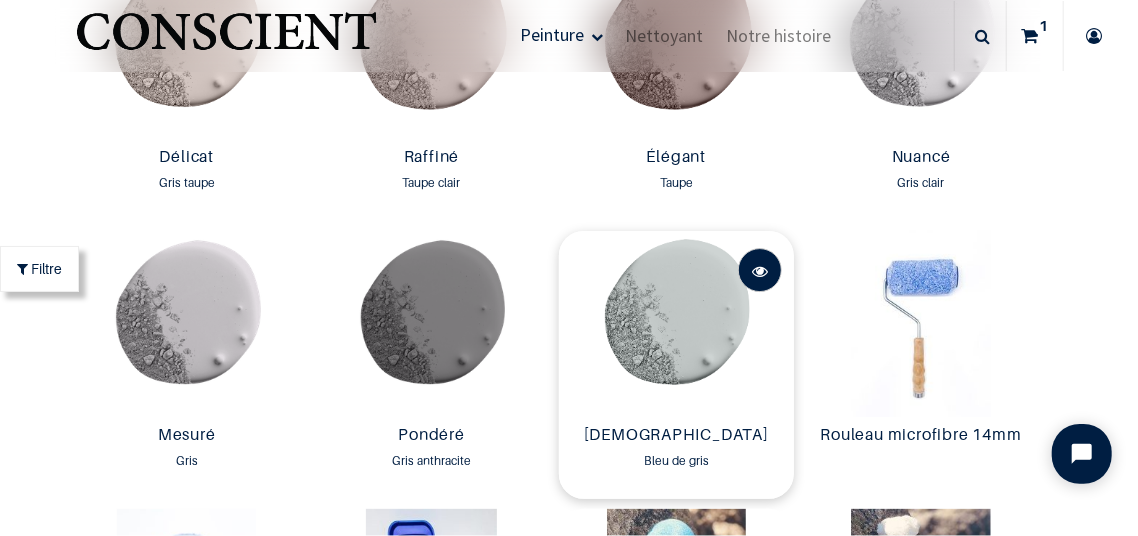 click at bounding box center [760, 271] 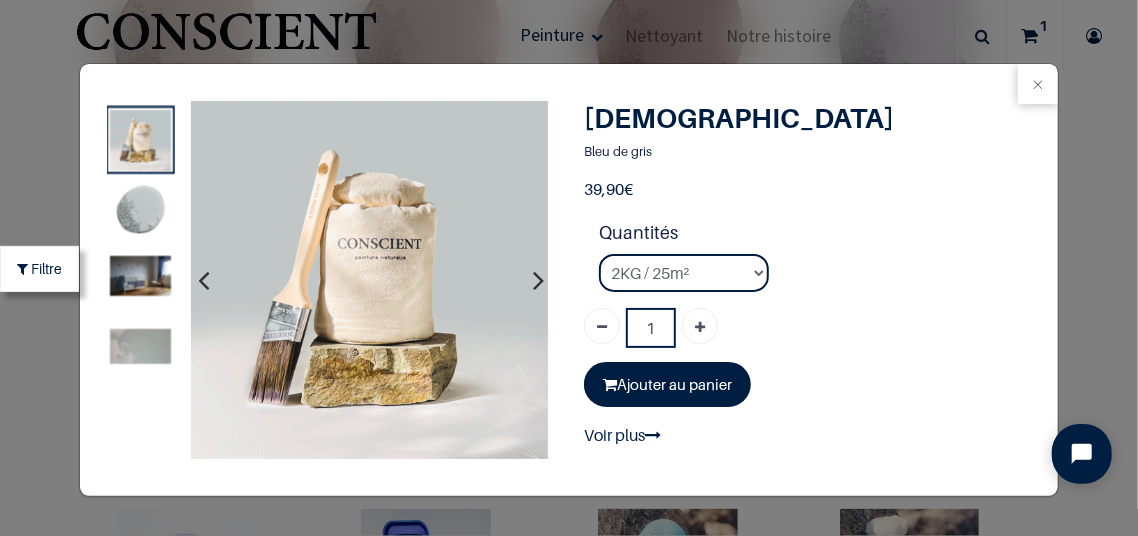 click at bounding box center (140, 346) 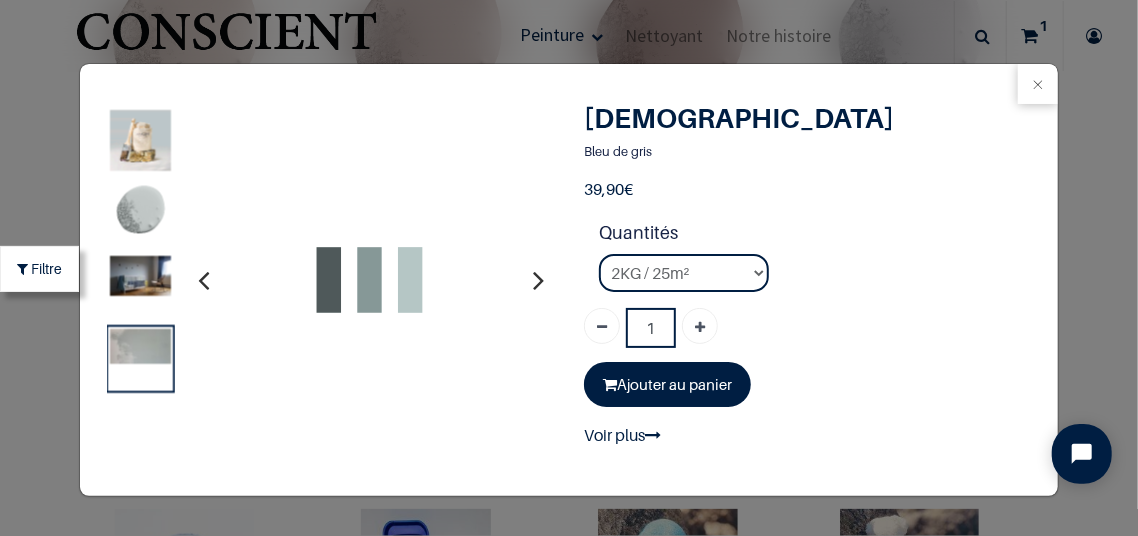 click at bounding box center (140, 346) 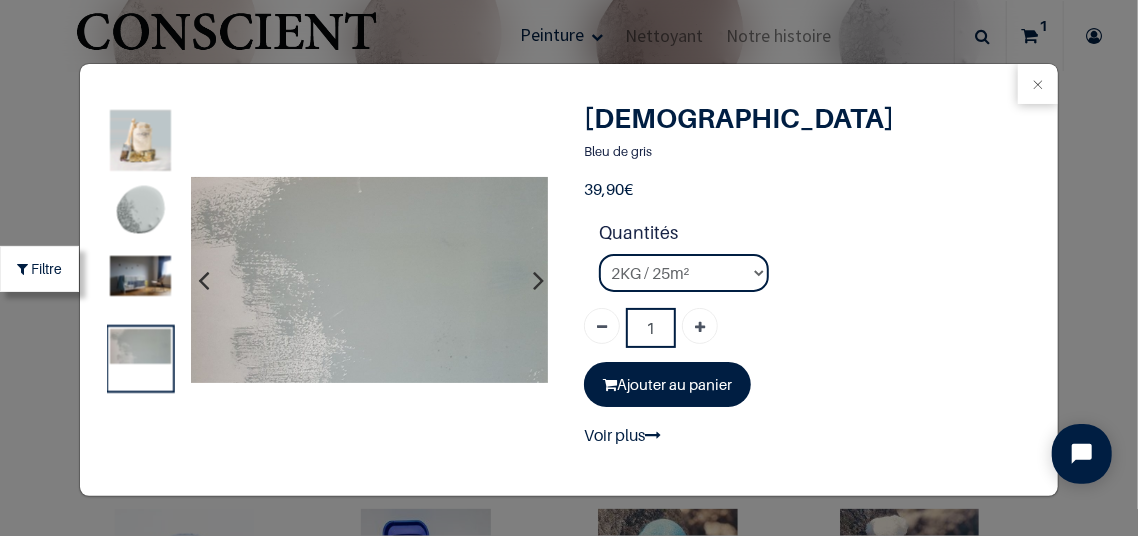 click at bounding box center (203, 280) 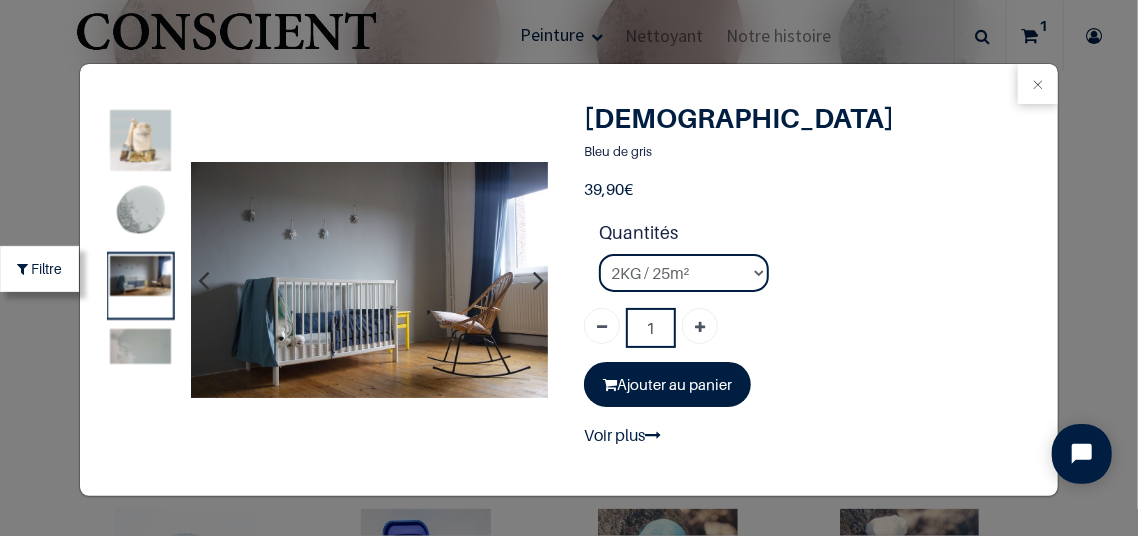 click at bounding box center [203, 280] 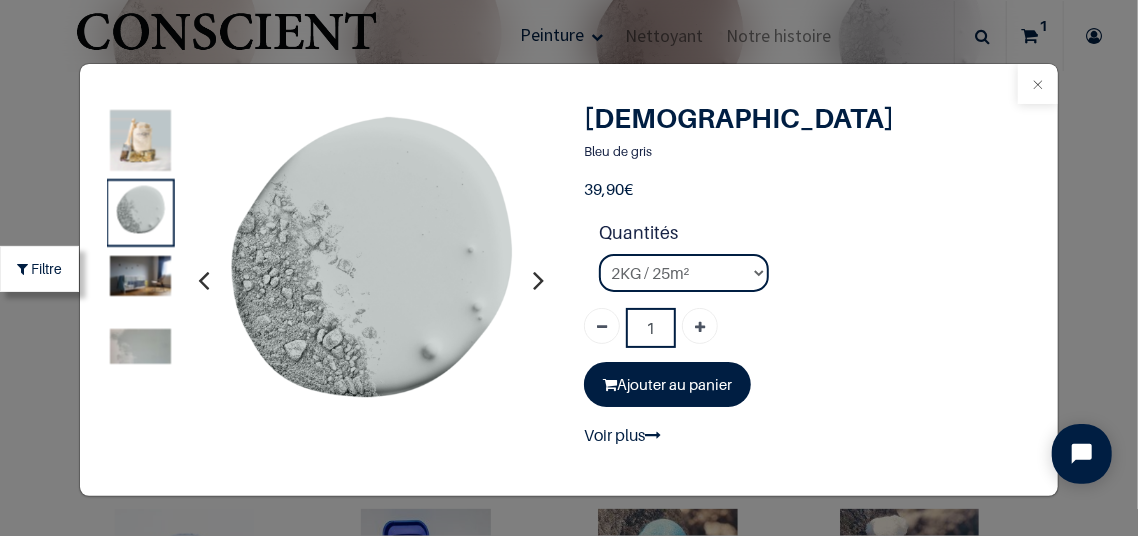 click at bounding box center (1038, 84) 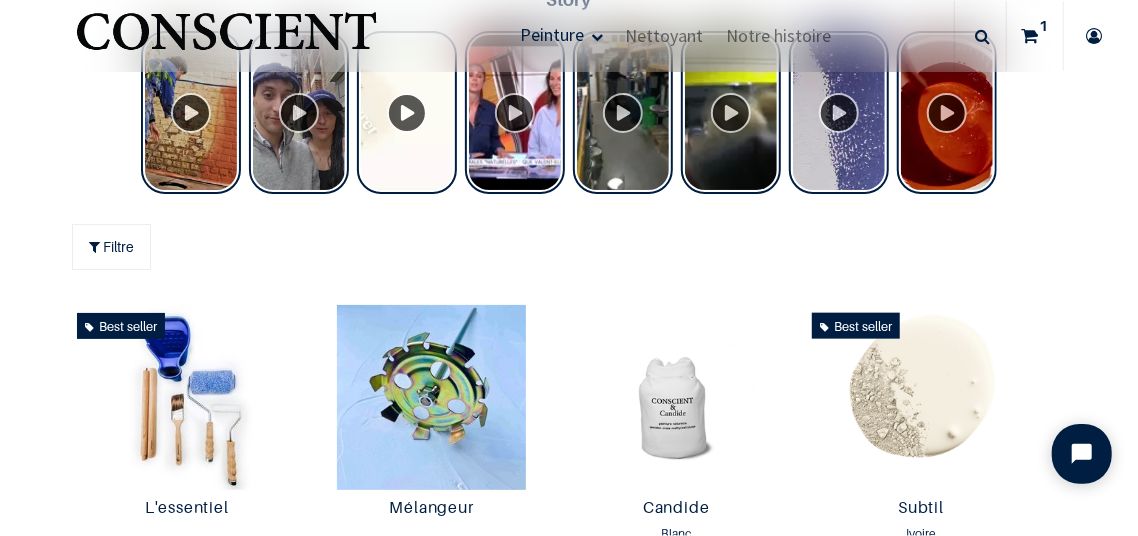 scroll, scrollTop: 596, scrollLeft: 0, axis: vertical 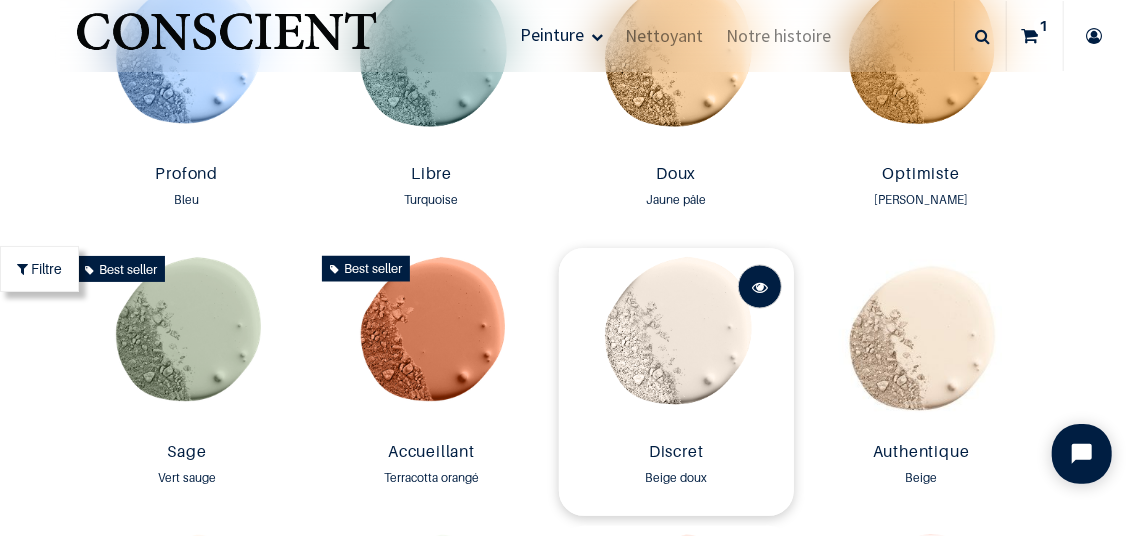 click at bounding box center [760, 288] 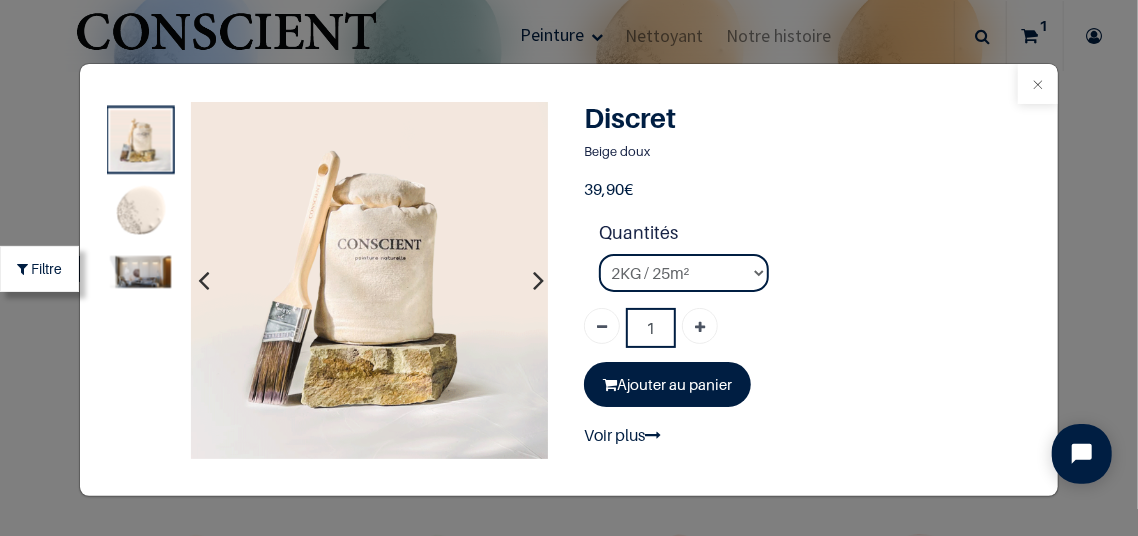 click at bounding box center (1038, 84) 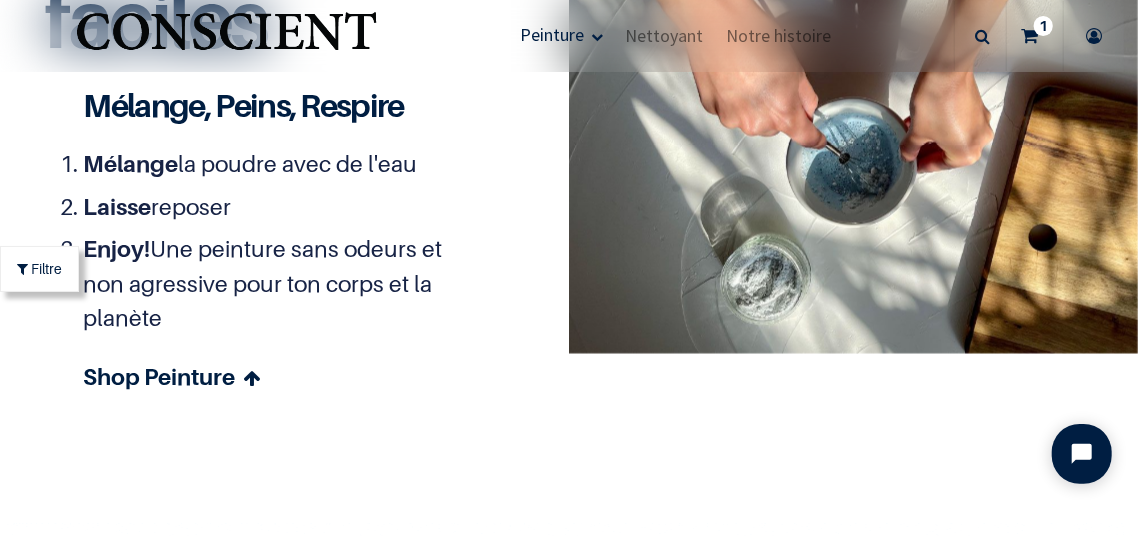 scroll, scrollTop: 5003, scrollLeft: 0, axis: vertical 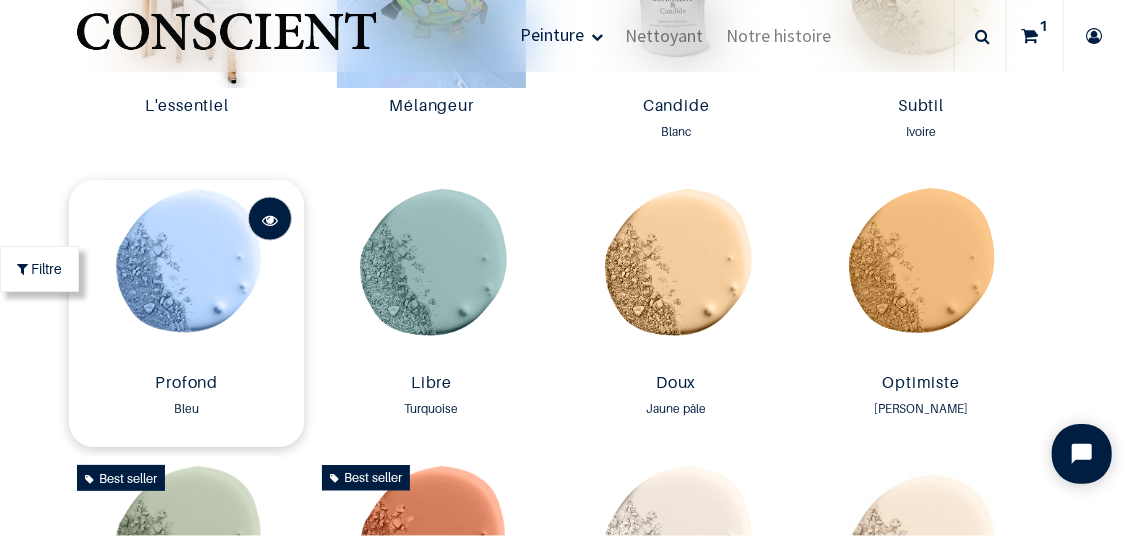 click at bounding box center [270, 220] 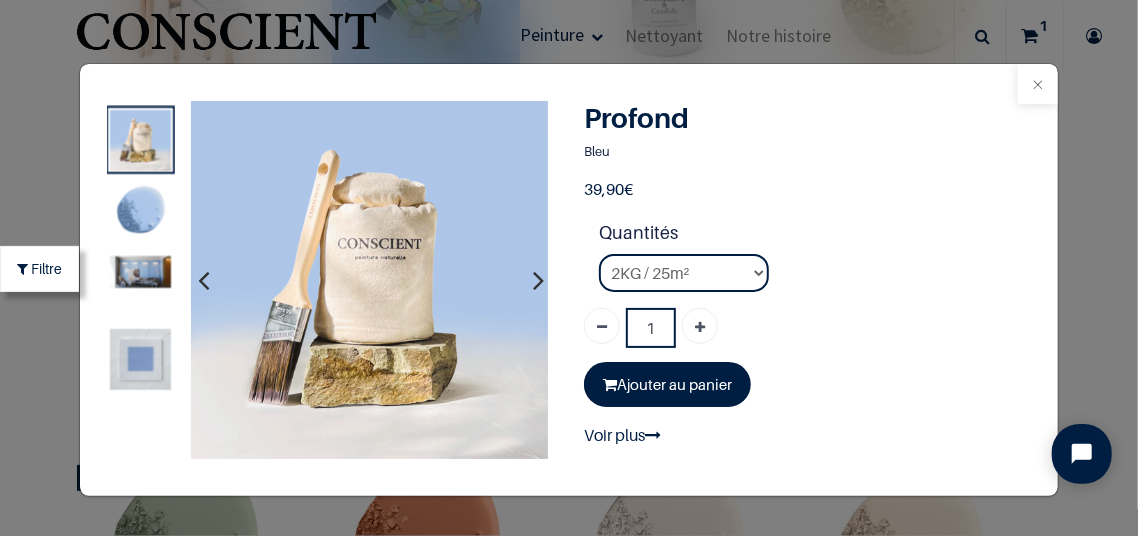 click at bounding box center [1038, 84] 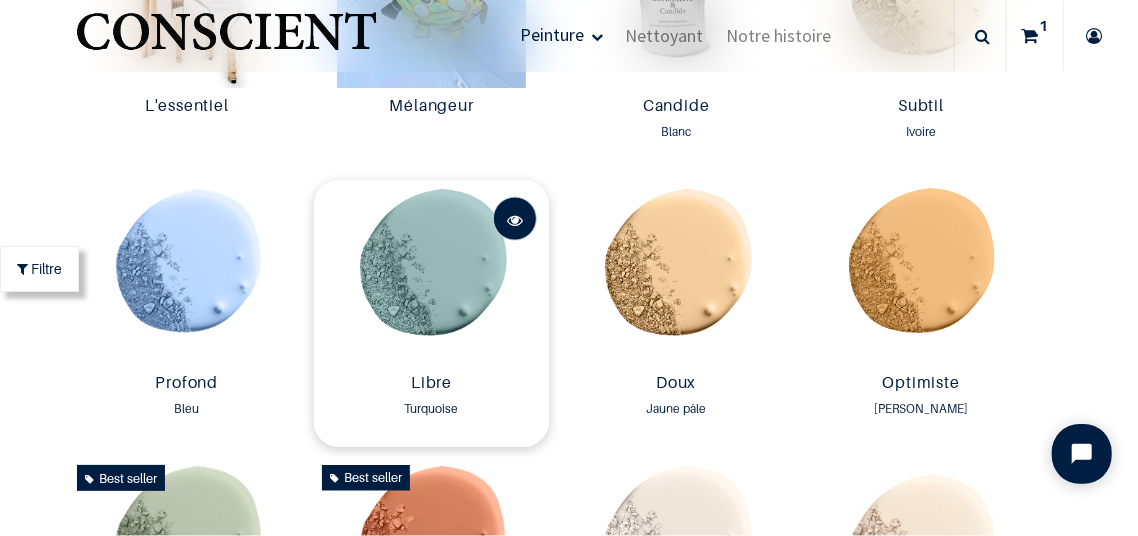 click at bounding box center [515, 220] 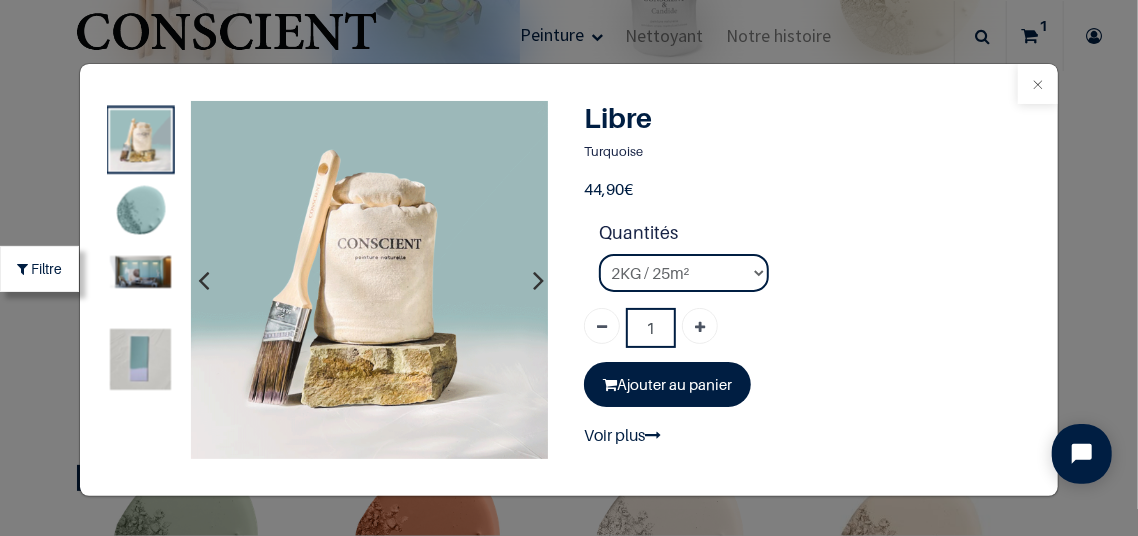 click at bounding box center (1038, 84) 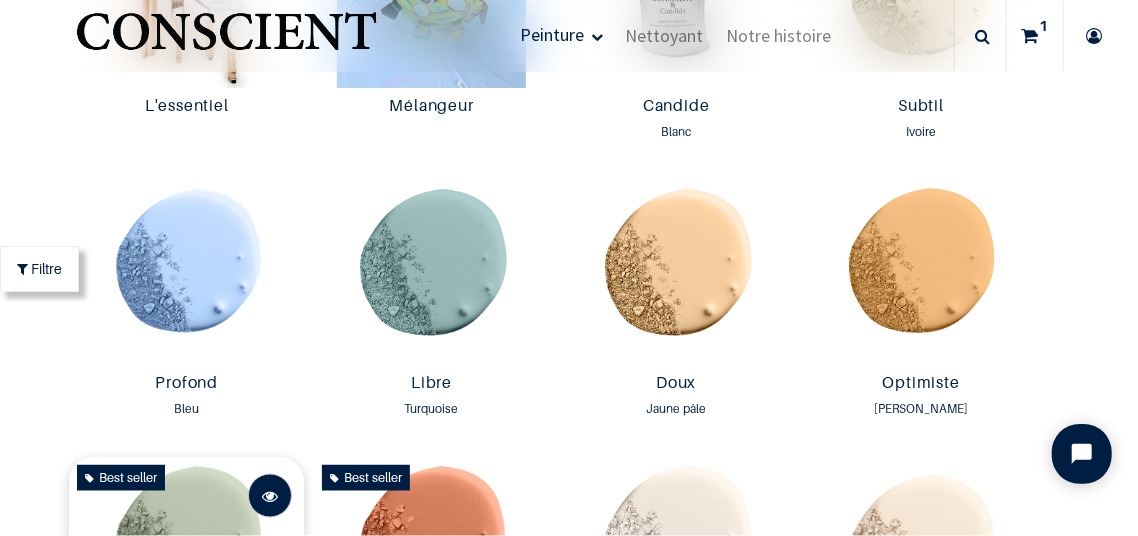 click at bounding box center [270, 497] 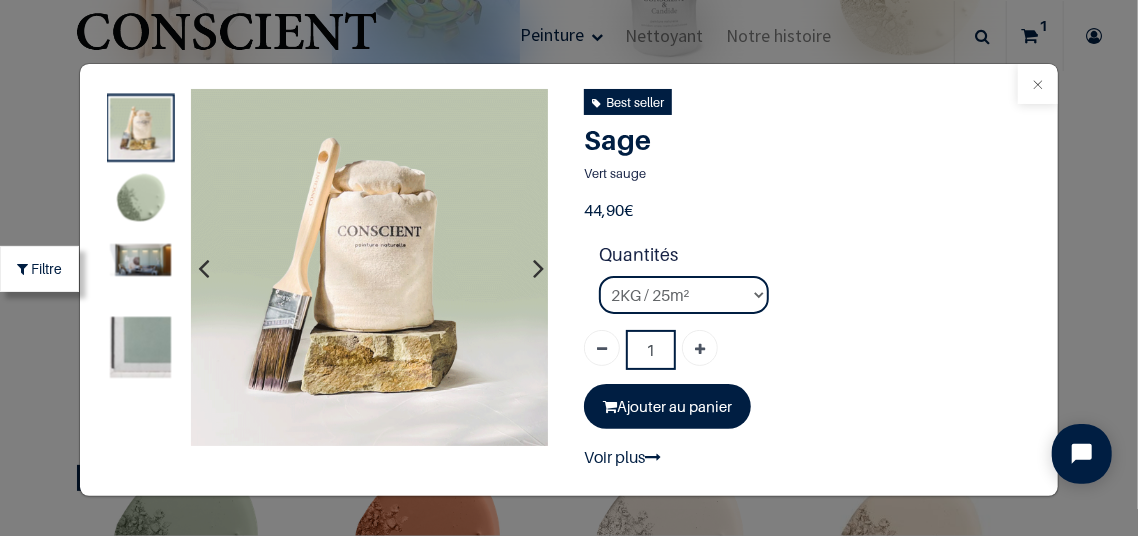 click at bounding box center [1038, 84] 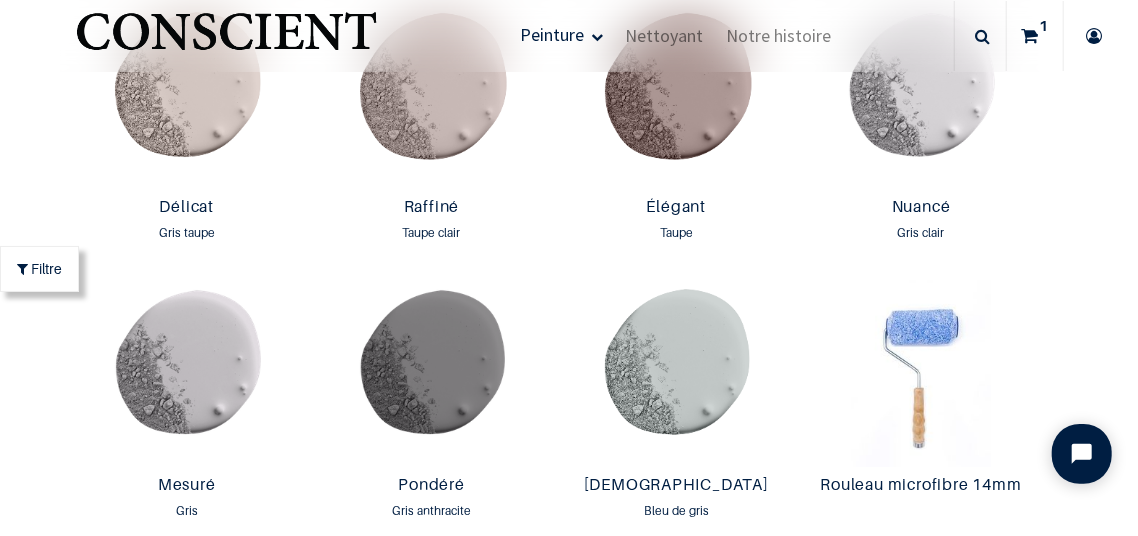 scroll, scrollTop: 2843, scrollLeft: 0, axis: vertical 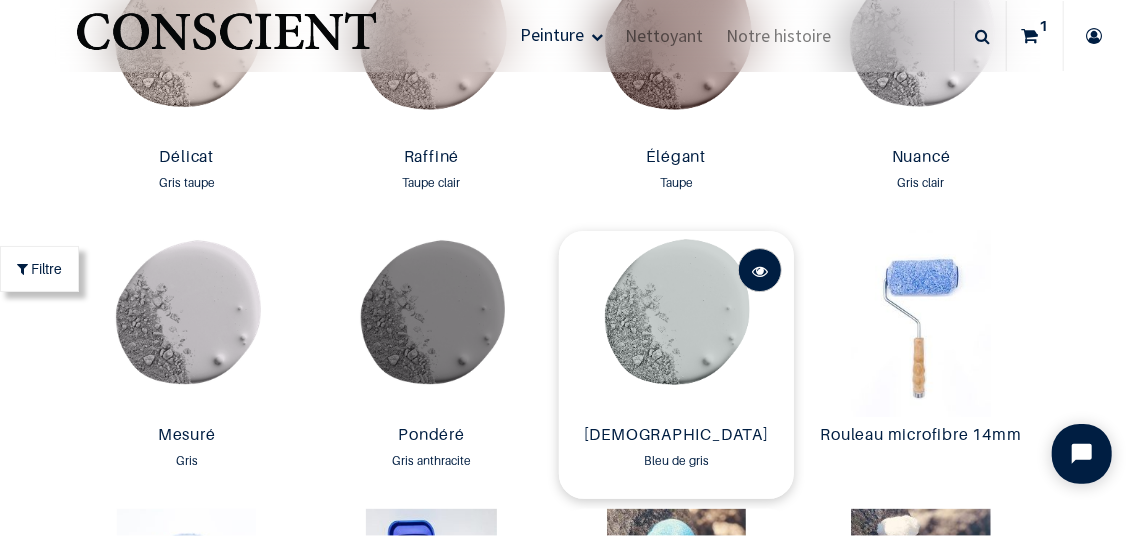 click at bounding box center (760, 271) 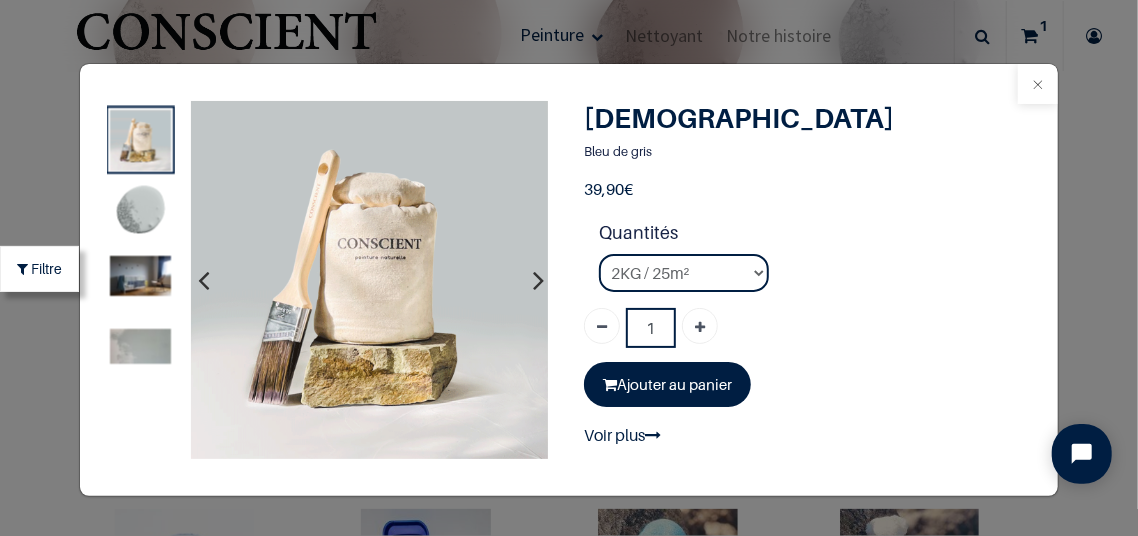 click at bounding box center (1038, 84) 